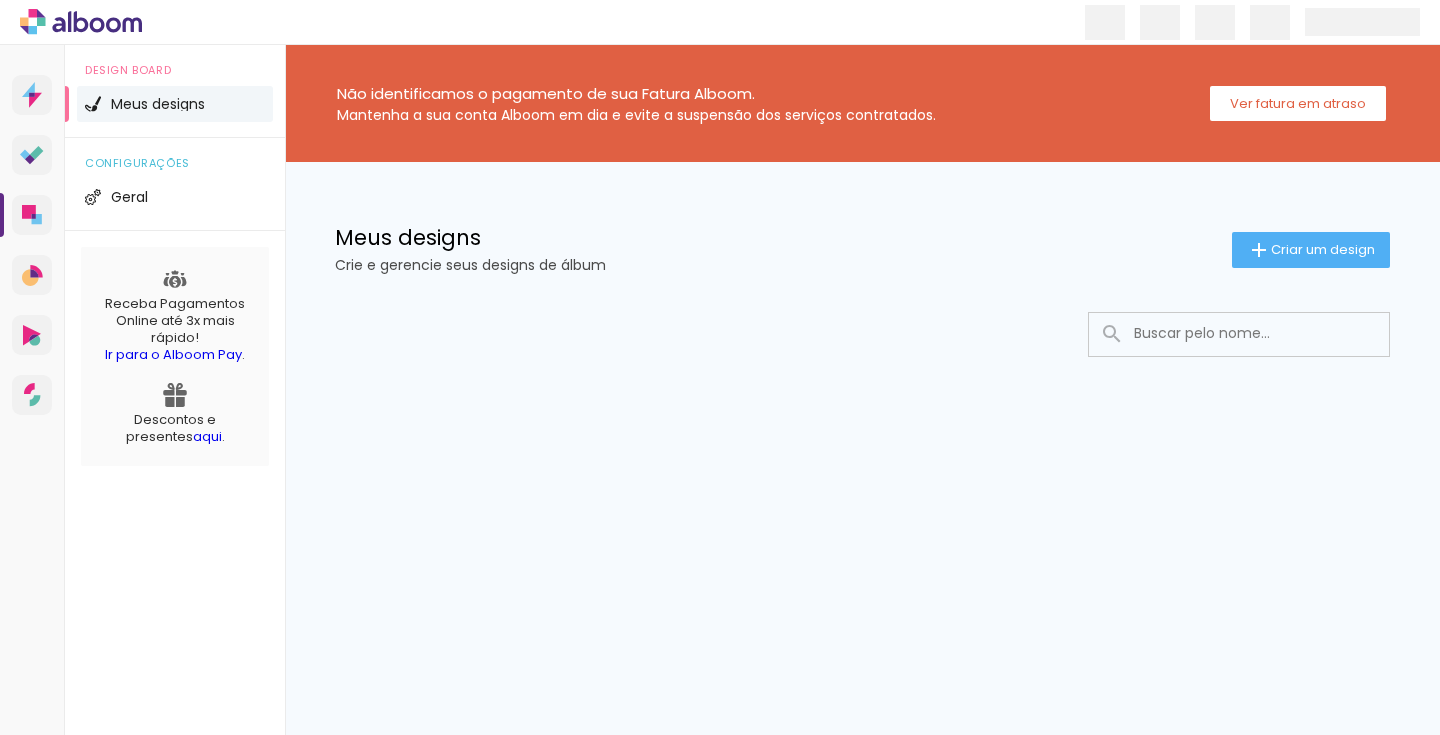 scroll, scrollTop: 0, scrollLeft: 0, axis: both 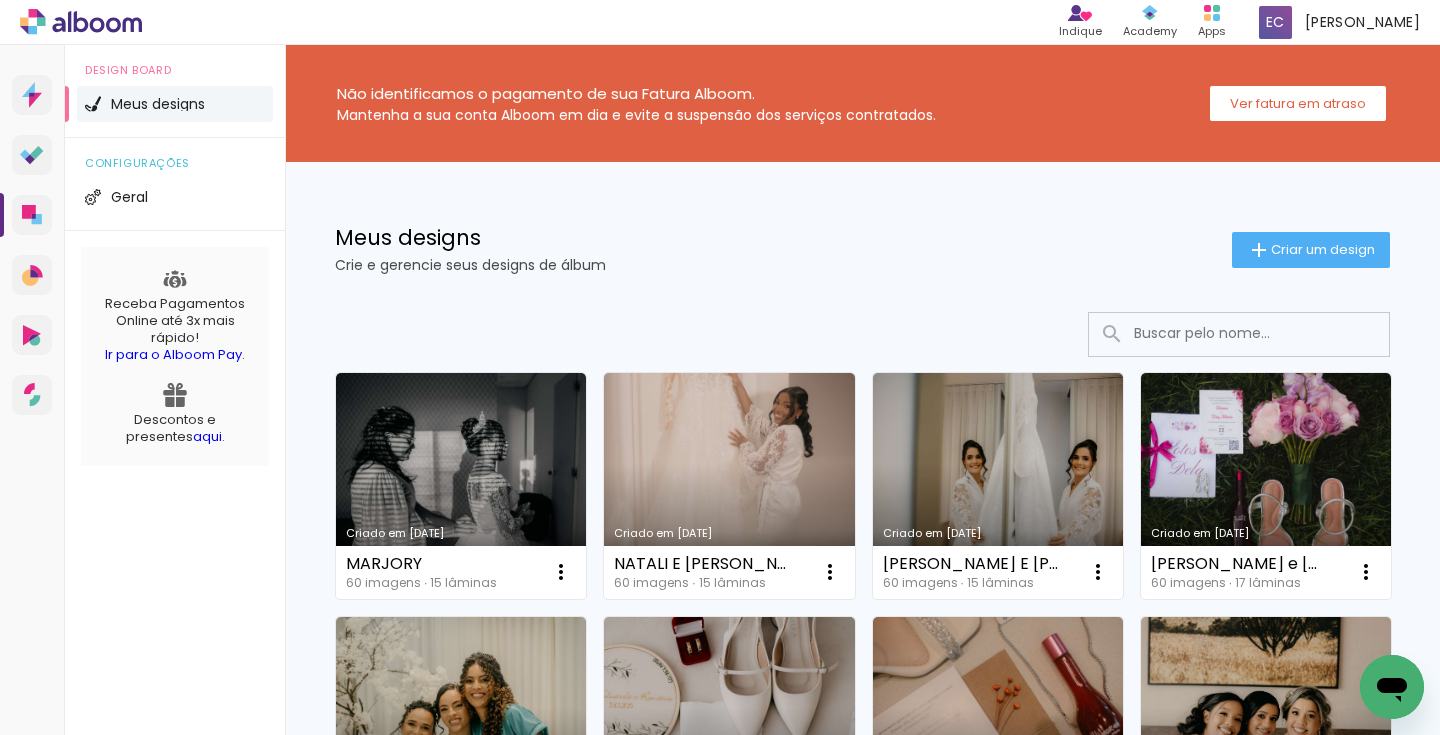 click on "Meus designs Crie e gerencie seus designs de álbum  Criar um design" 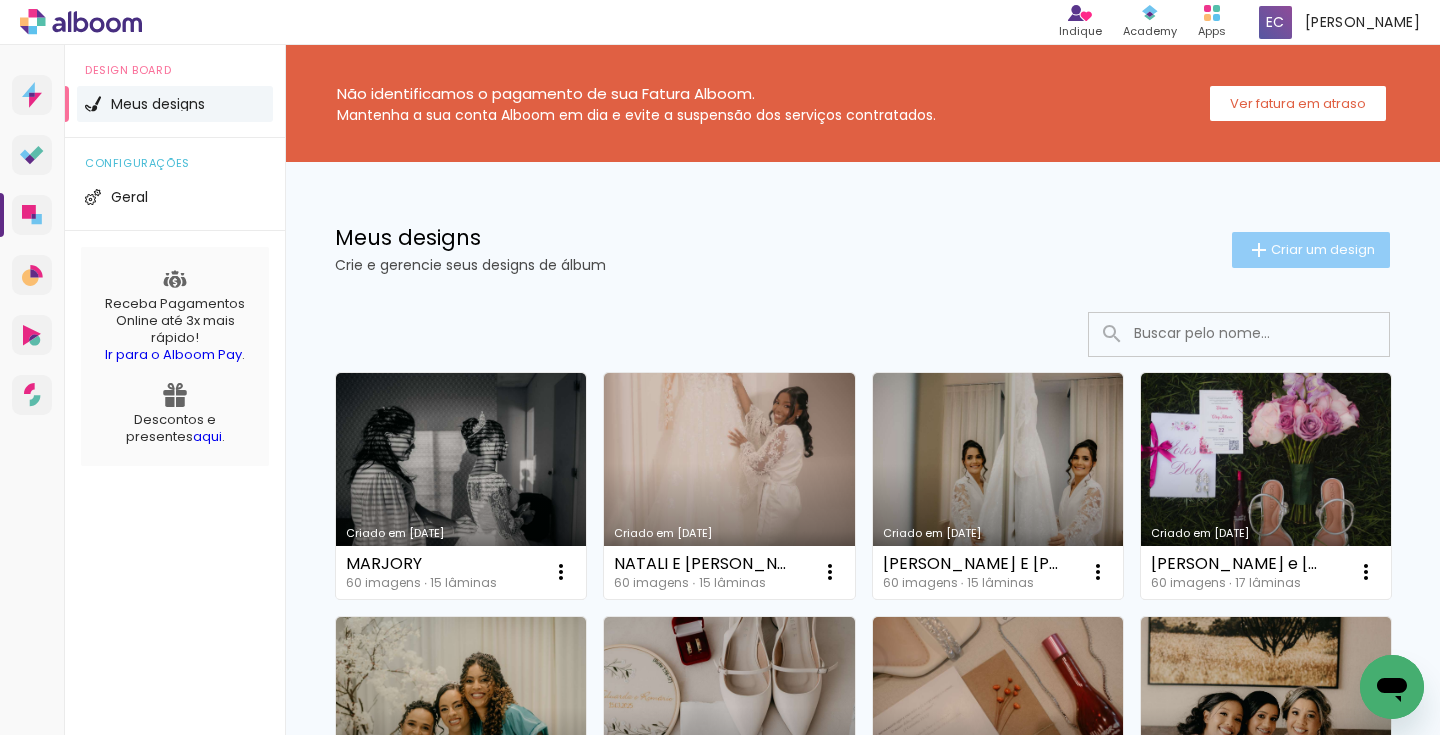 click on "Criar um design" 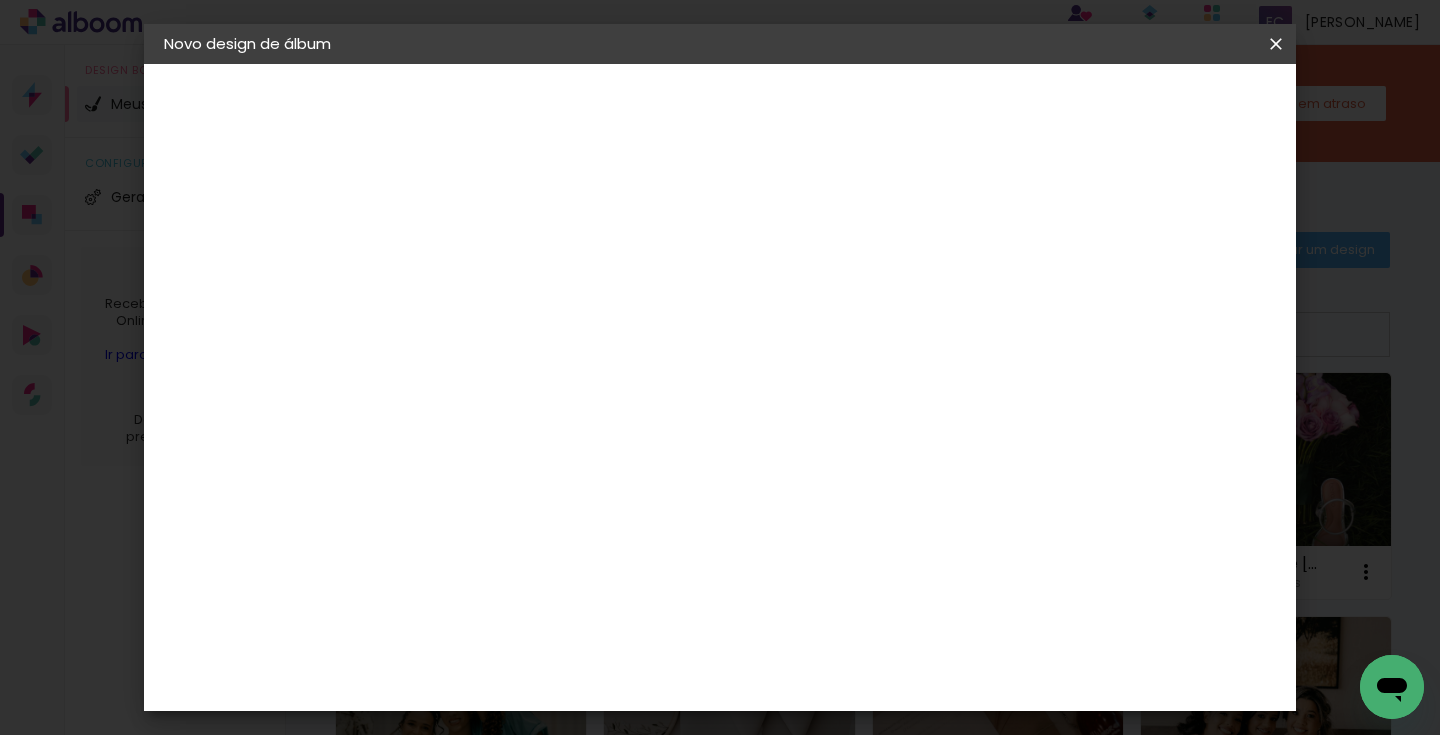 click at bounding box center [491, 268] 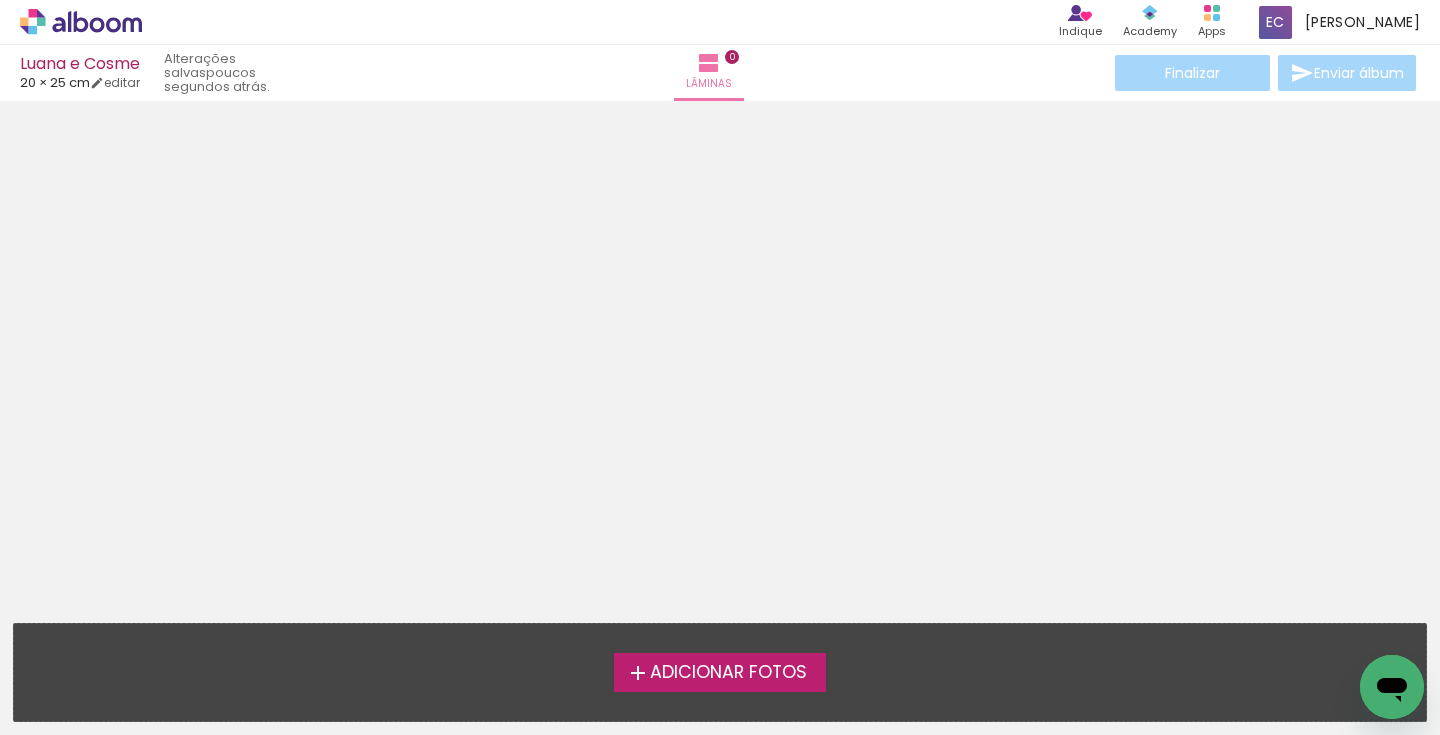 click on "Adicionar Fotos" at bounding box center (728, 673) 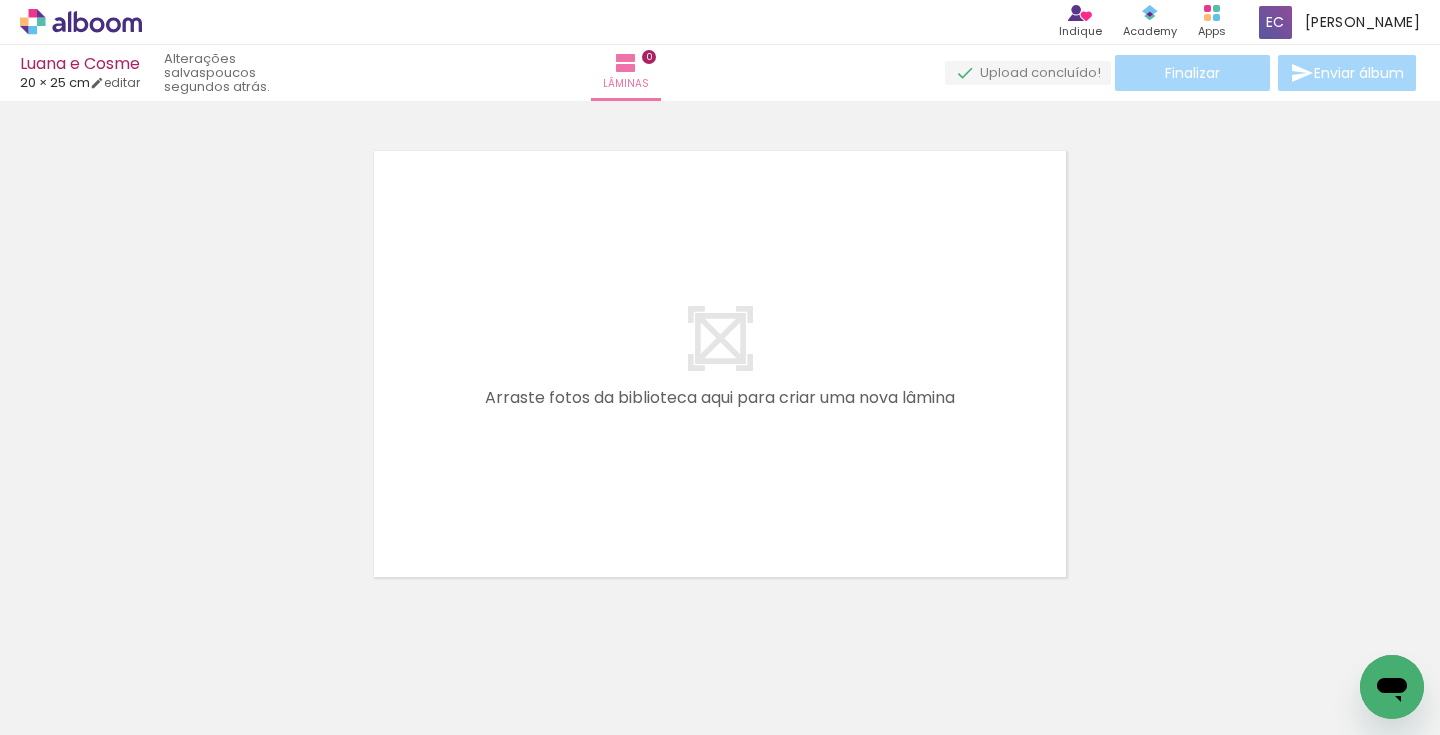 scroll, scrollTop: 25, scrollLeft: 0, axis: vertical 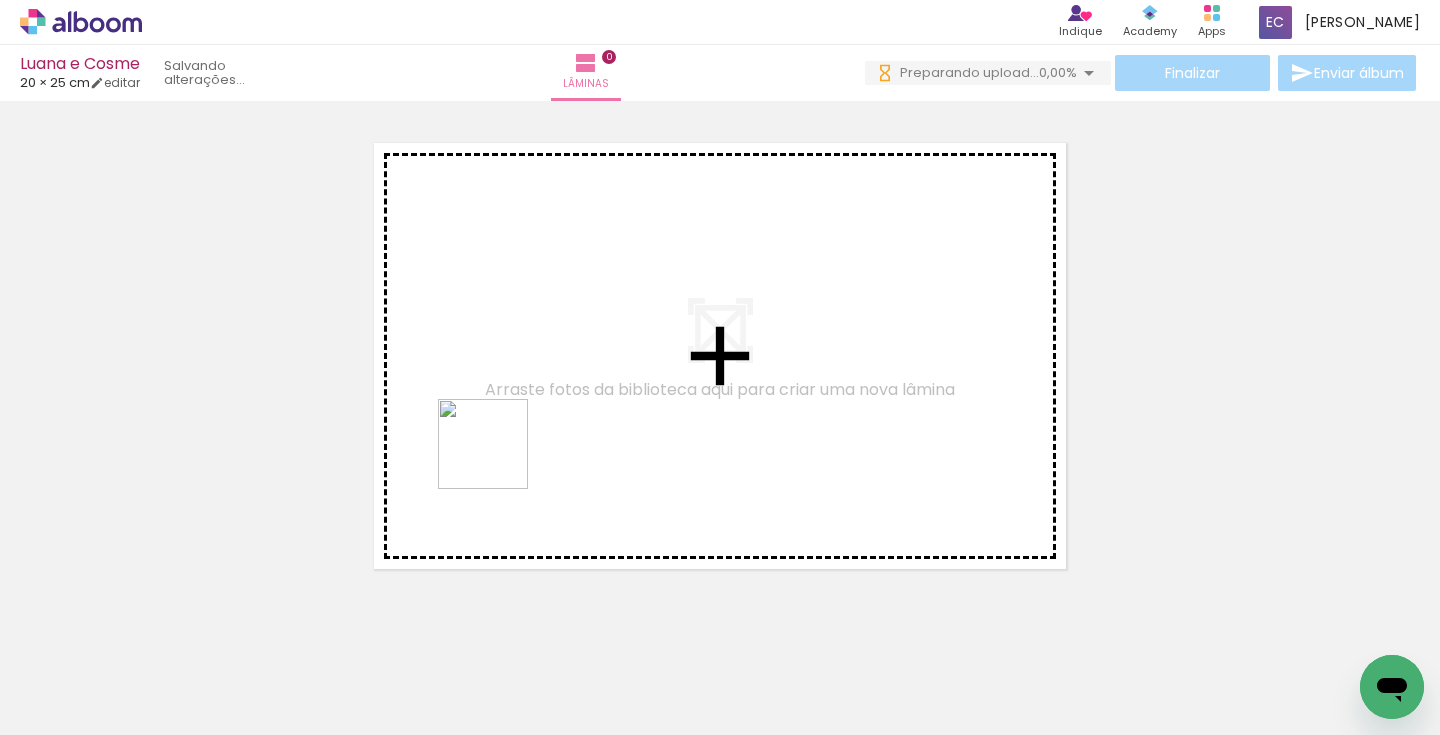 drag, startPoint x: 208, startPoint y: 676, endPoint x: 506, endPoint y: 457, distance: 369.81754 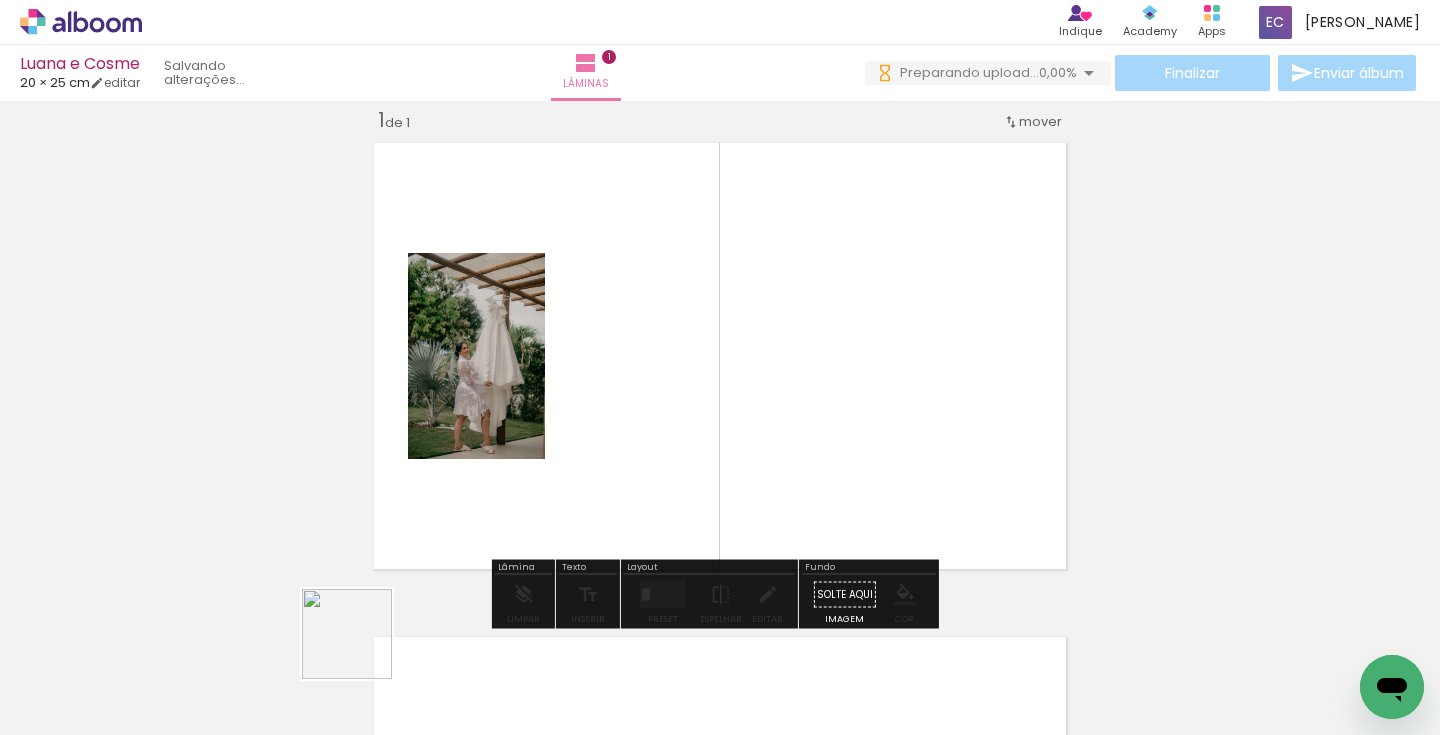 drag, startPoint x: 321, startPoint y: 685, endPoint x: 722, endPoint y: 417, distance: 482.31213 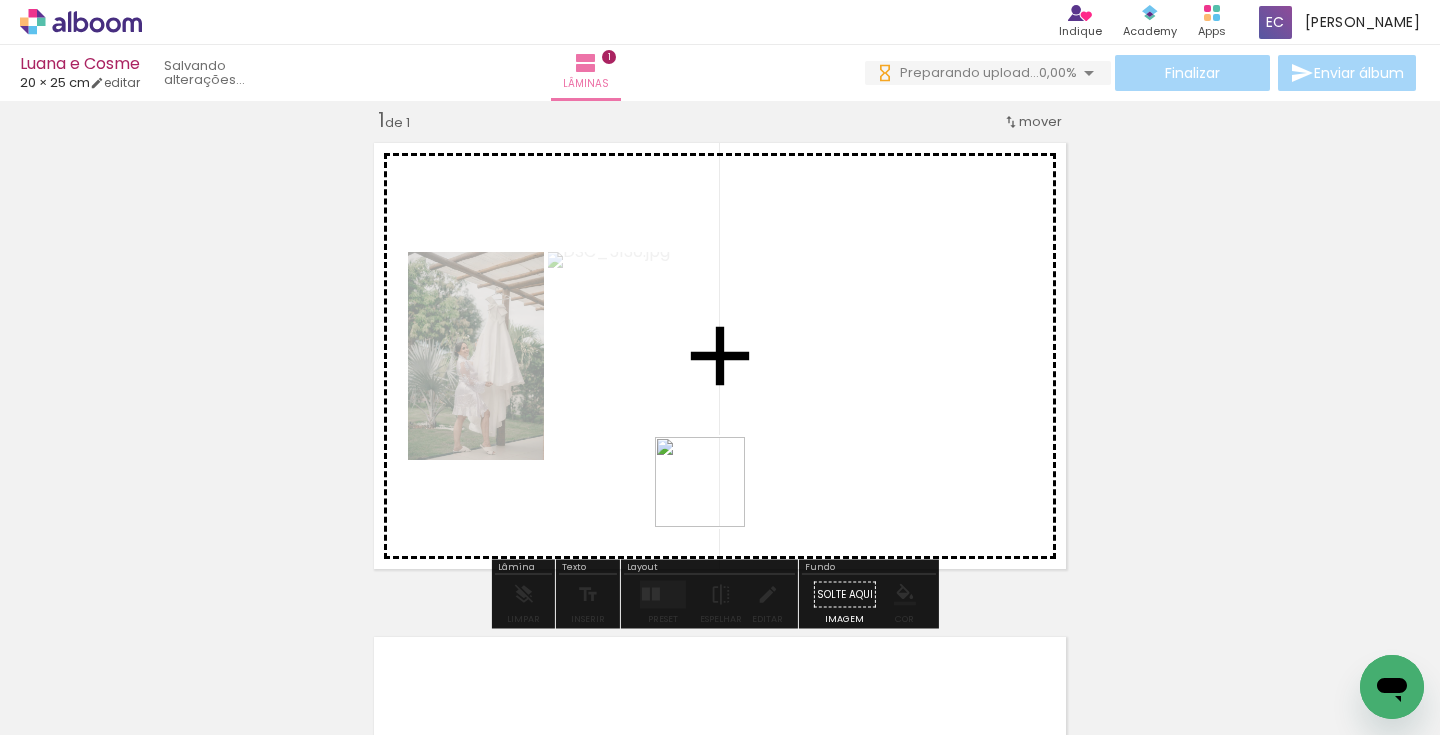 drag, startPoint x: 435, startPoint y: 676, endPoint x: 815, endPoint y: 454, distance: 440.09546 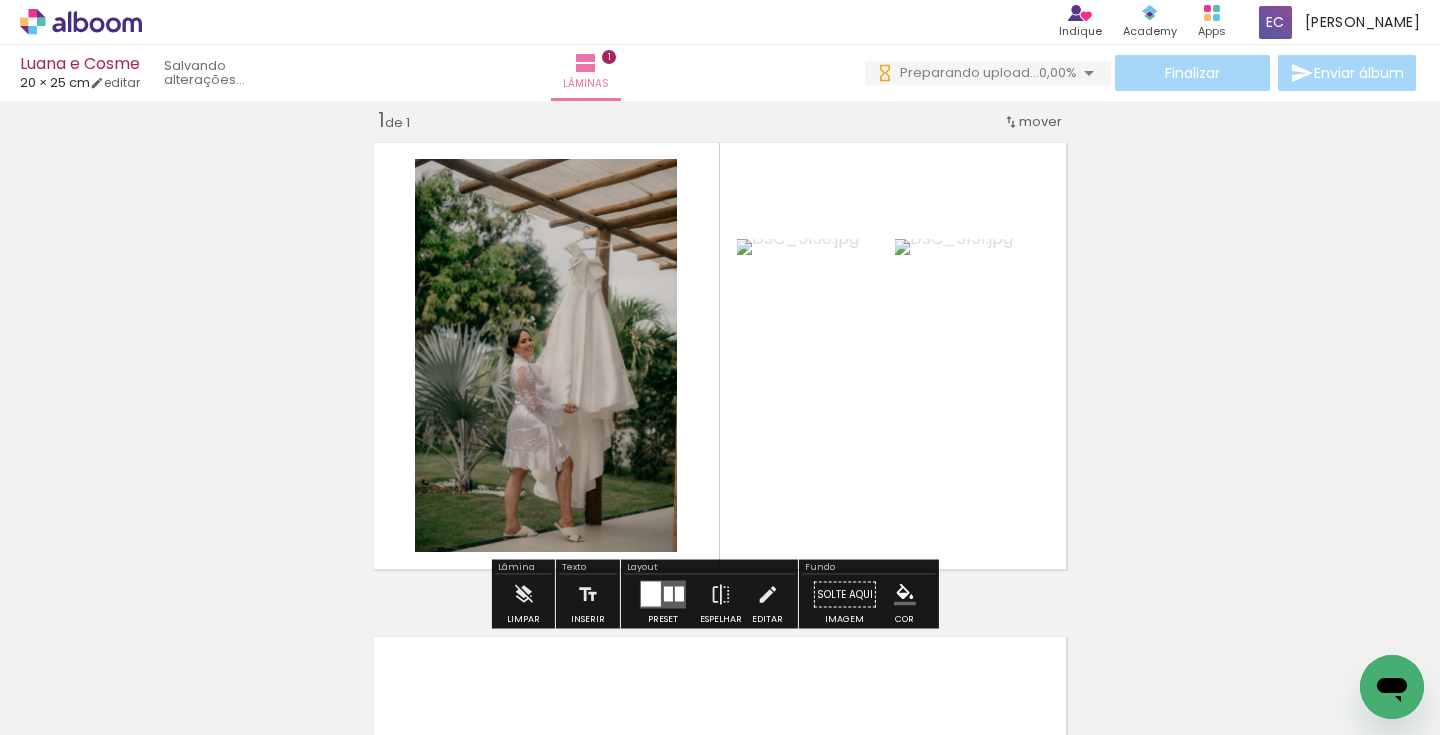 drag, startPoint x: 540, startPoint y: 693, endPoint x: 842, endPoint y: 395, distance: 424.2735 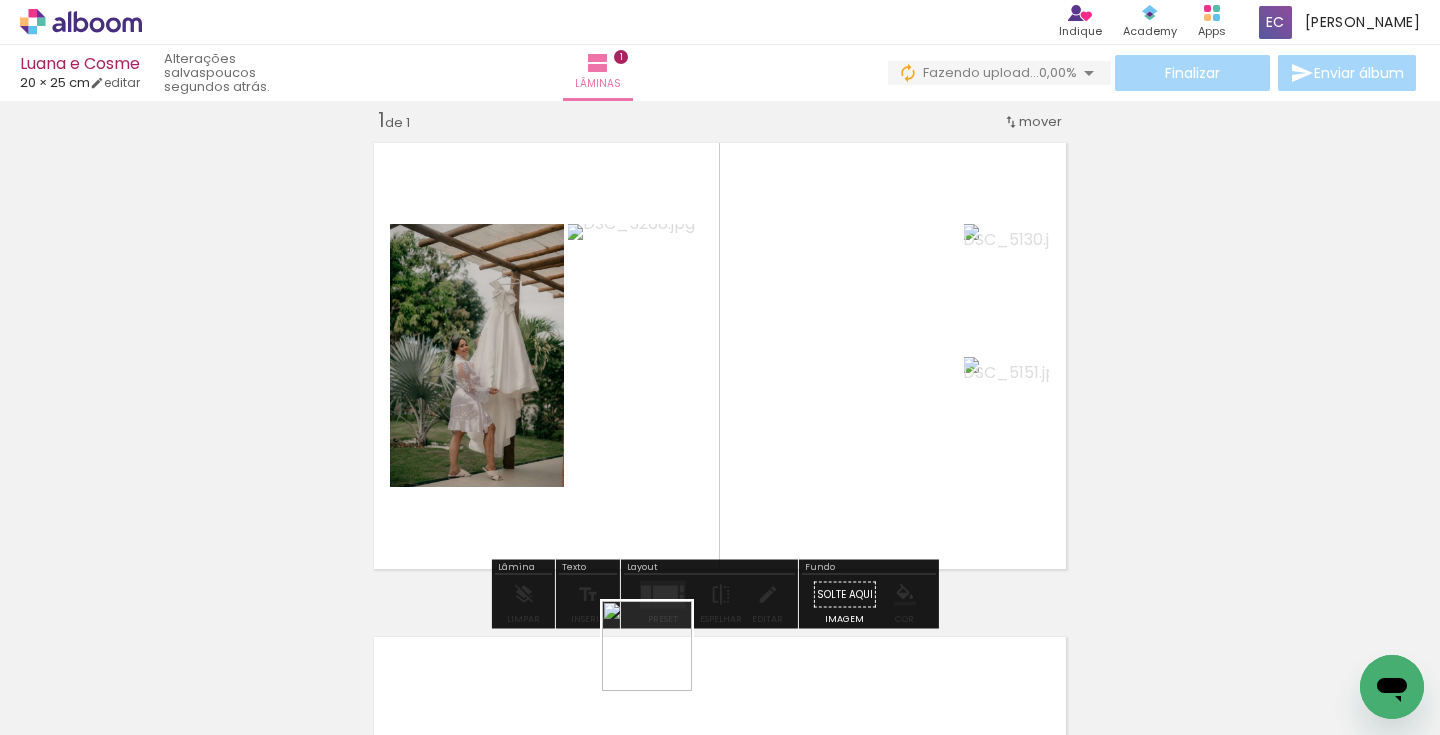 drag, startPoint x: 652, startPoint y: 694, endPoint x: 788, endPoint y: 459, distance: 271.5161 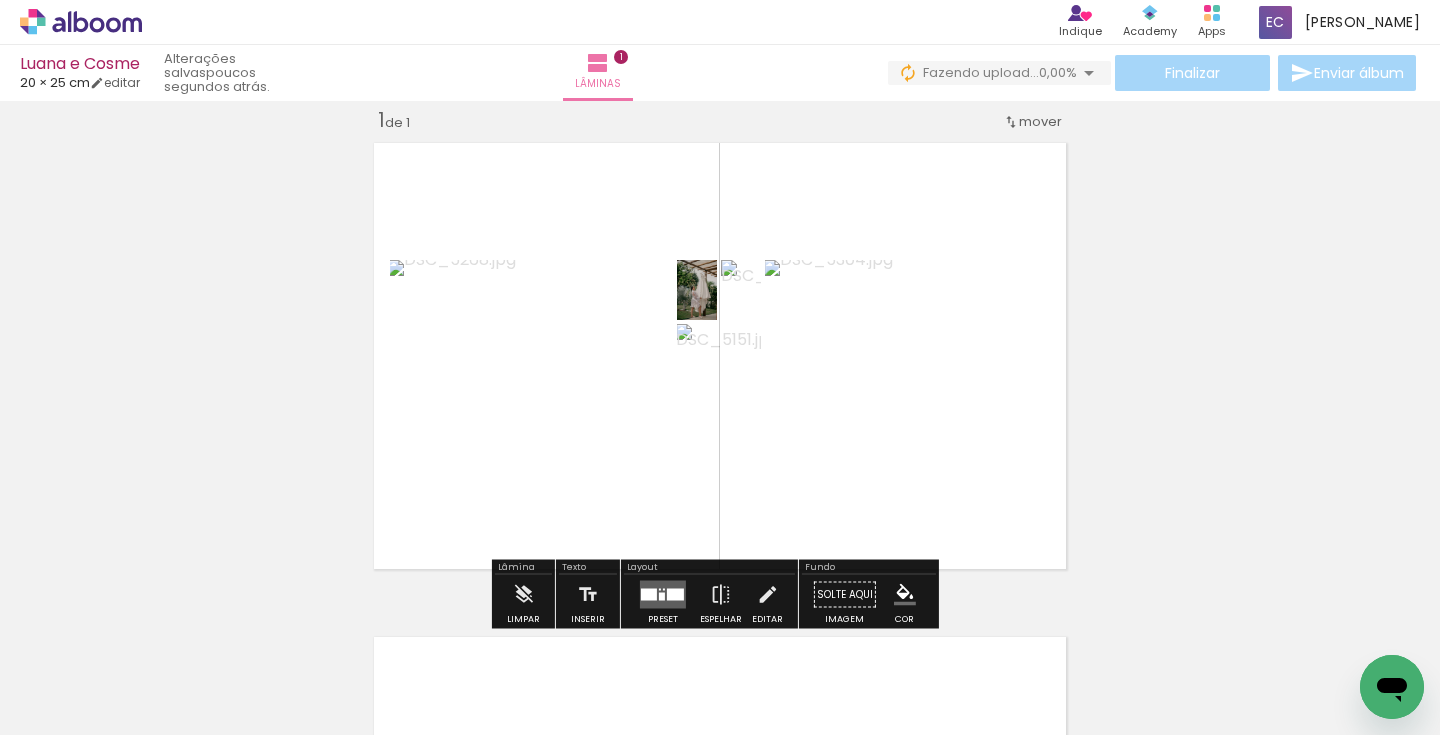 click at bounding box center [663, 595] 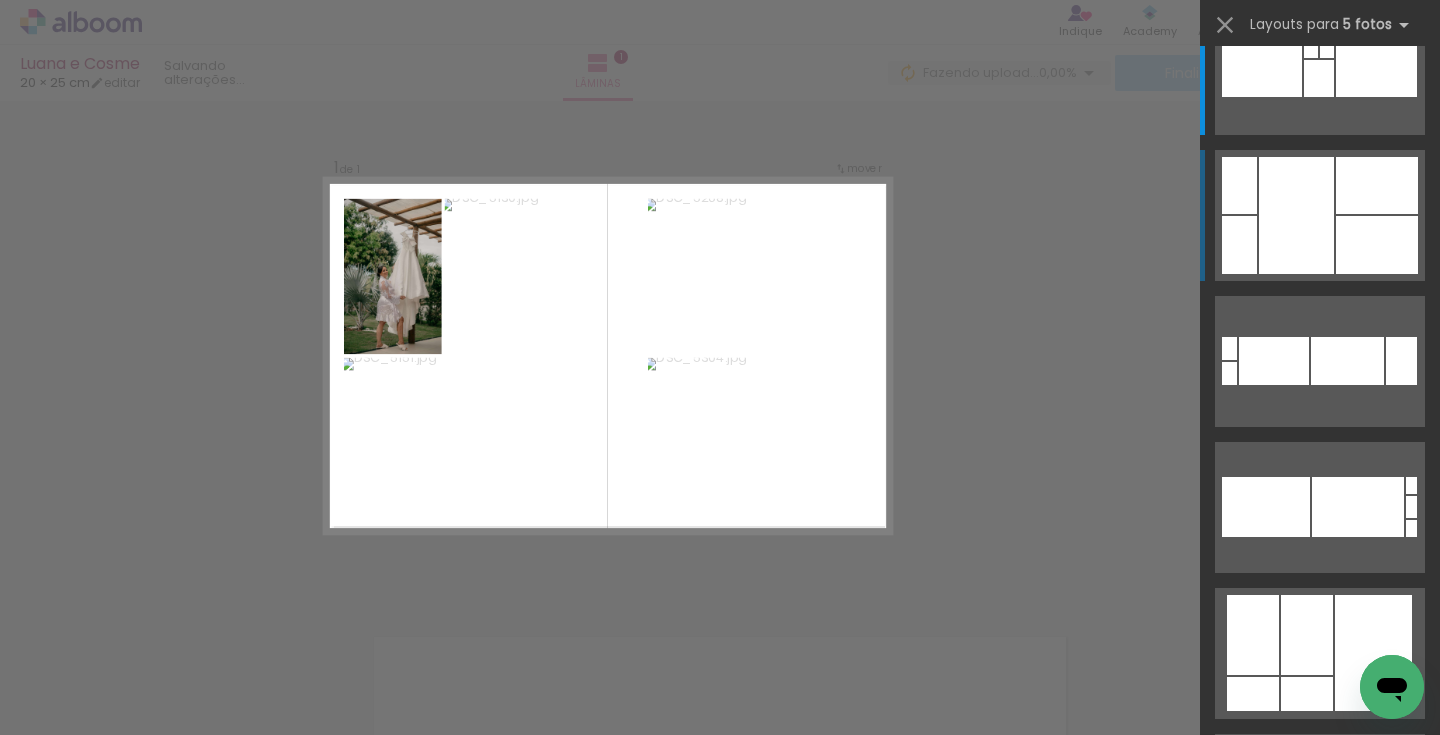 scroll, scrollTop: 56, scrollLeft: 0, axis: vertical 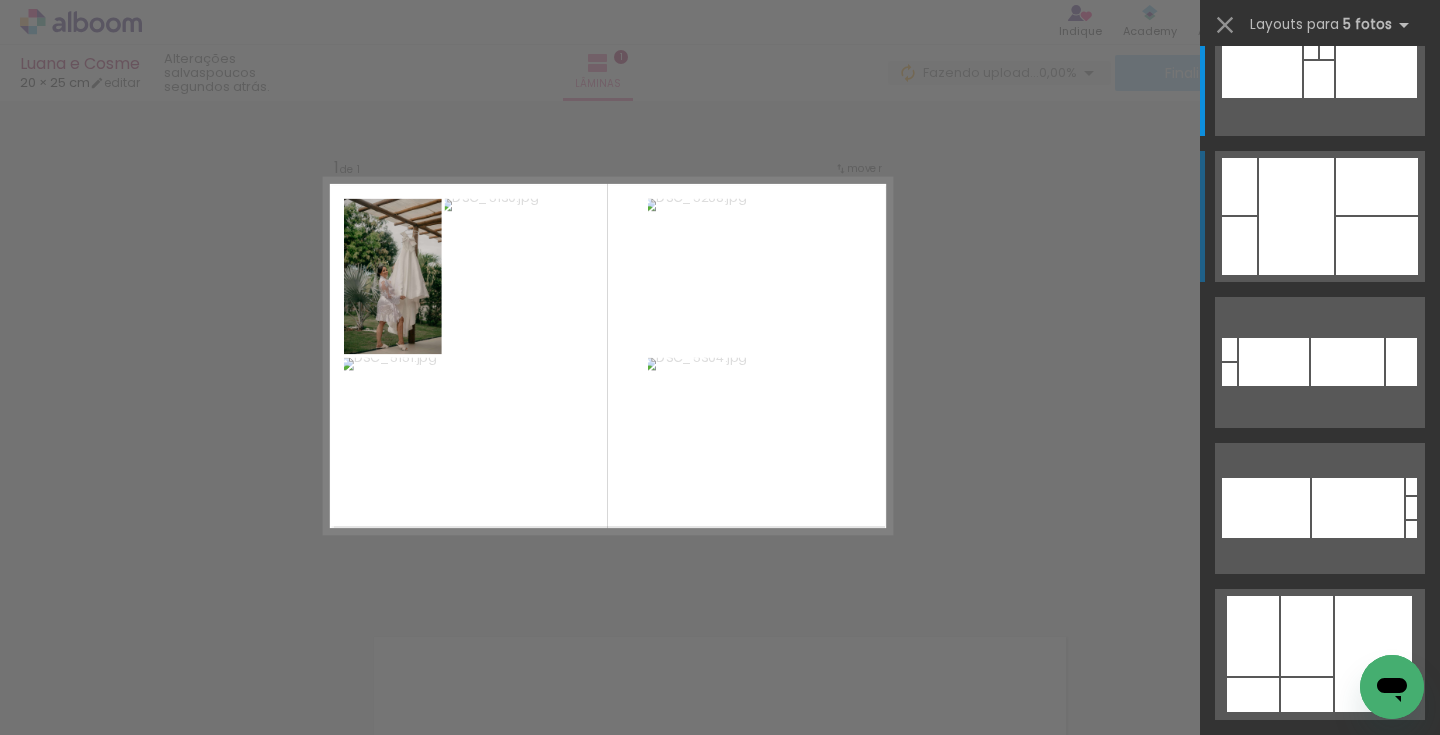 click at bounding box center (1376, 70) 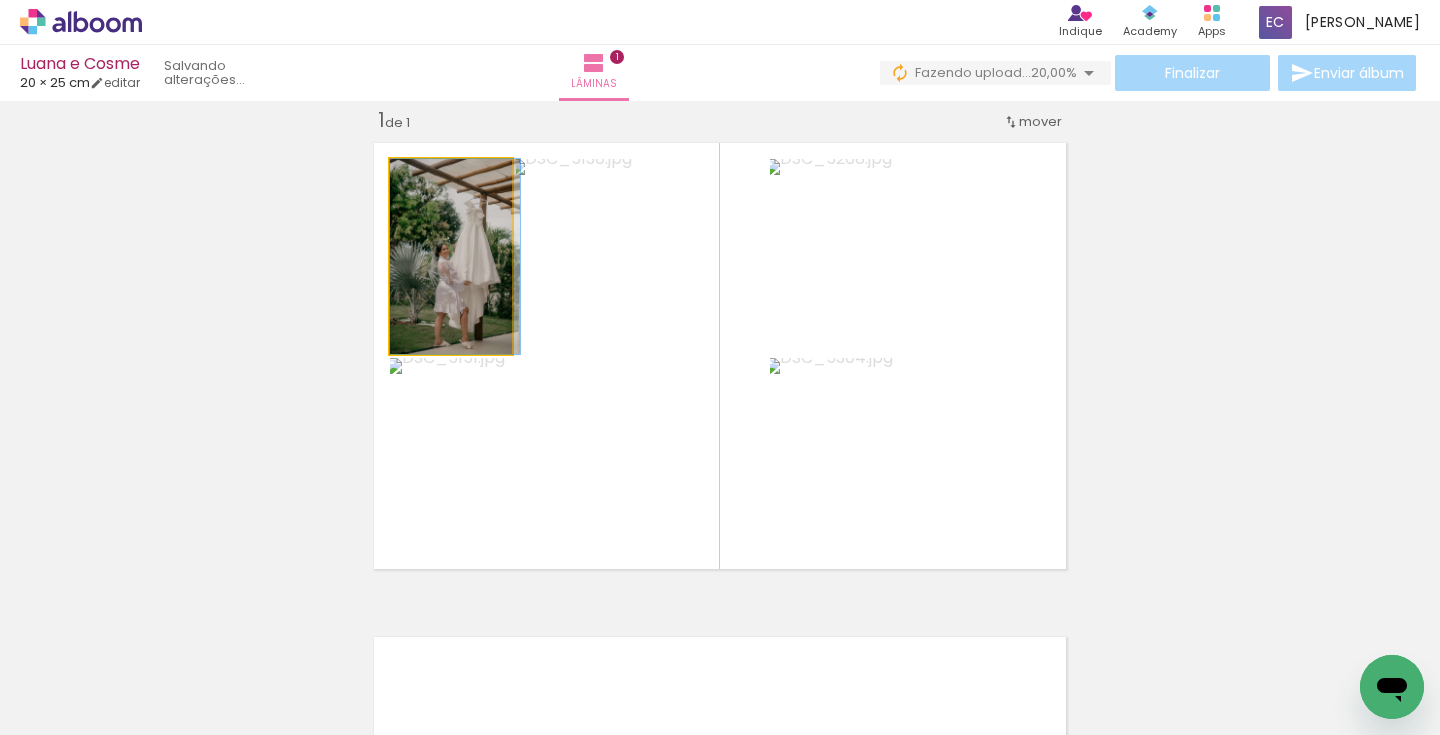 drag, startPoint x: 449, startPoint y: 286, endPoint x: 571, endPoint y: 329, distance: 129.3561 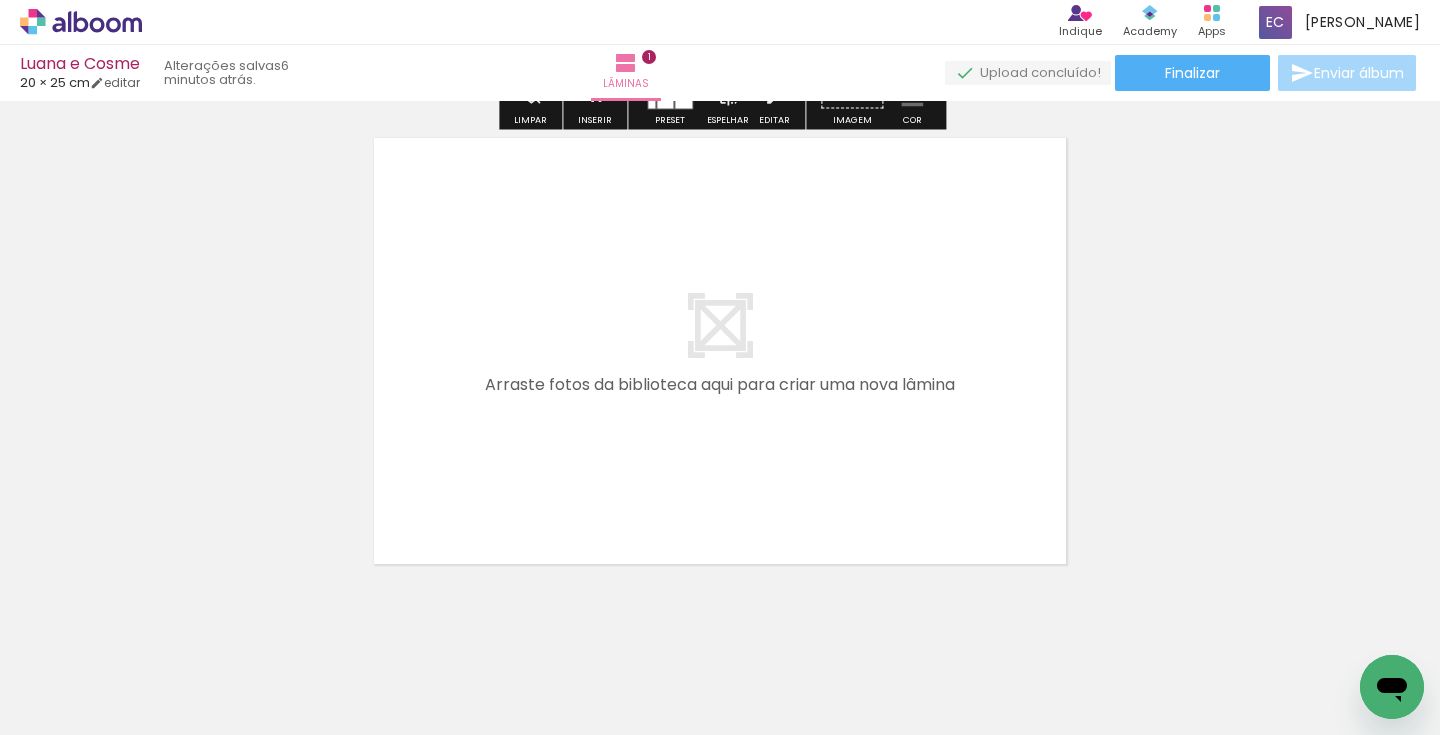 scroll, scrollTop: 519, scrollLeft: 0, axis: vertical 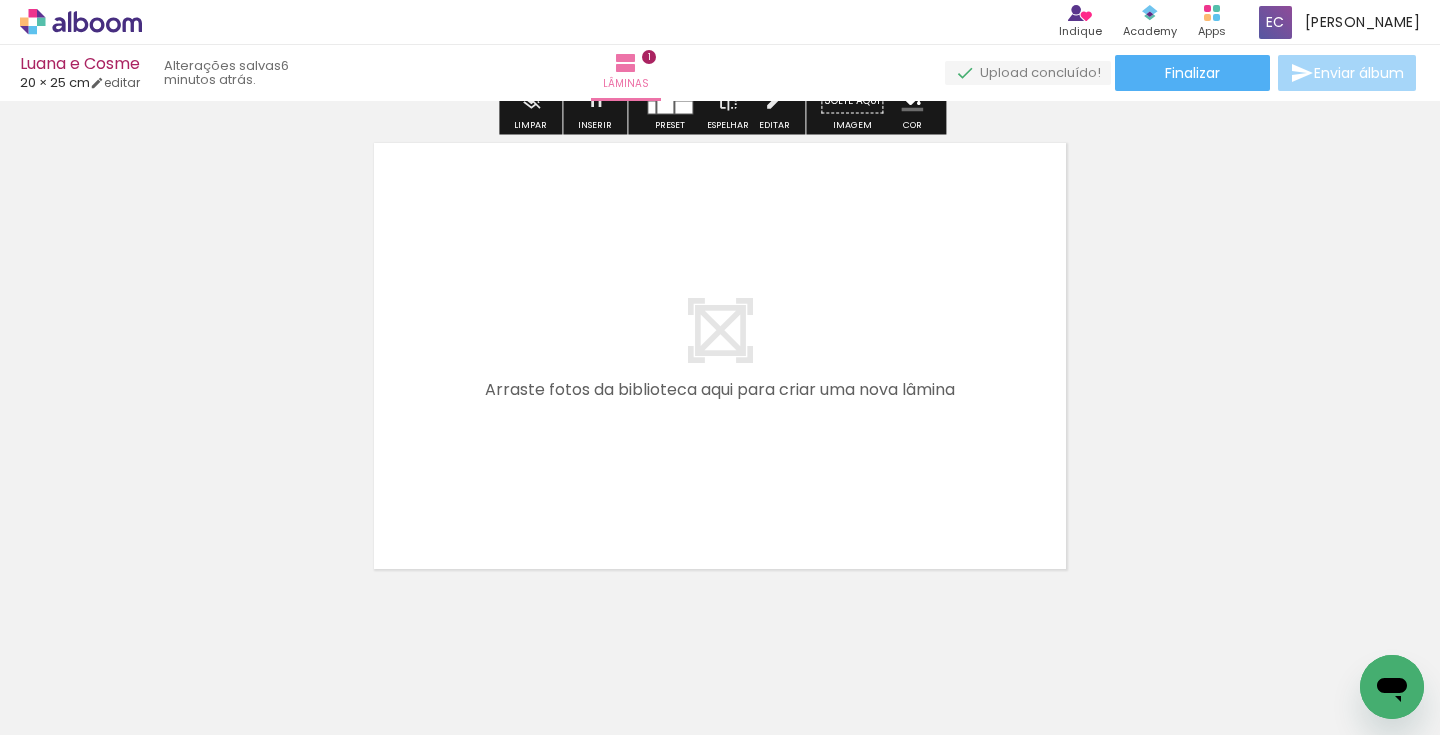 click on "Adicionar
Fotos" at bounding box center [71, 708] 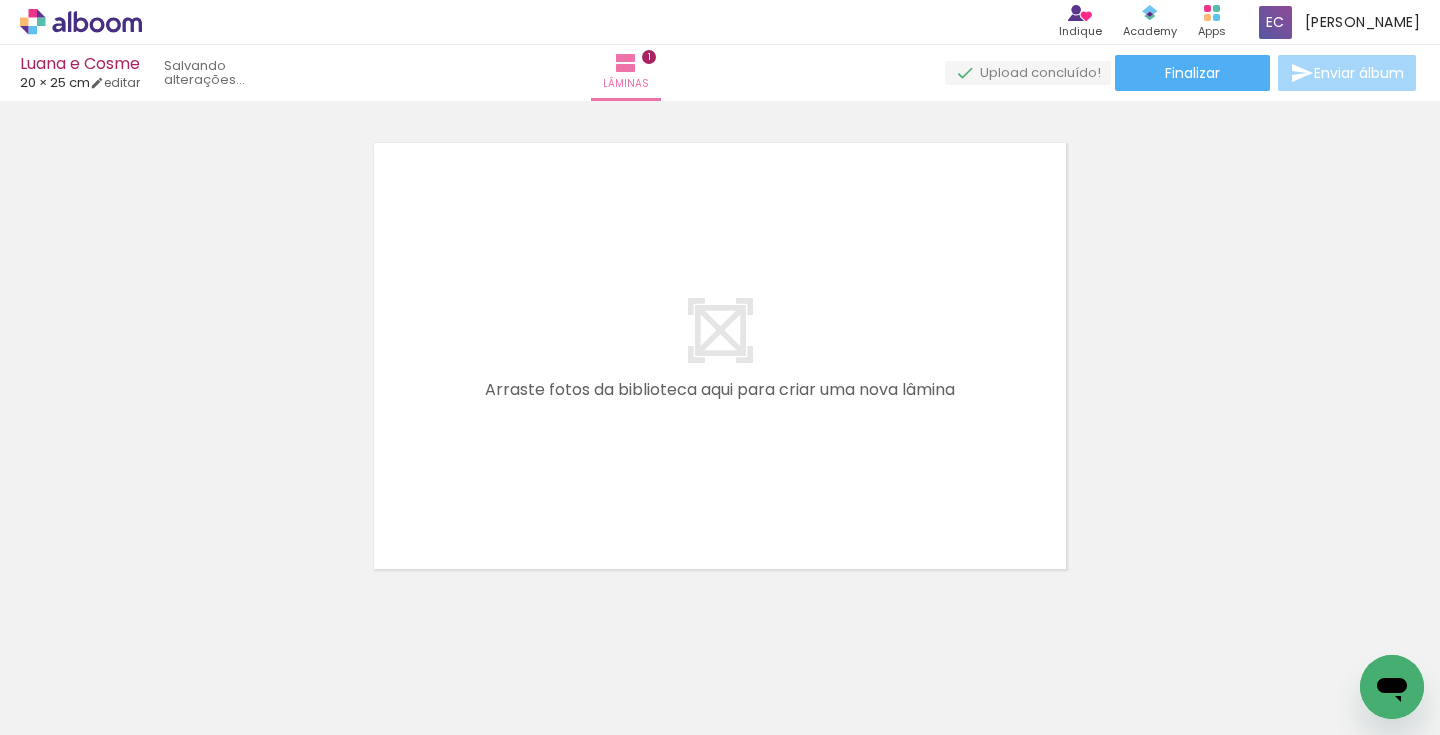 scroll, scrollTop: 0, scrollLeft: 0, axis: both 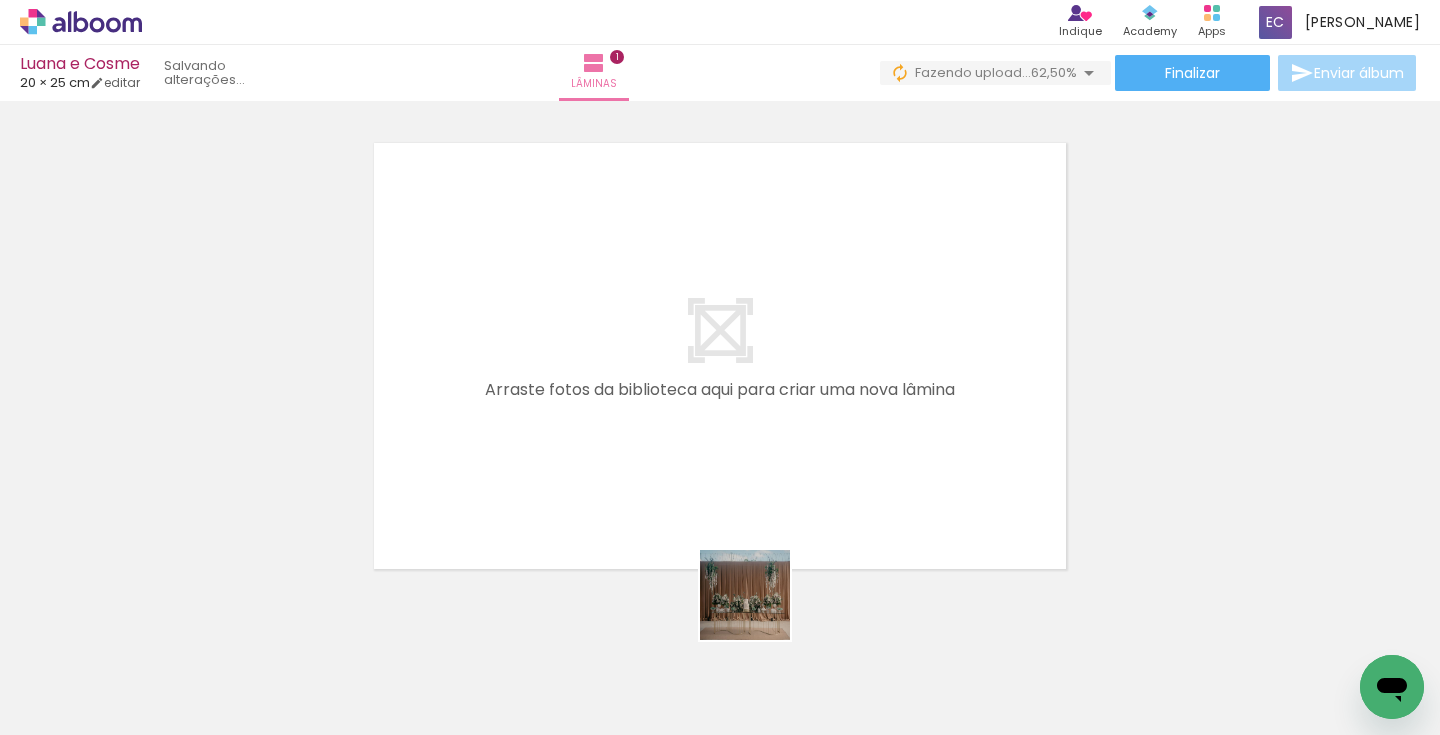 click at bounding box center [720, 367] 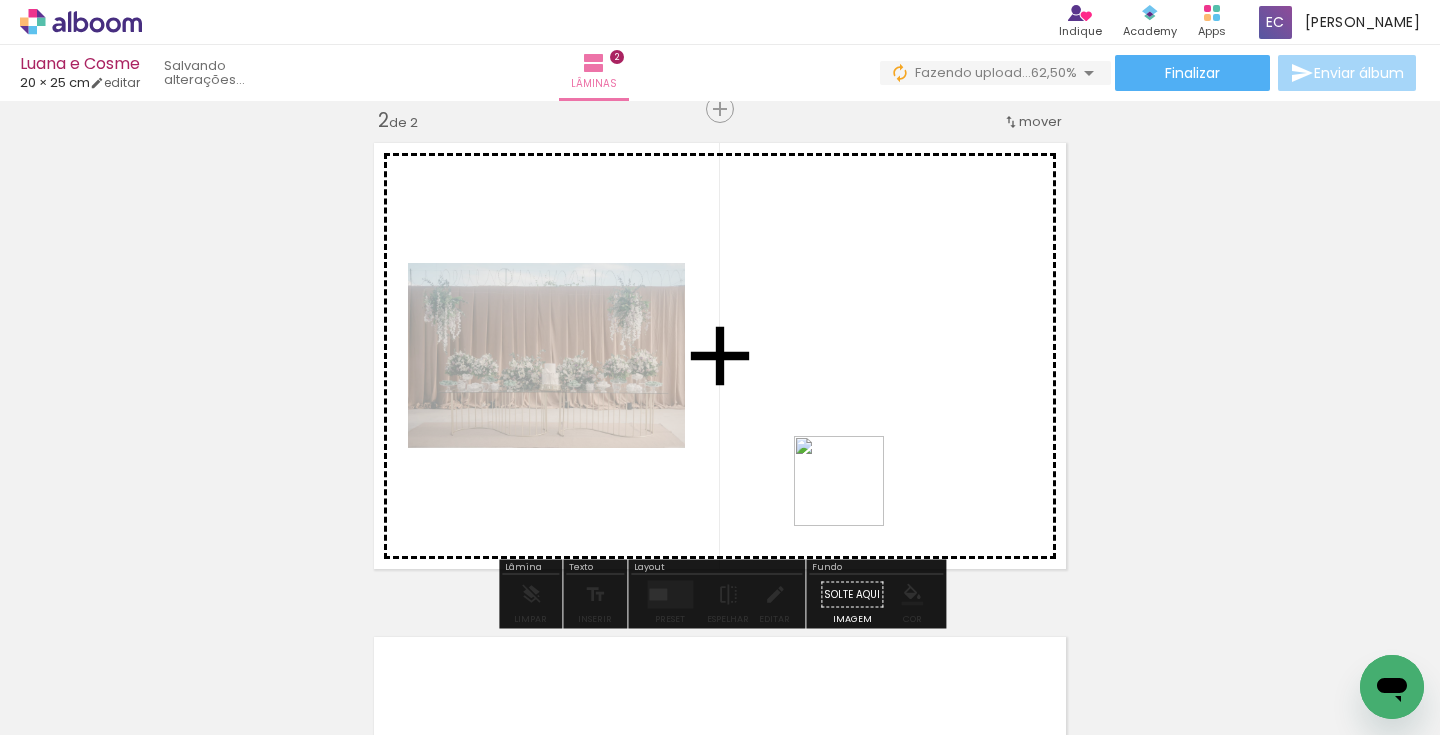 drag, startPoint x: 854, startPoint y: 663, endPoint x: 854, endPoint y: 473, distance: 190 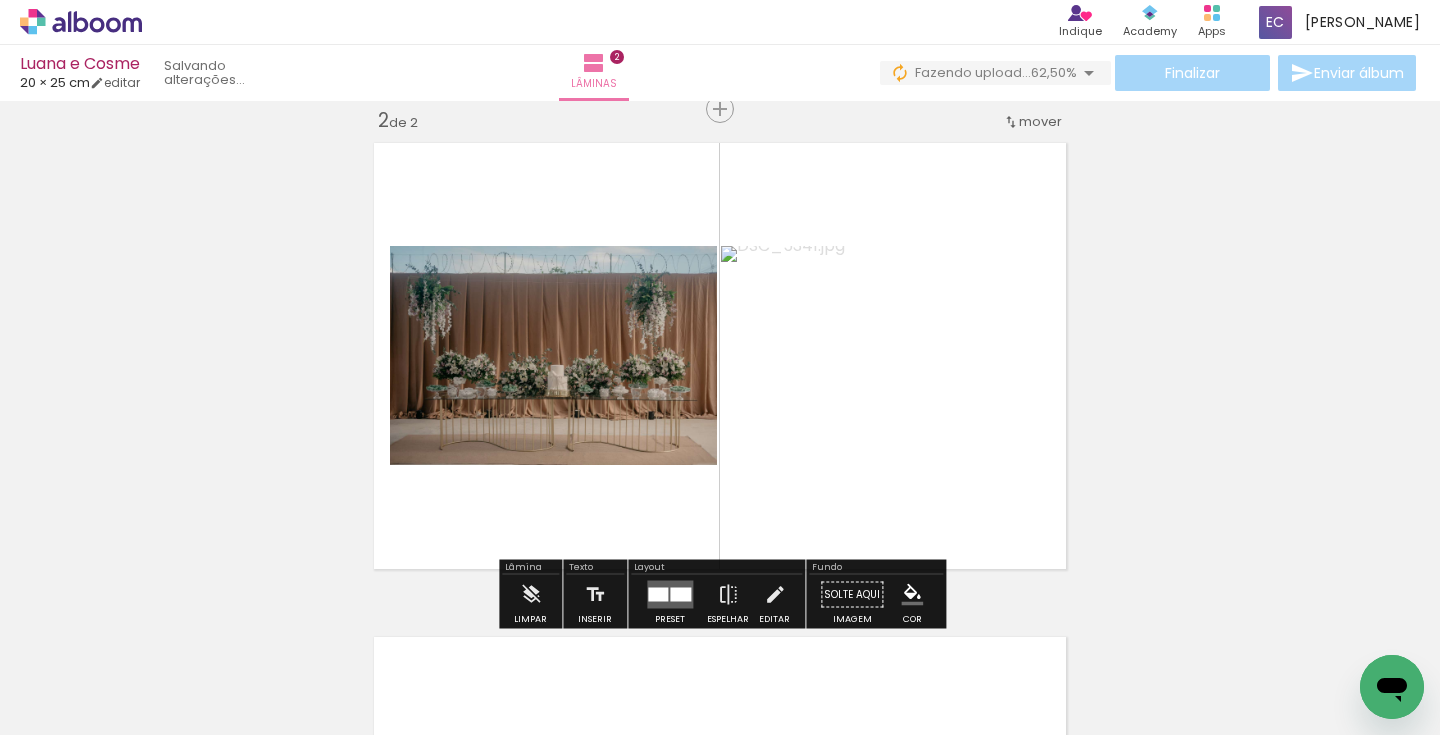 drag, startPoint x: 993, startPoint y: 700, endPoint x: 981, endPoint y: 460, distance: 240.29982 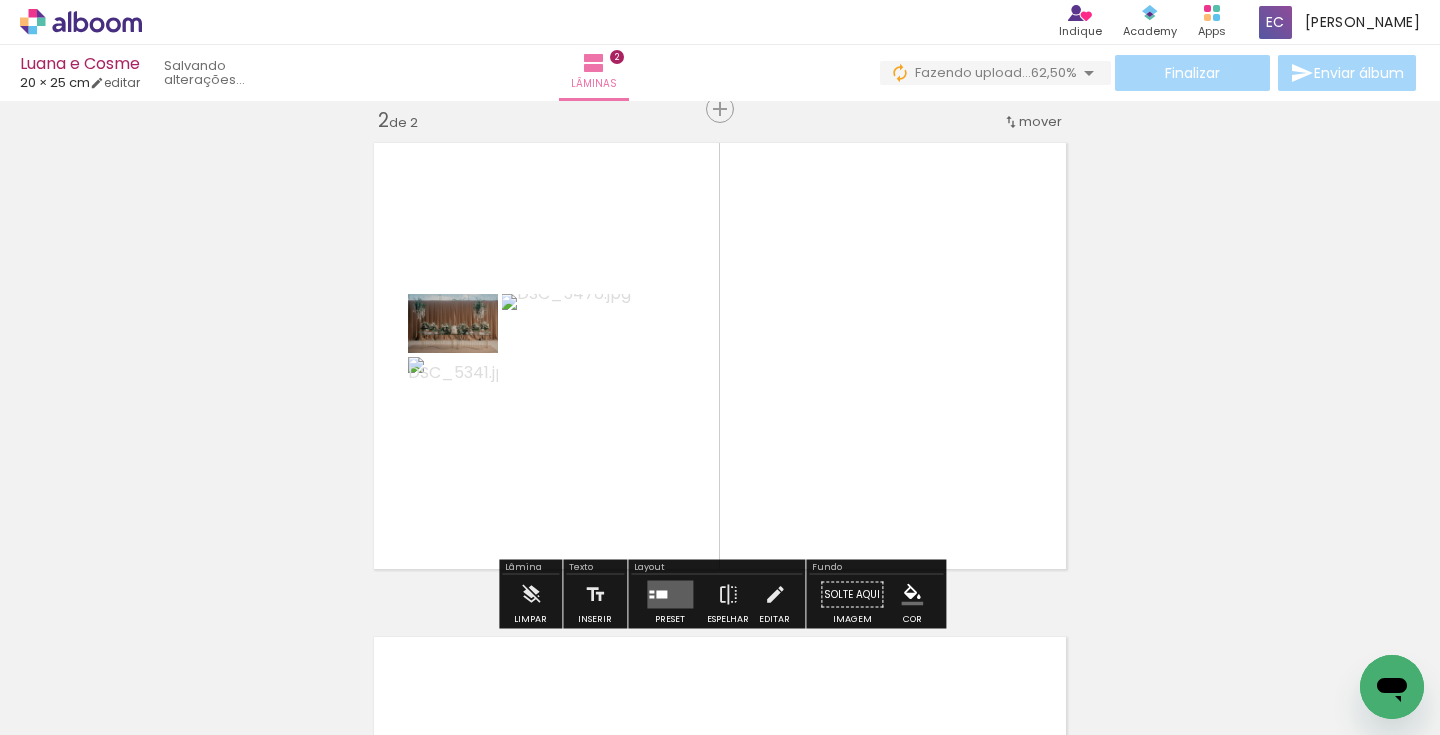 click at bounding box center [670, 595] 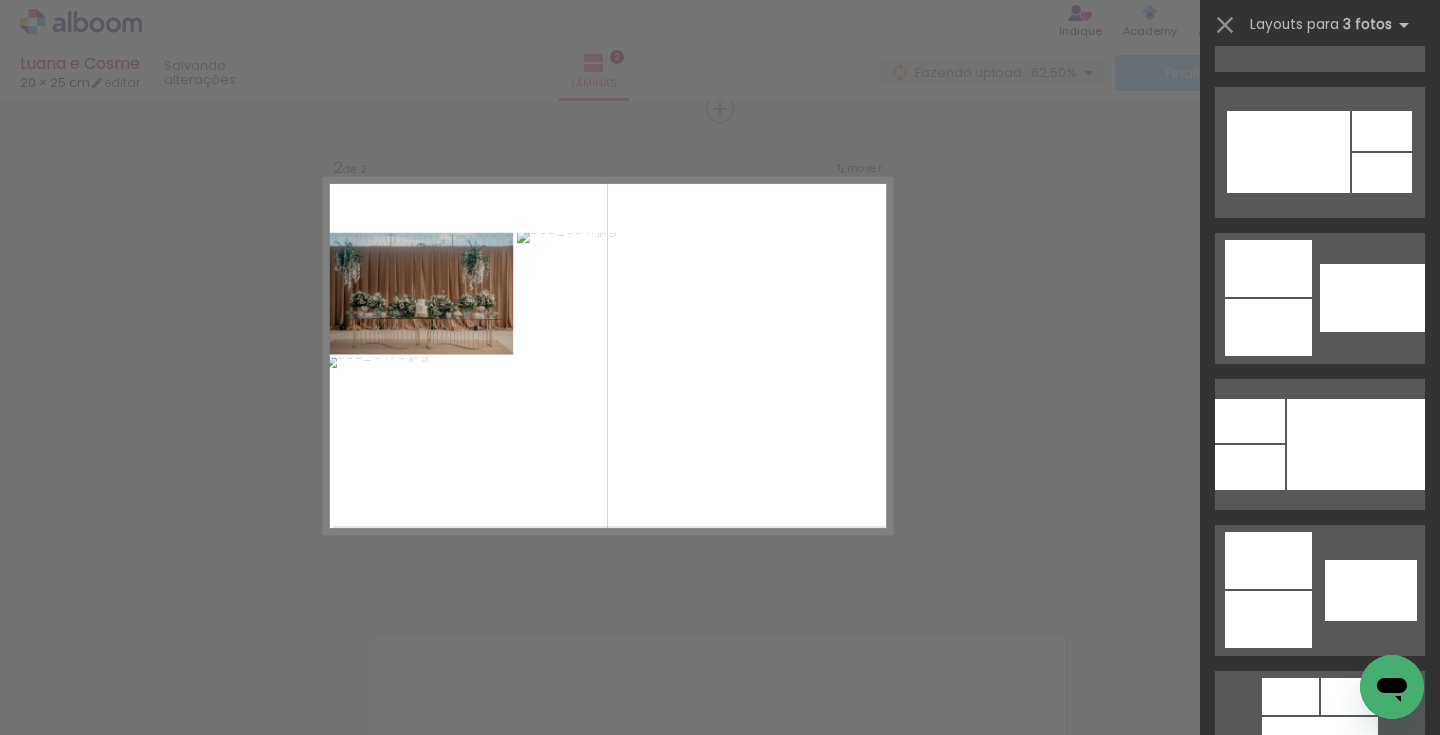 scroll, scrollTop: 1290, scrollLeft: 0, axis: vertical 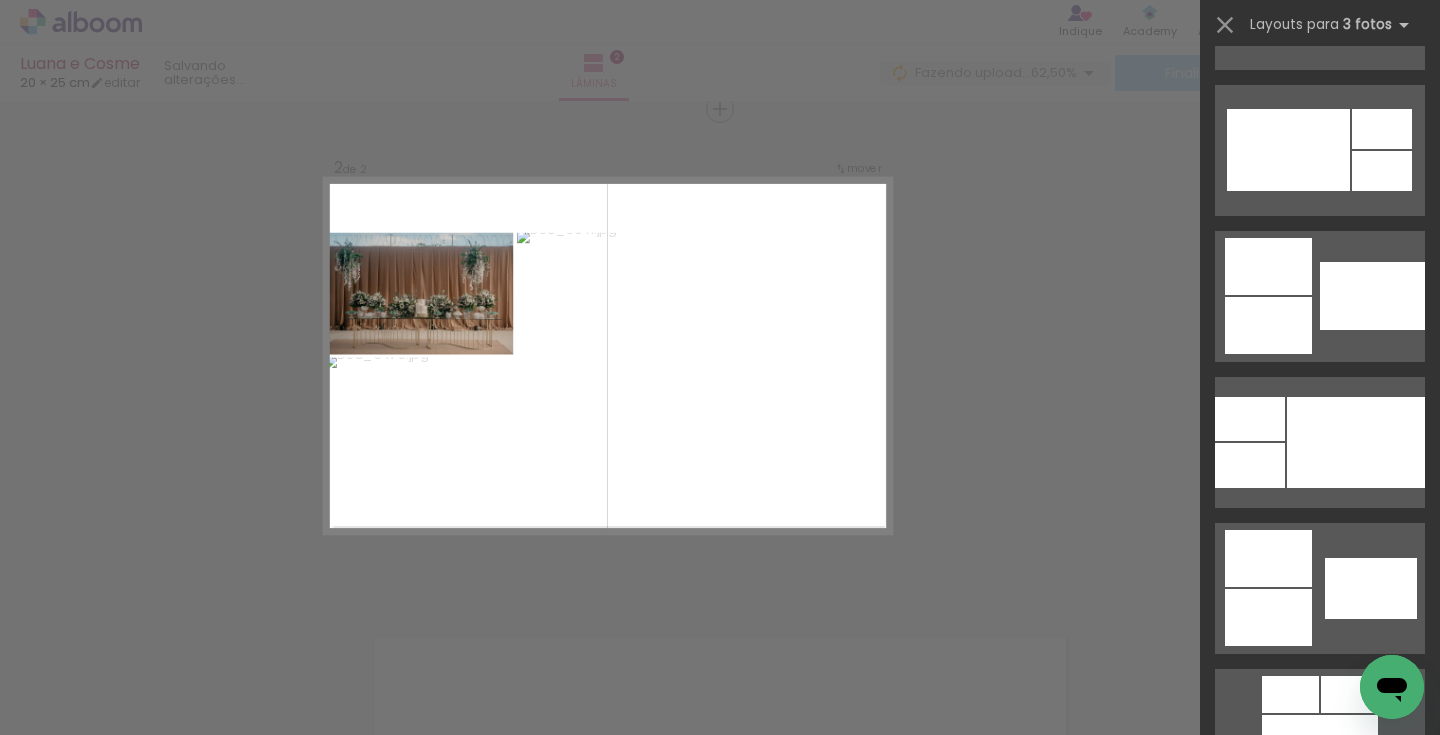 click at bounding box center (1356, 442) 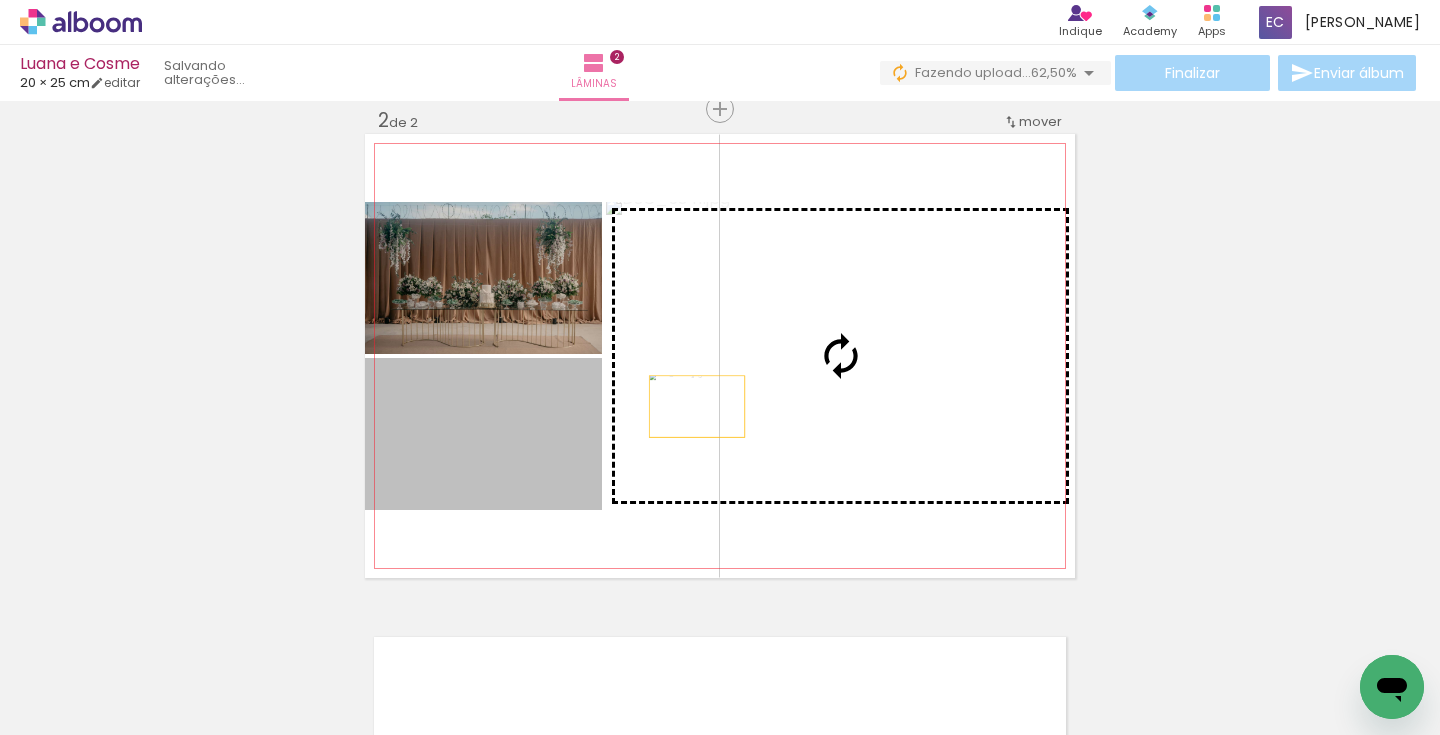 drag, startPoint x: 525, startPoint y: 438, endPoint x: 725, endPoint y: 399, distance: 203.76703 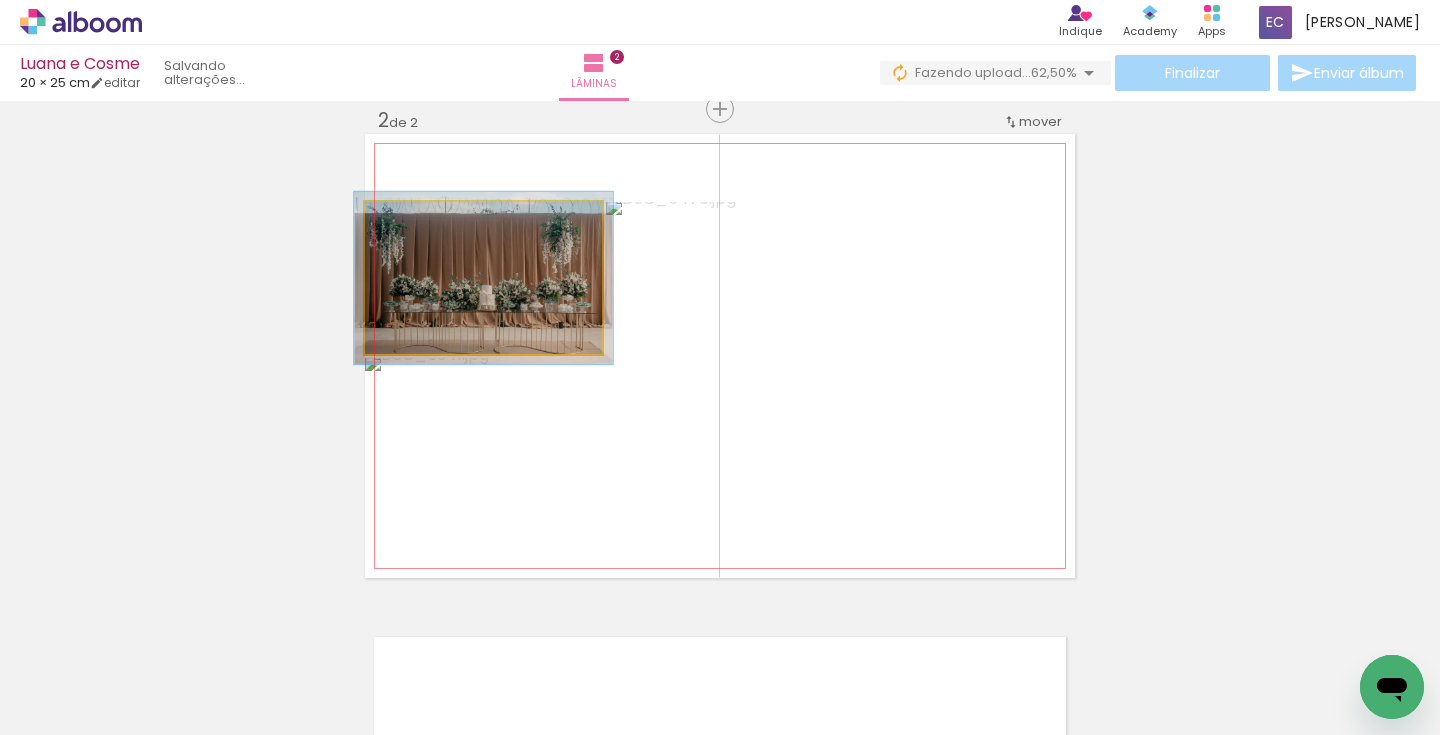 type on "109" 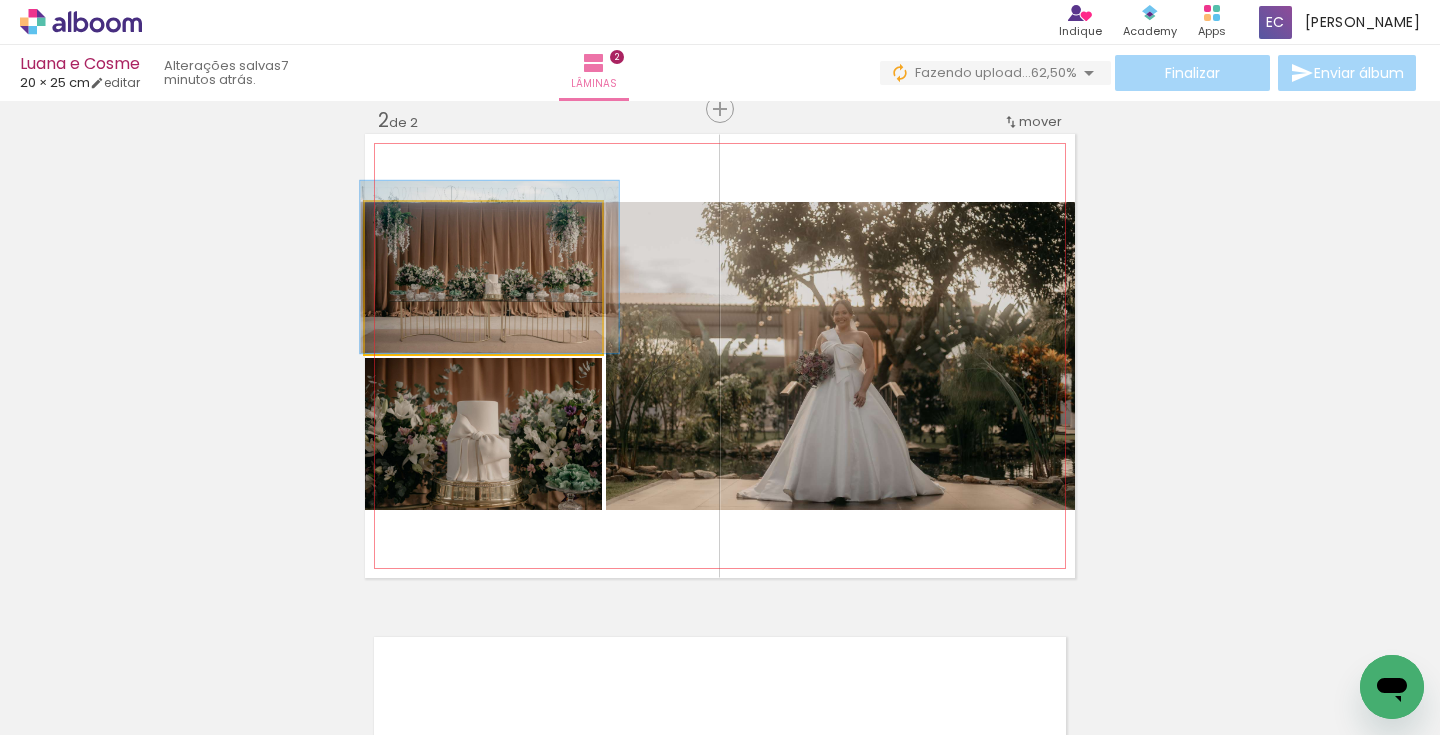 drag, startPoint x: 472, startPoint y: 287, endPoint x: 479, endPoint y: 269, distance: 19.313208 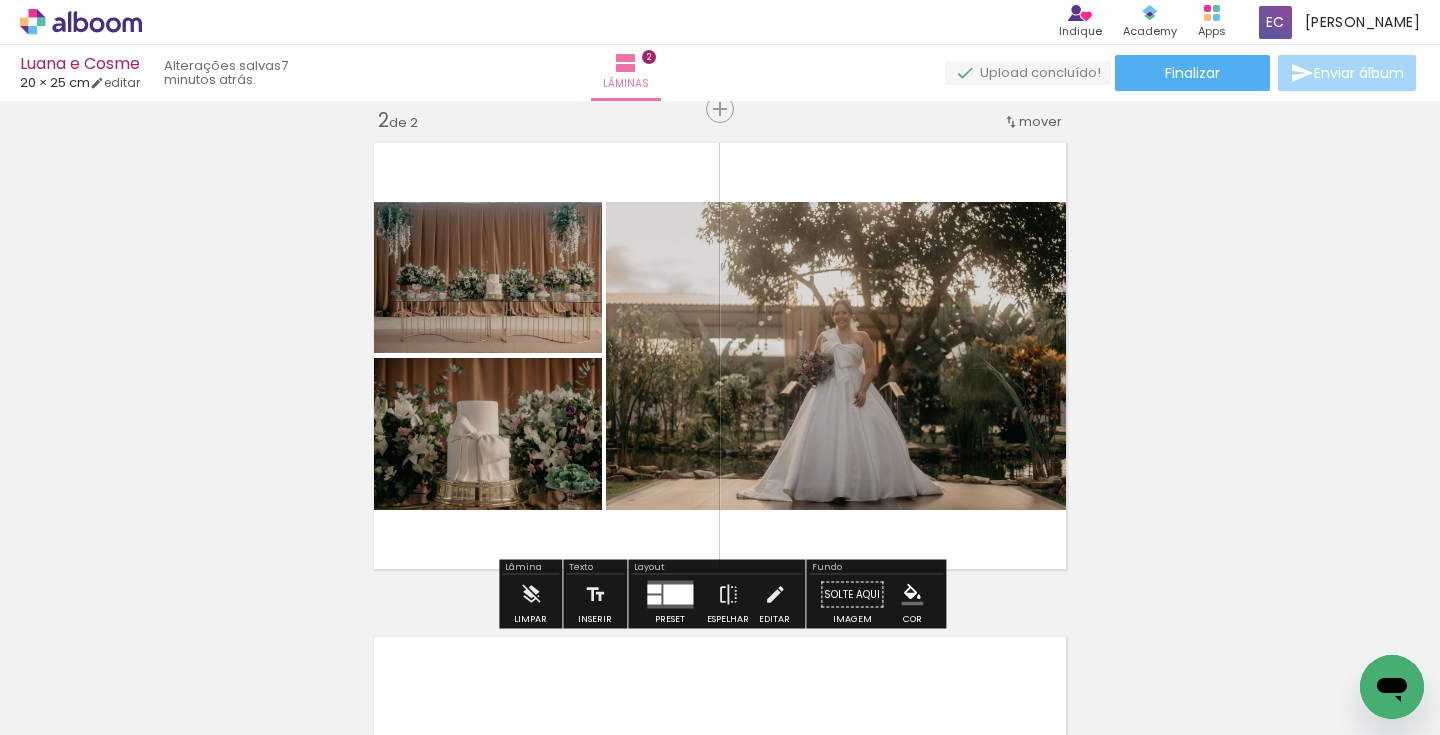 click on "Inserir lâmina 1  de 2  Inserir lâmina 2  de 2" at bounding box center (720, 330) 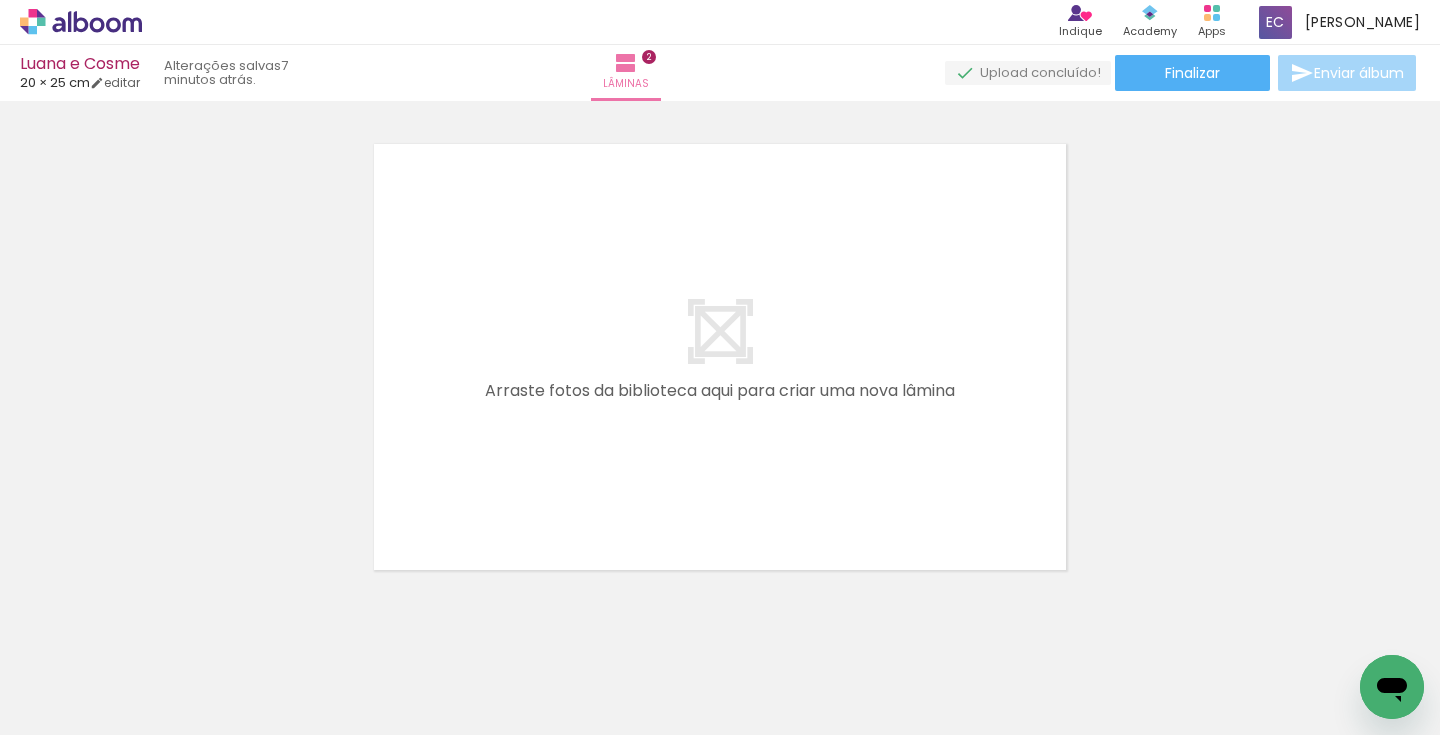 scroll, scrollTop: 1013, scrollLeft: 0, axis: vertical 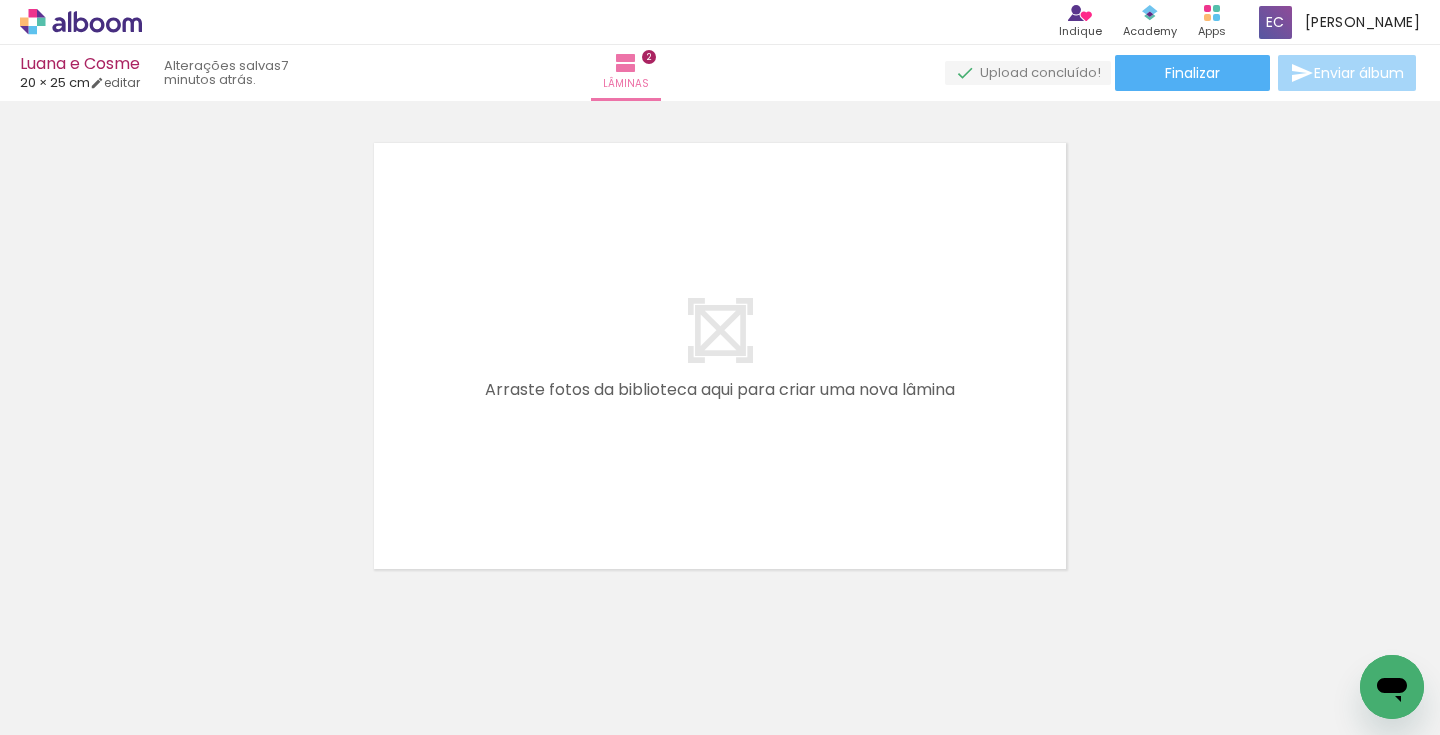 click on "Adicionar
Fotos" at bounding box center [71, 708] 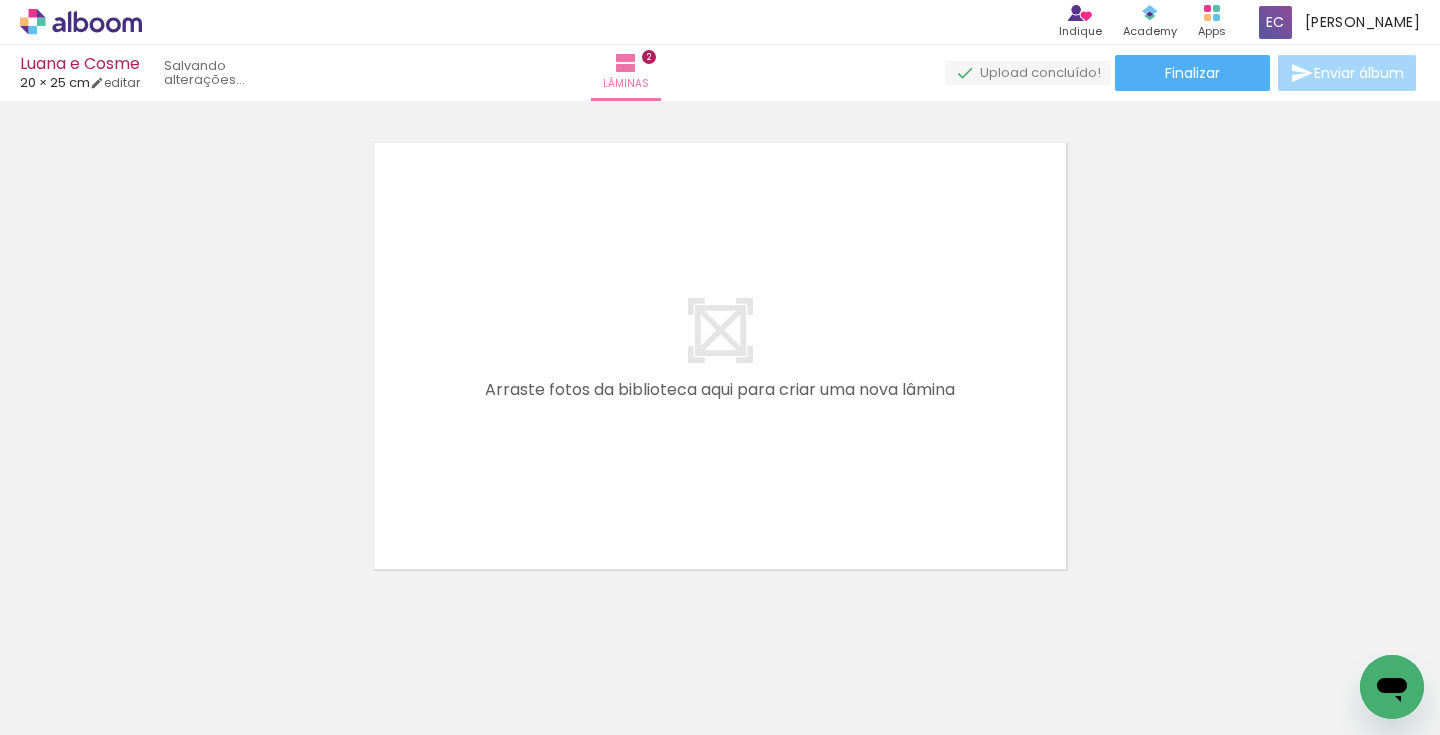 scroll, scrollTop: 0, scrollLeft: 0, axis: both 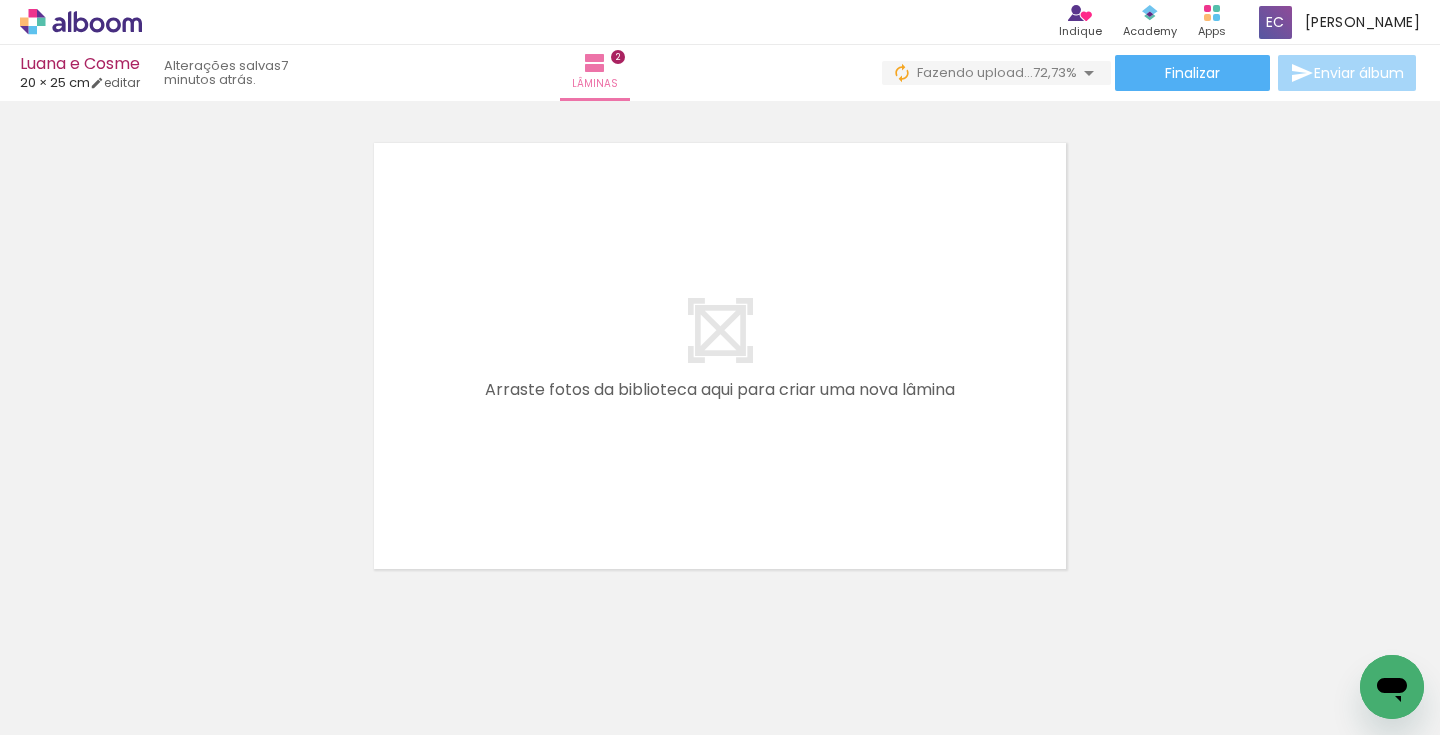 drag, startPoint x: 1100, startPoint y: 664, endPoint x: 971, endPoint y: 482, distance: 223.0807 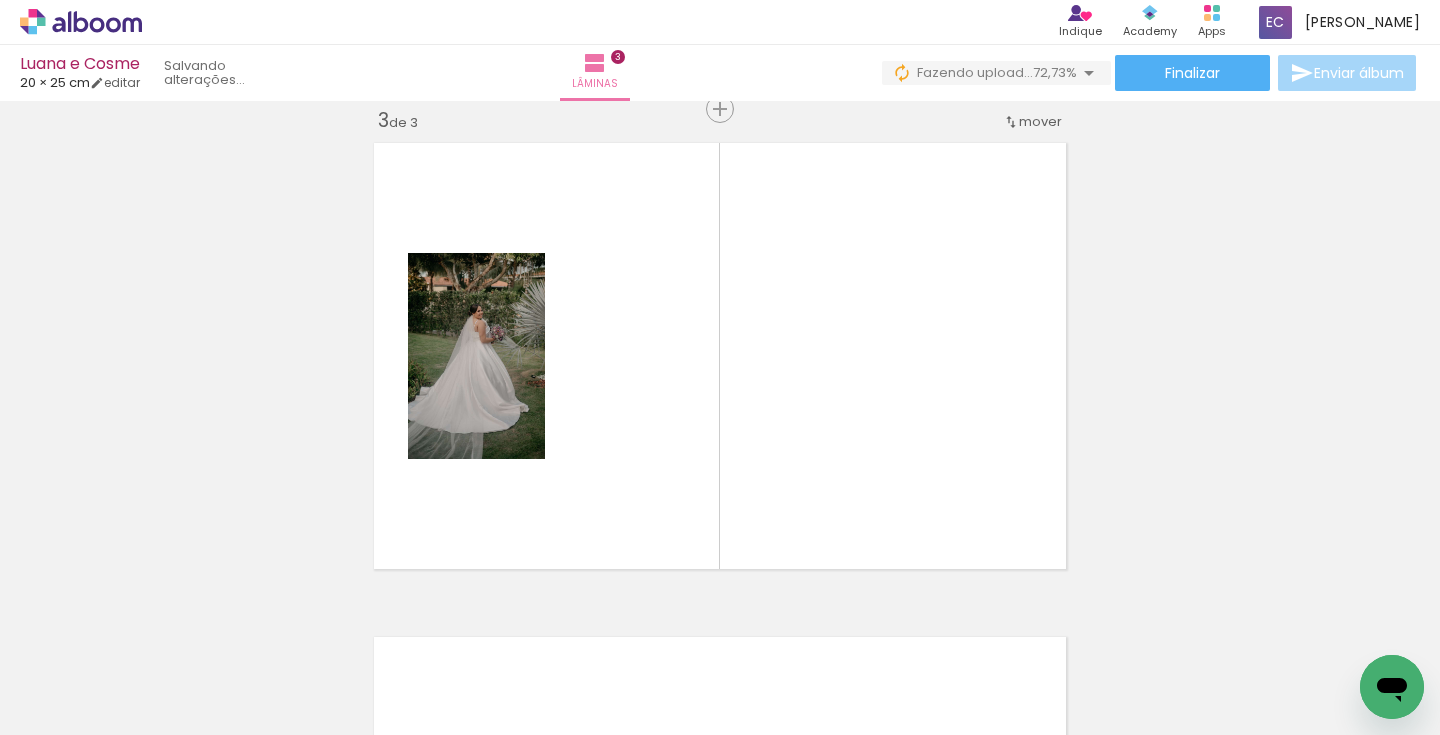 scroll, scrollTop: 1013, scrollLeft: 0, axis: vertical 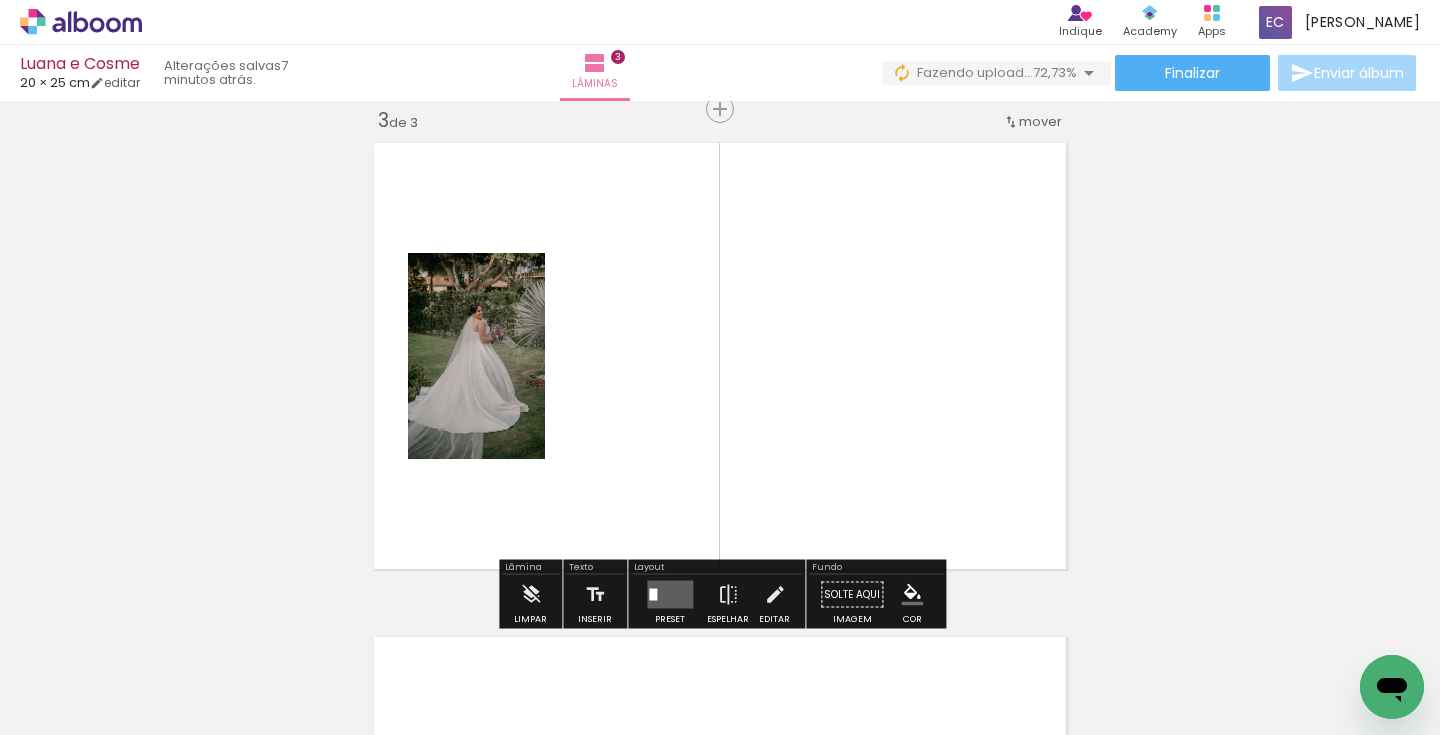 drag, startPoint x: 1225, startPoint y: 669, endPoint x: 1018, endPoint y: 419, distance: 324.5751 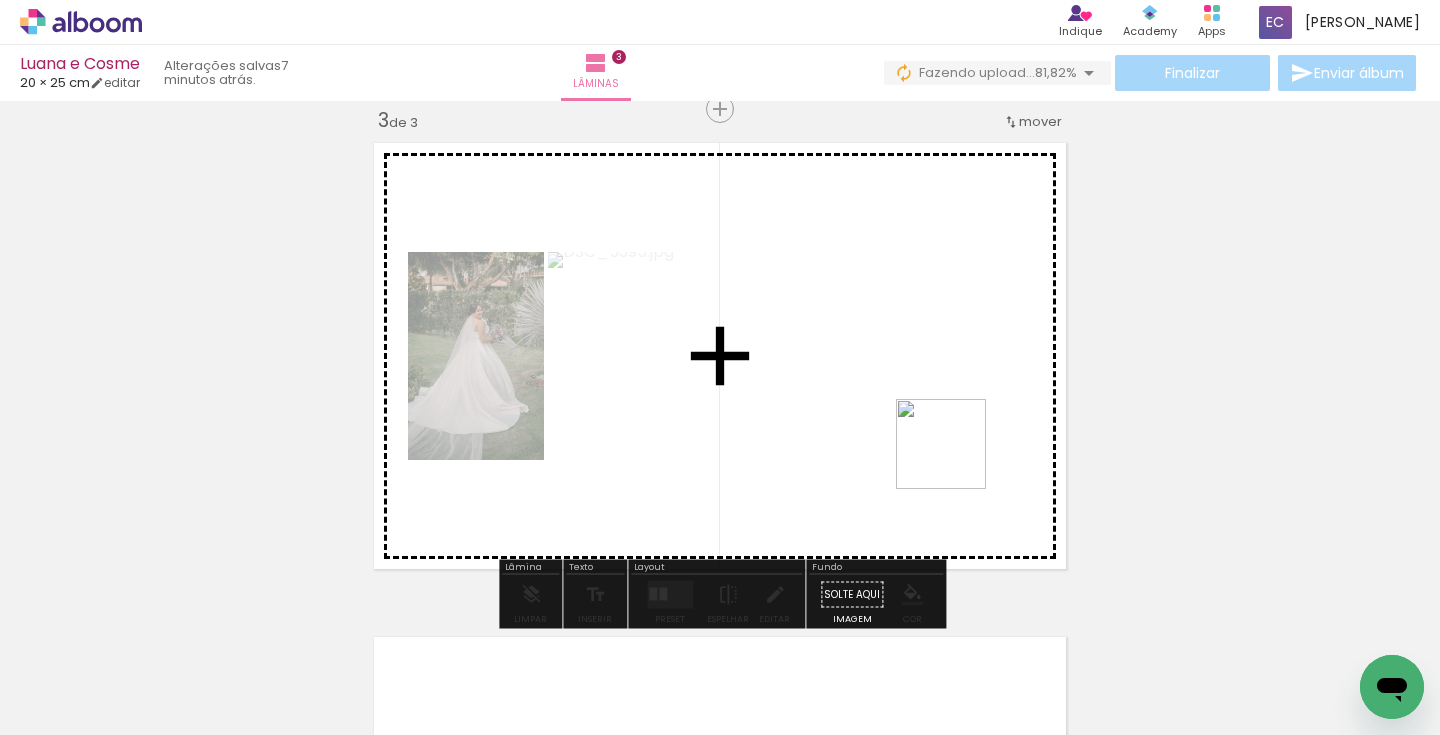 click at bounding box center [720, 367] 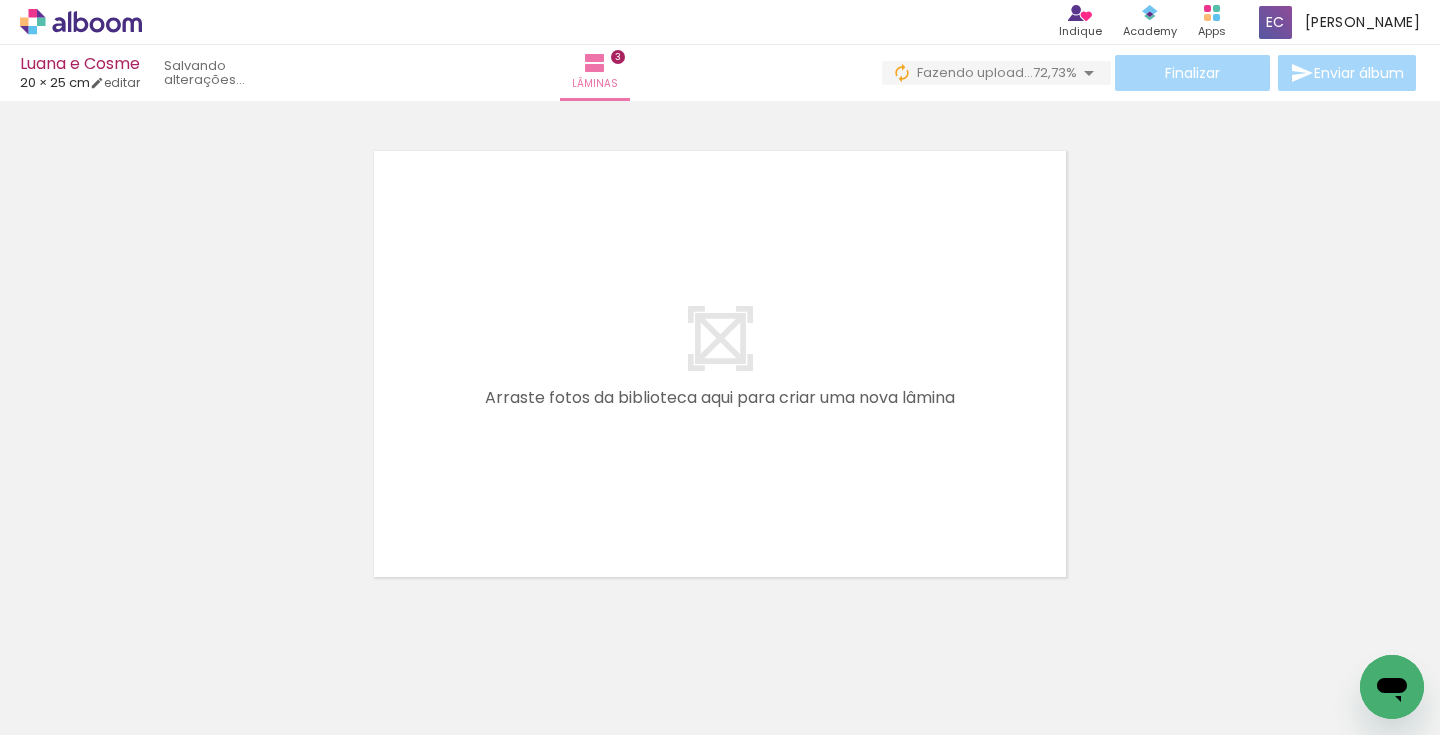 scroll, scrollTop: 1504, scrollLeft: 0, axis: vertical 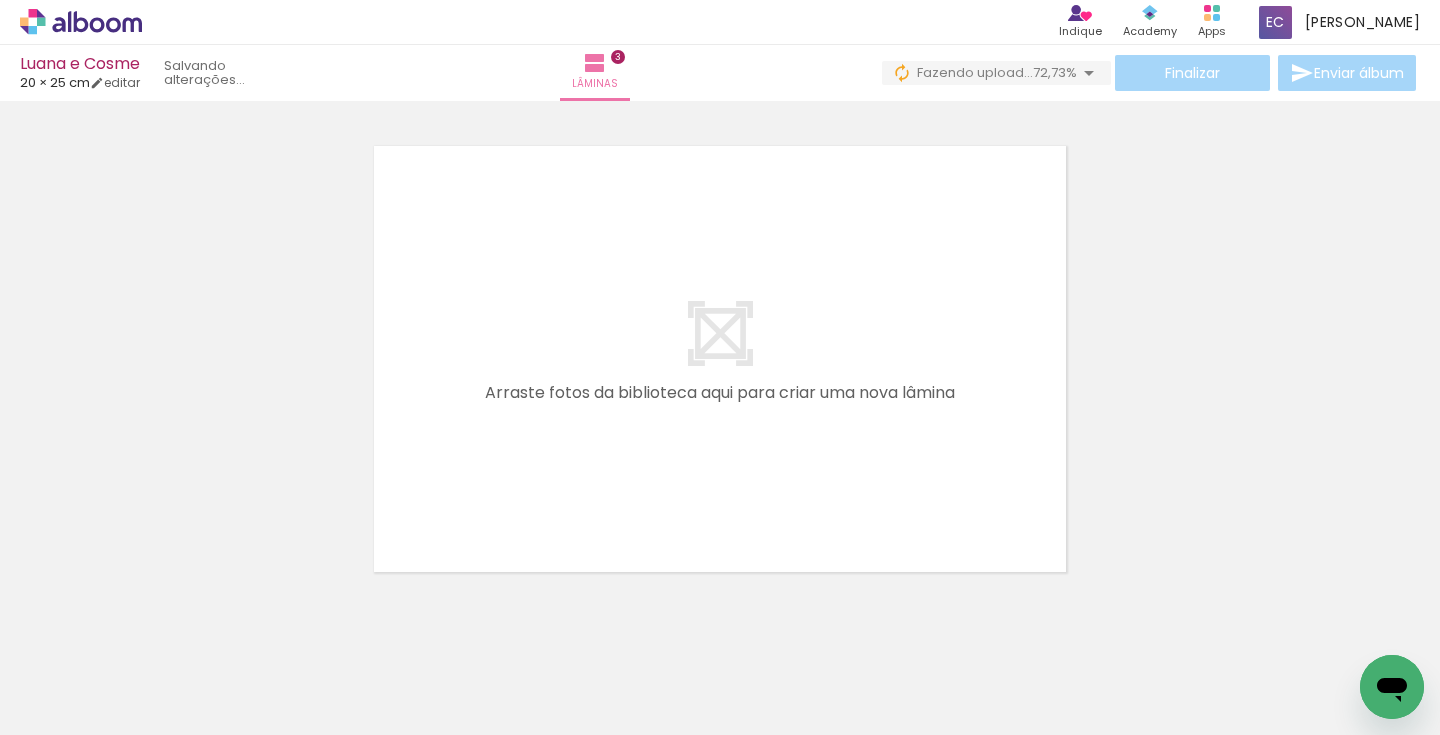 click on "Adicionar
Fotos" at bounding box center [71, 708] 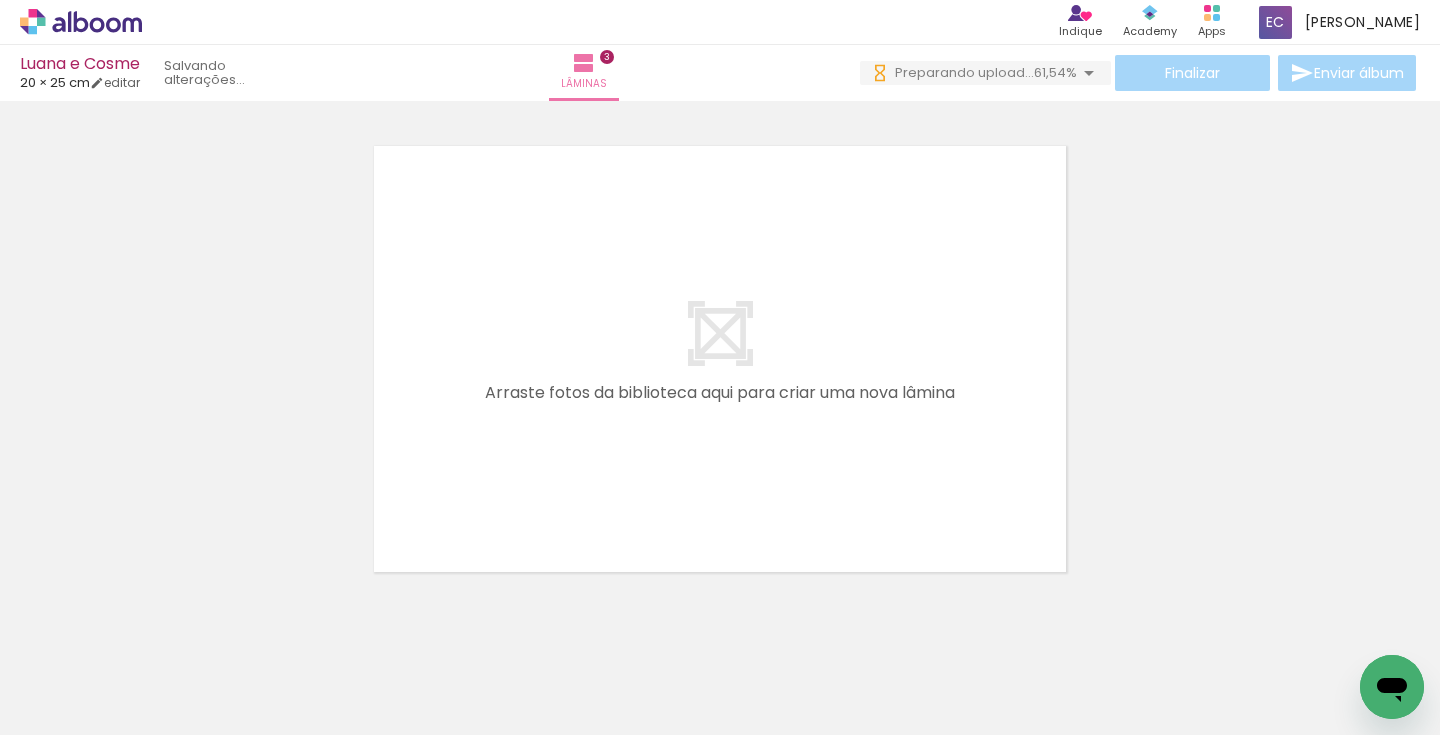 scroll, scrollTop: 0, scrollLeft: 0, axis: both 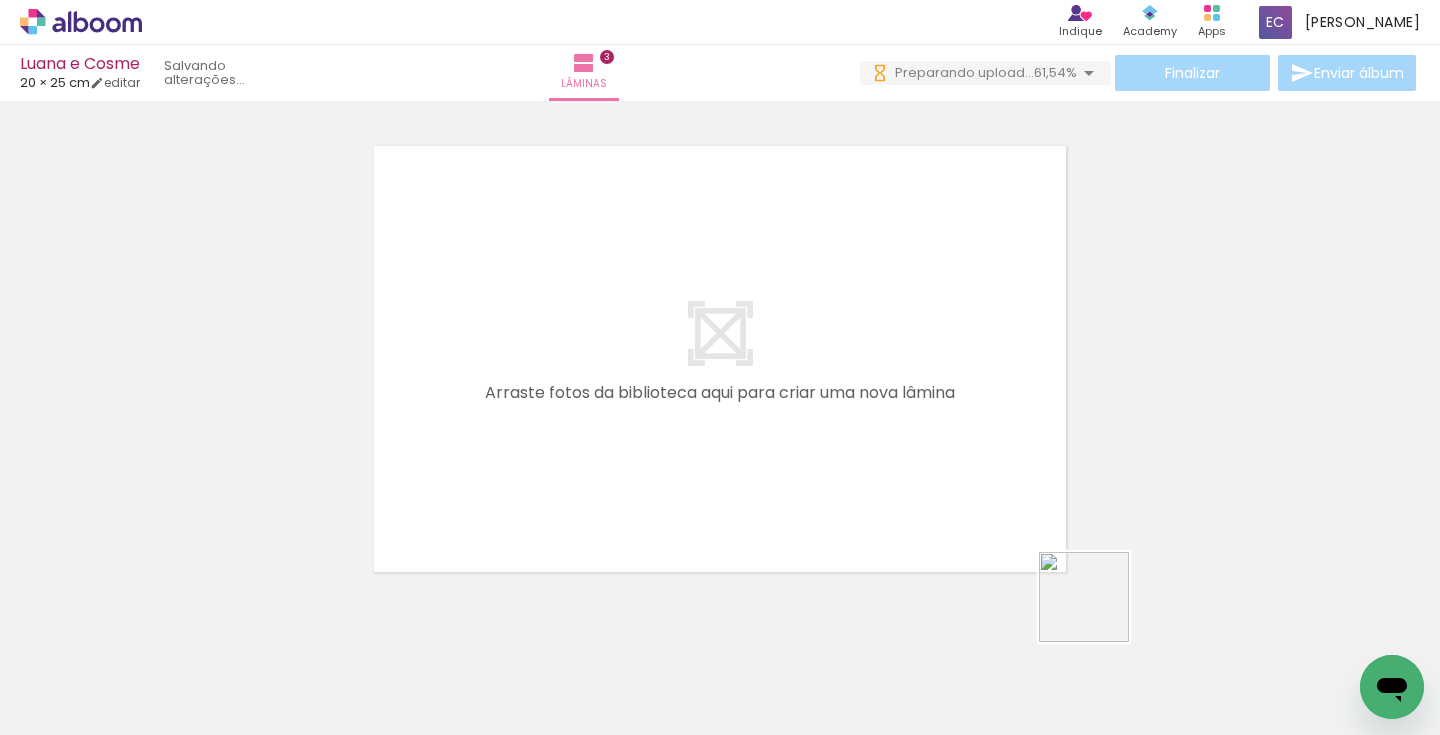 drag, startPoint x: 1138, startPoint y: 683, endPoint x: 1014, endPoint y: 460, distance: 255.15681 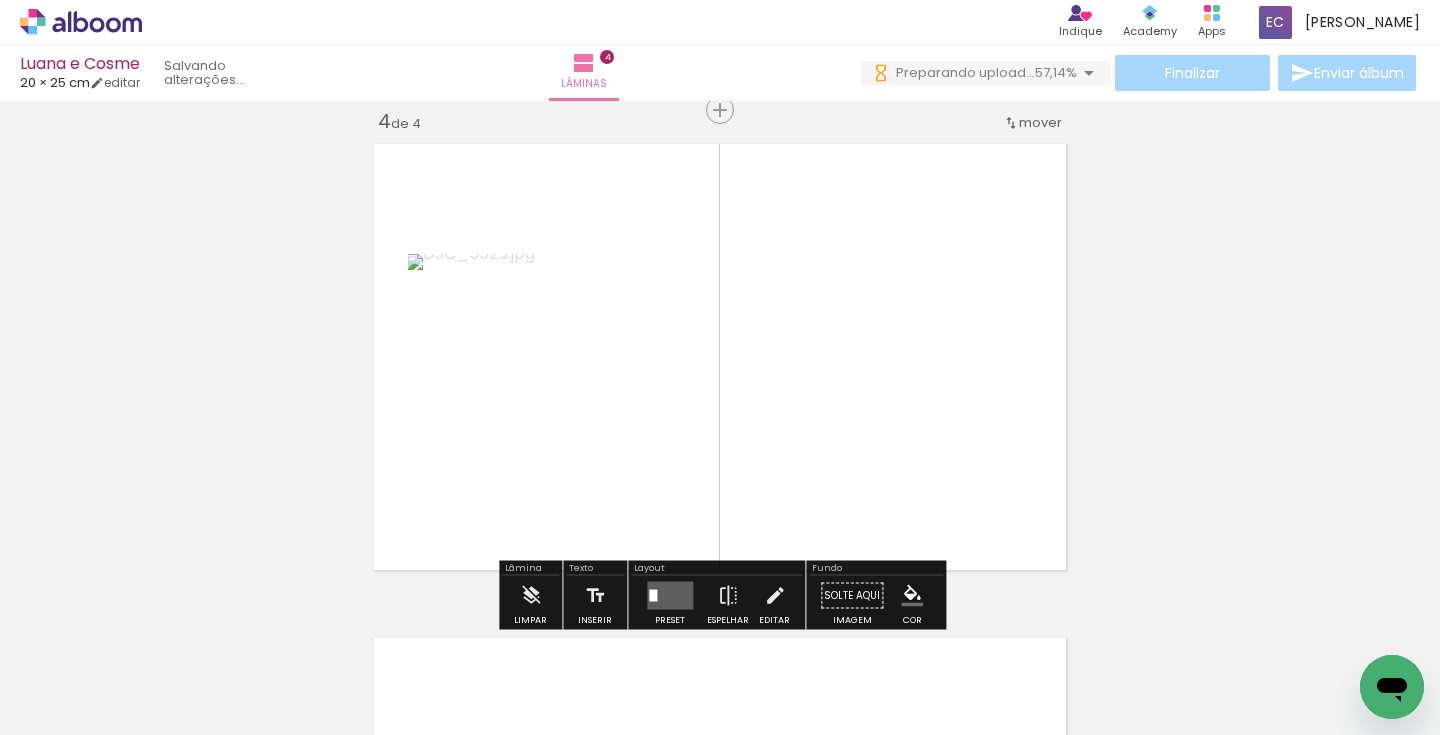 scroll, scrollTop: 1507, scrollLeft: 0, axis: vertical 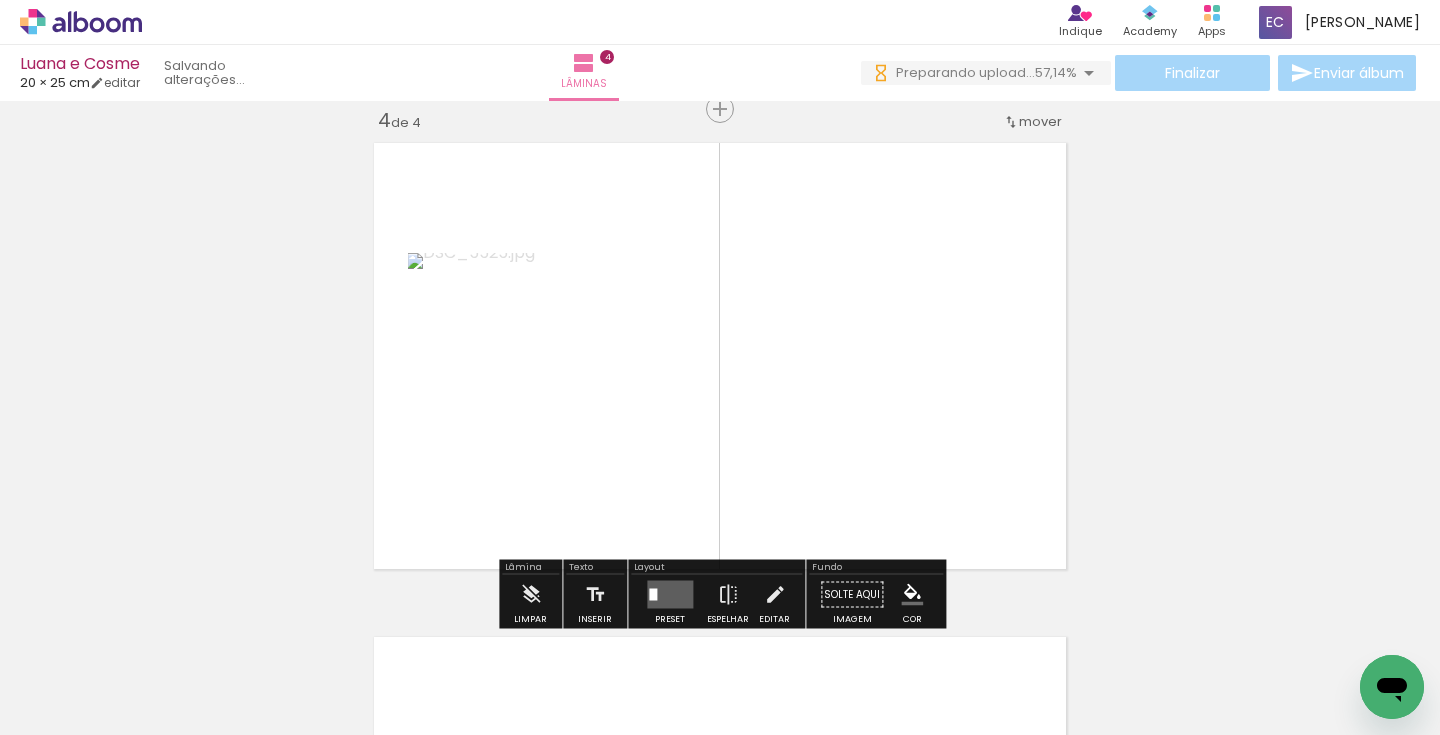 drag, startPoint x: 1234, startPoint y: 667, endPoint x: 976, endPoint y: 456, distance: 333.29416 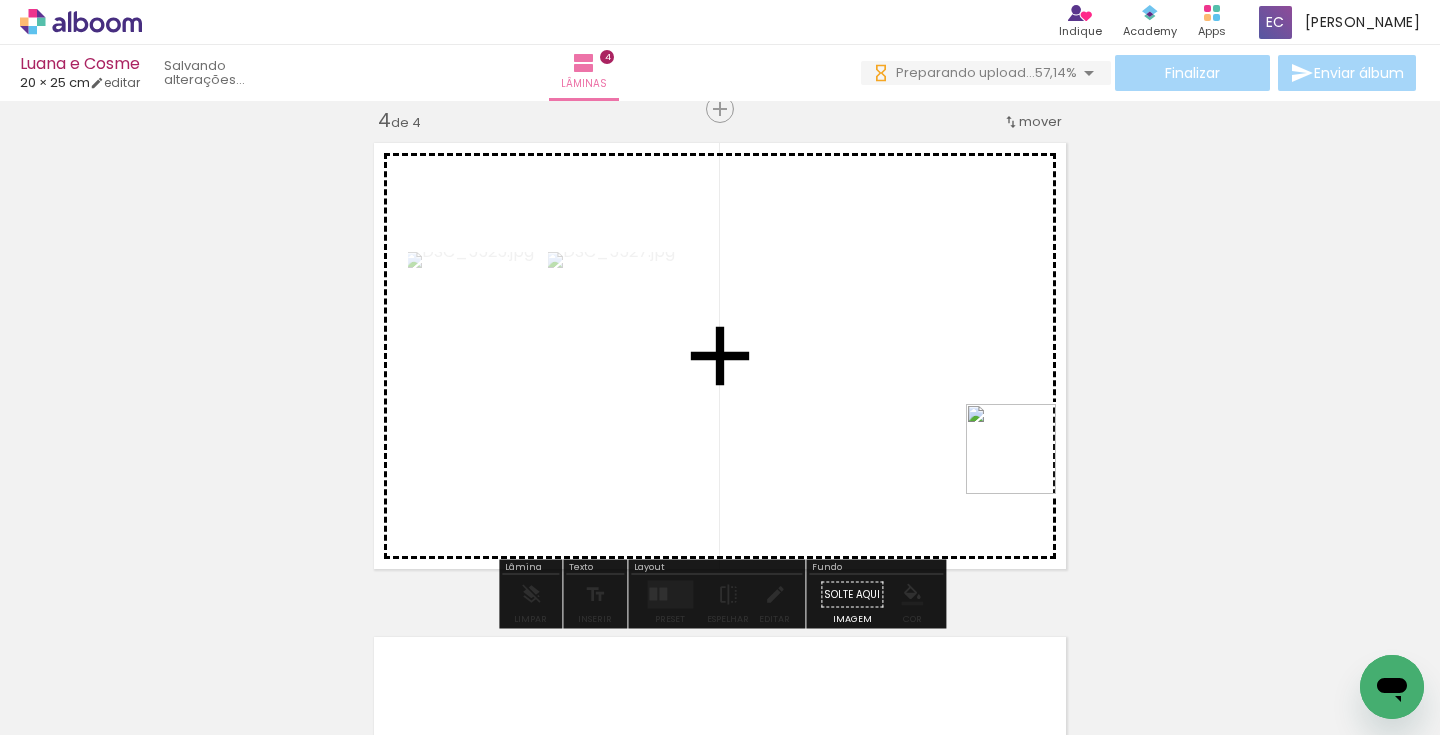 click at bounding box center (720, 367) 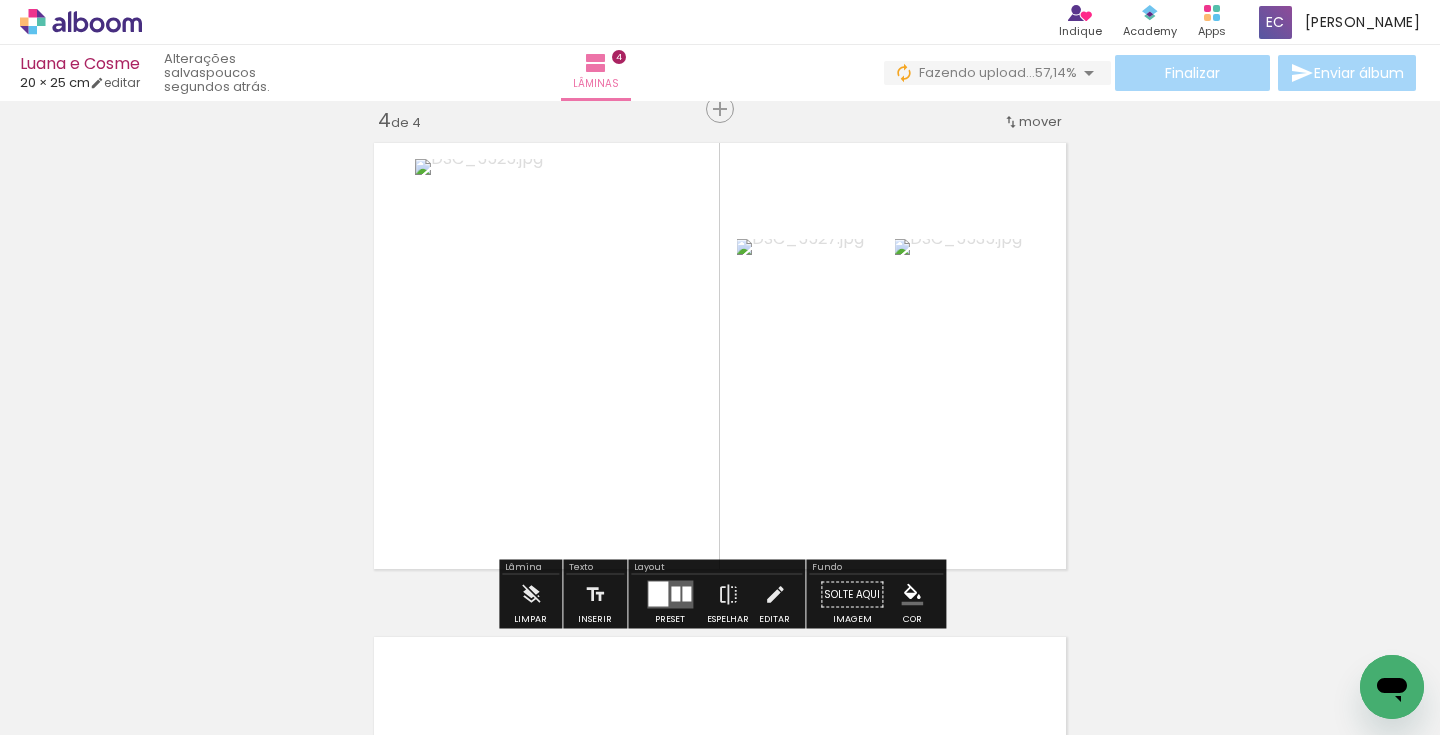 click at bounding box center [675, 594] 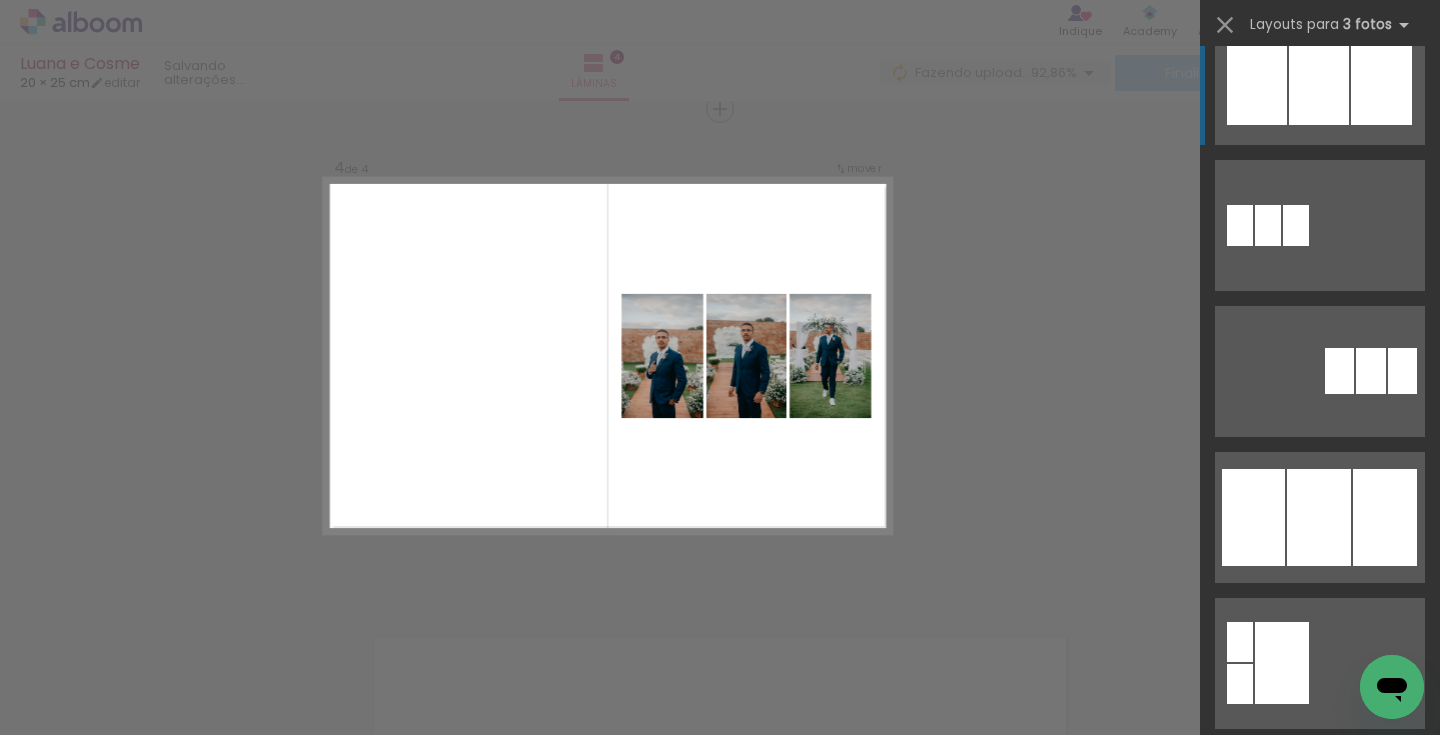 scroll, scrollTop: 1216, scrollLeft: 0, axis: vertical 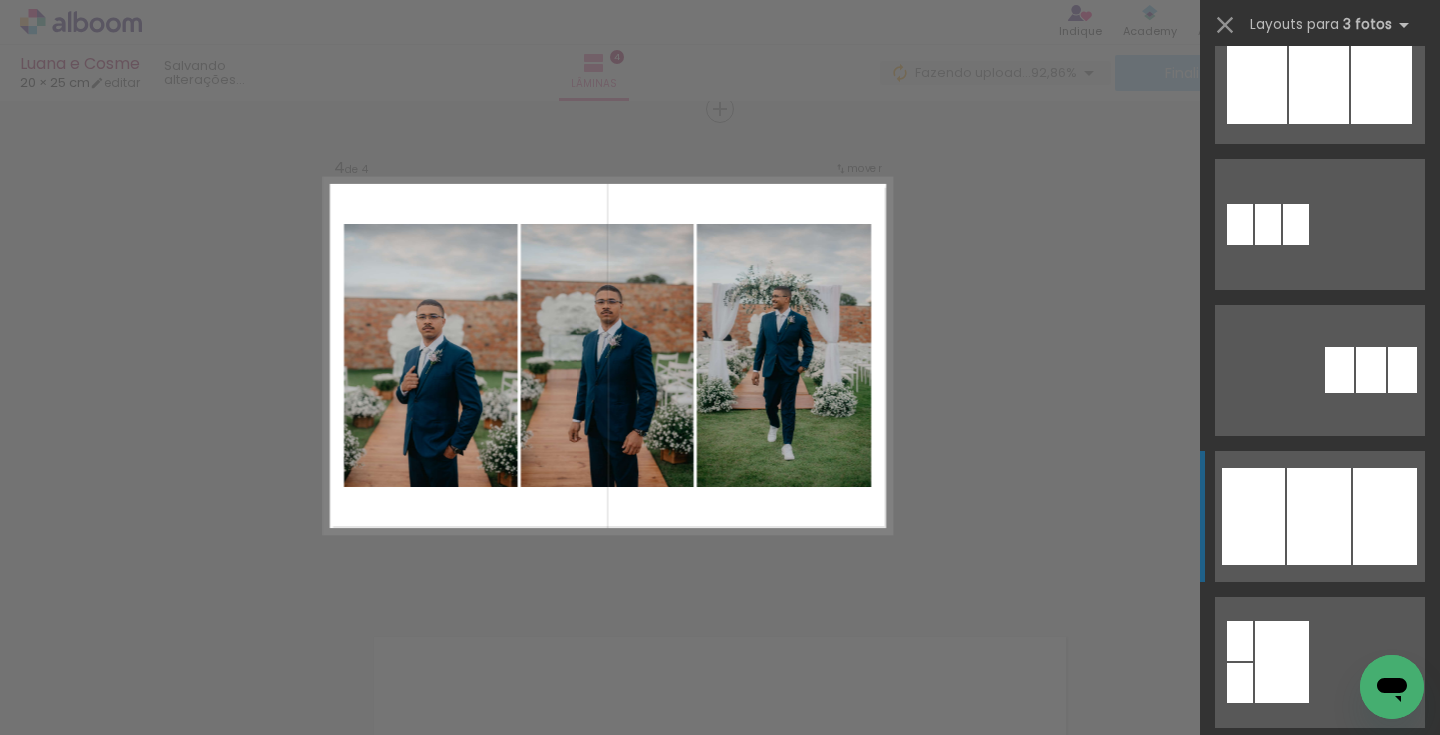 click at bounding box center (1319, 808) 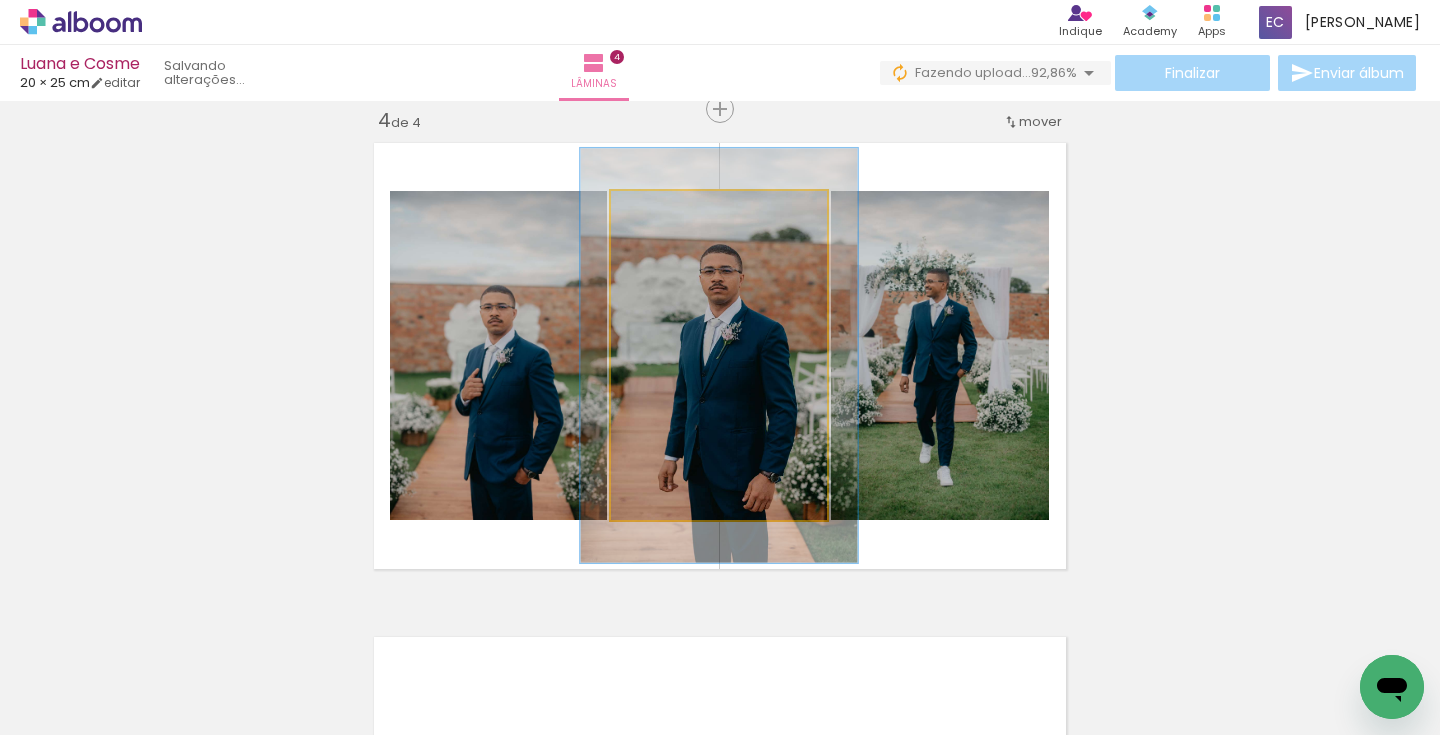 drag, startPoint x: 656, startPoint y: 210, endPoint x: 675, endPoint y: 214, distance: 19.416489 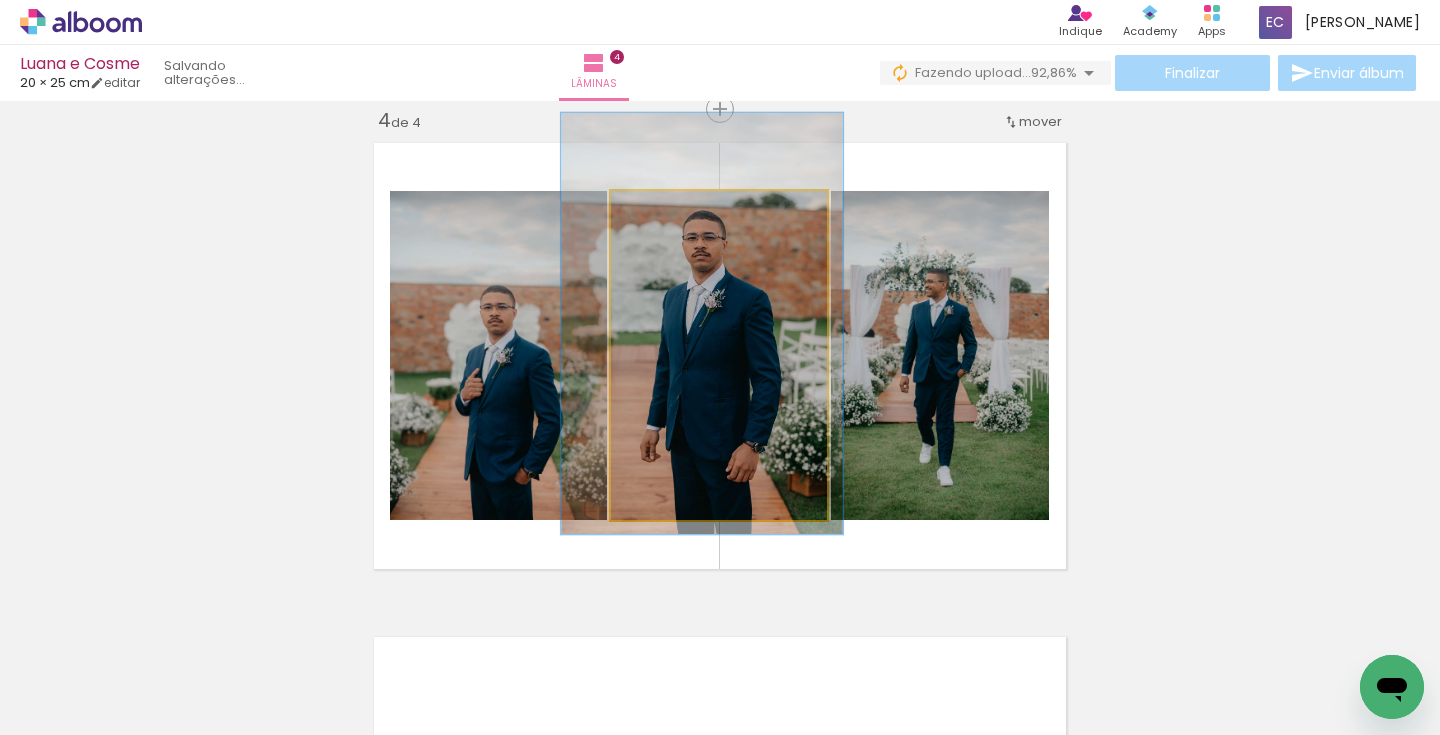 drag, startPoint x: 790, startPoint y: 348, endPoint x: 773, endPoint y: 316, distance: 36.23534 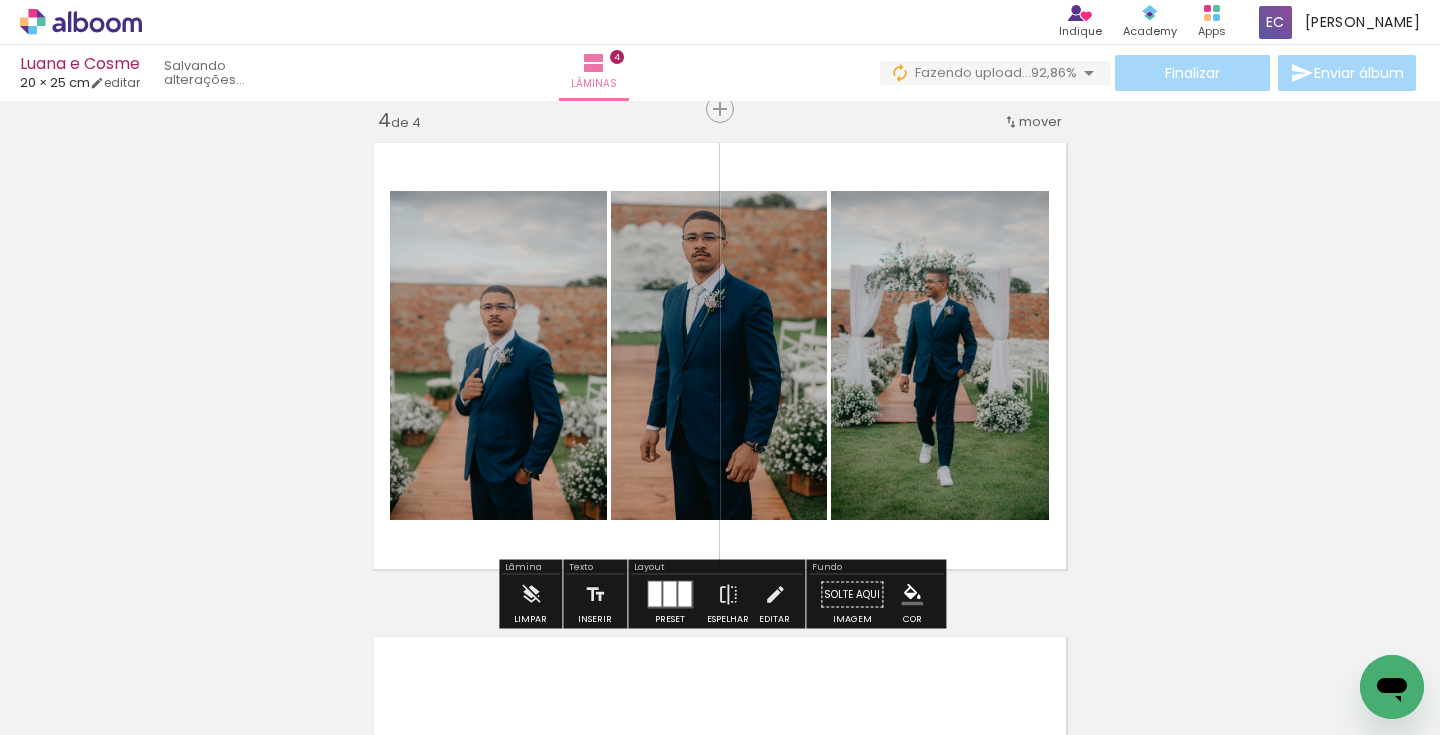 click on "Inserir lâmina 1  de 4  Inserir lâmina 2  de 4  Inserir lâmina 3  de 4  Inserir lâmina 4  de 4" at bounding box center (720, -164) 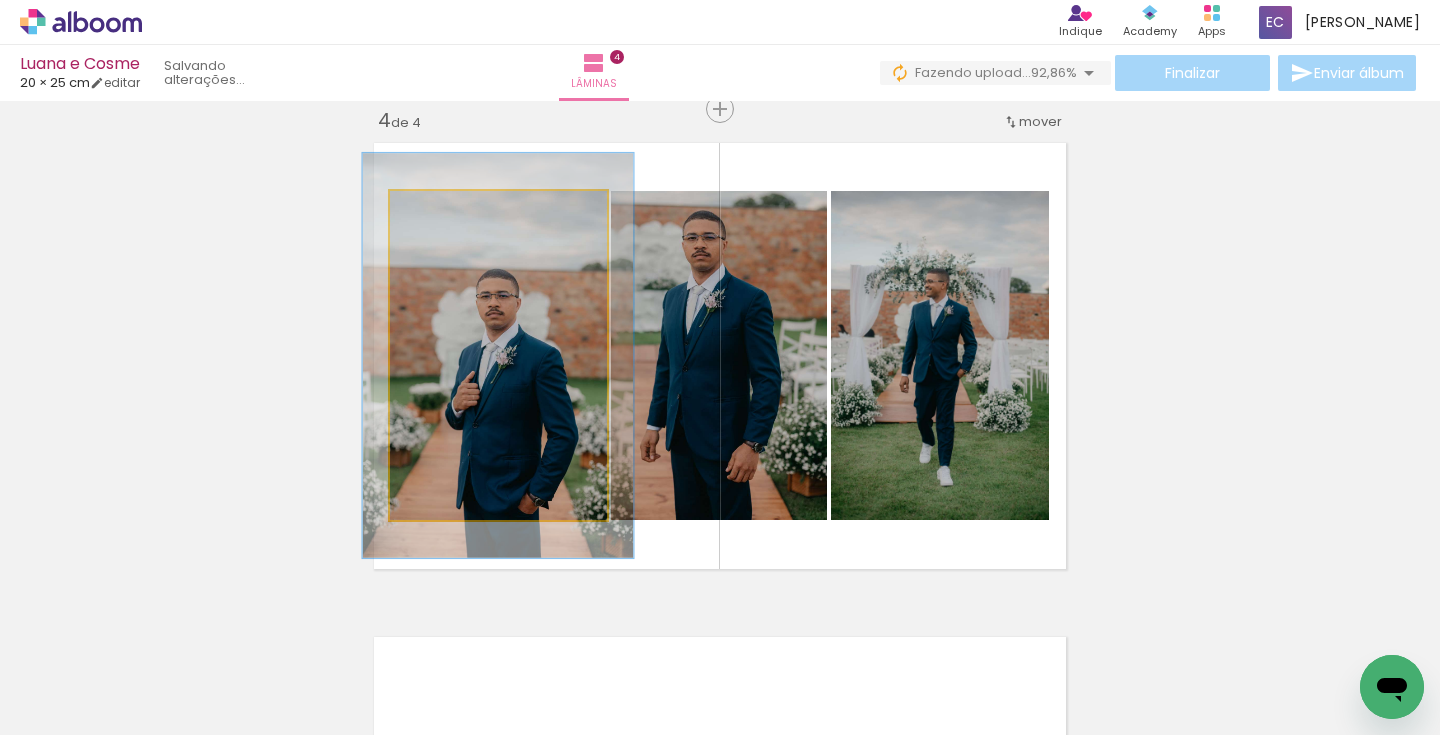 drag, startPoint x: 441, startPoint y: 211, endPoint x: 457, endPoint y: 212, distance: 16.03122 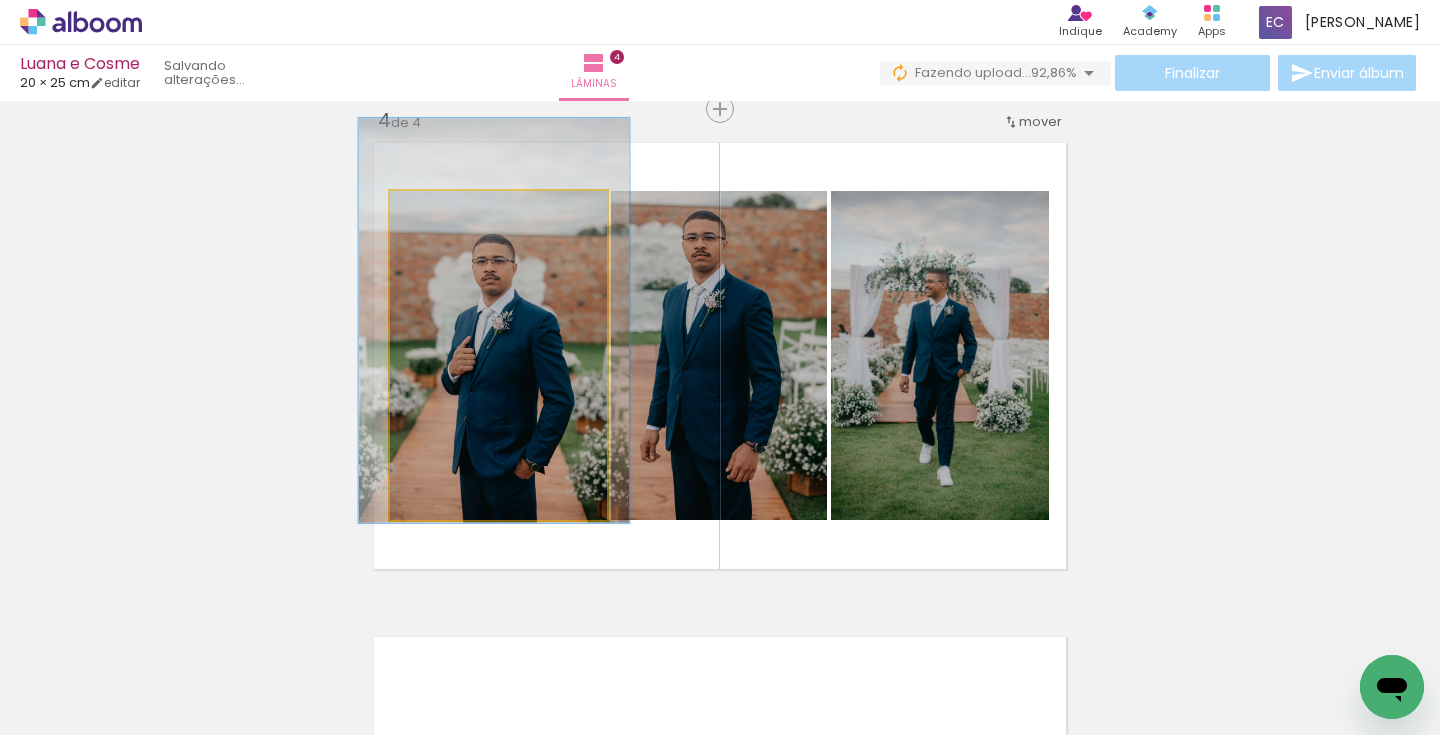 drag, startPoint x: 530, startPoint y: 331, endPoint x: 526, endPoint y: 295, distance: 36.221542 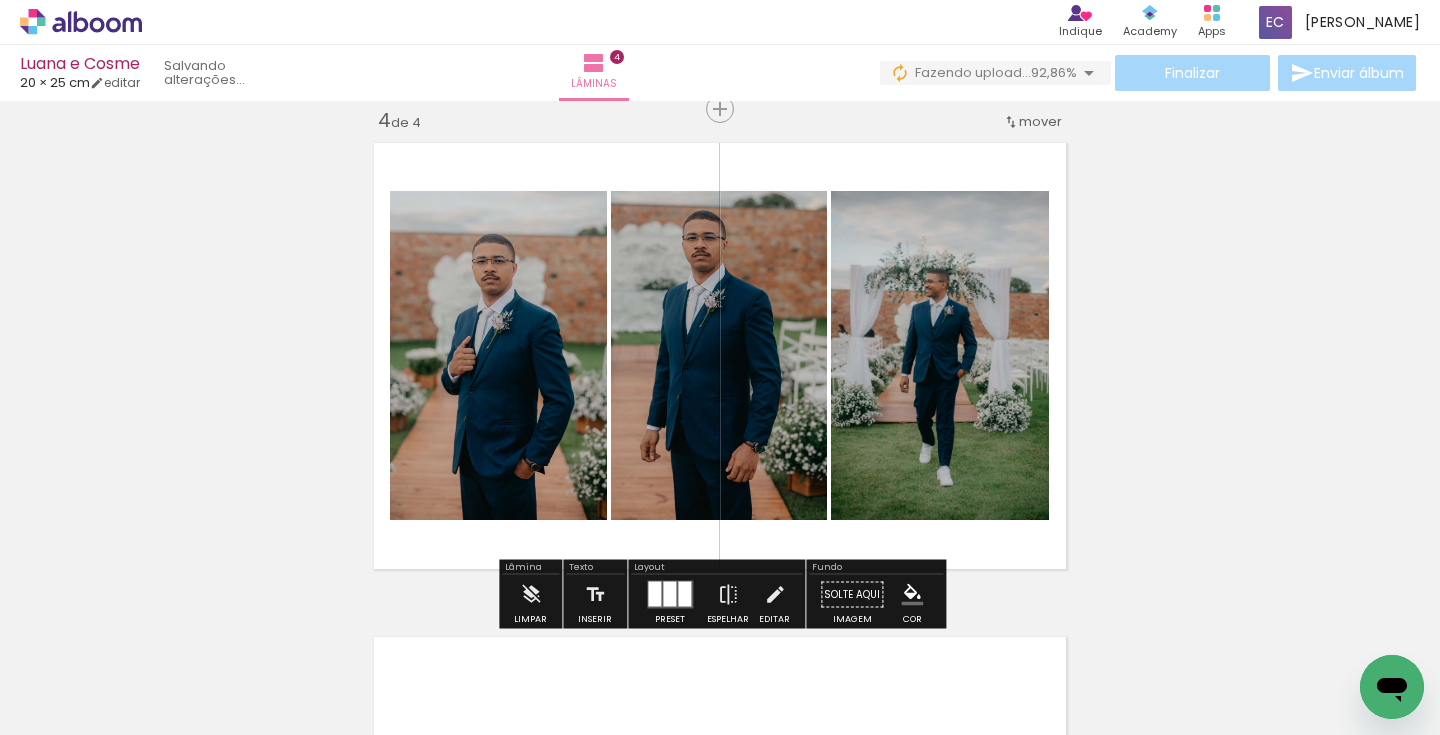click on "Inserir lâmina 1  de 4  Inserir lâmina 2  de 4  Inserir lâmina 3  de 4  Inserir lâmina 4  de 4" at bounding box center (720, -164) 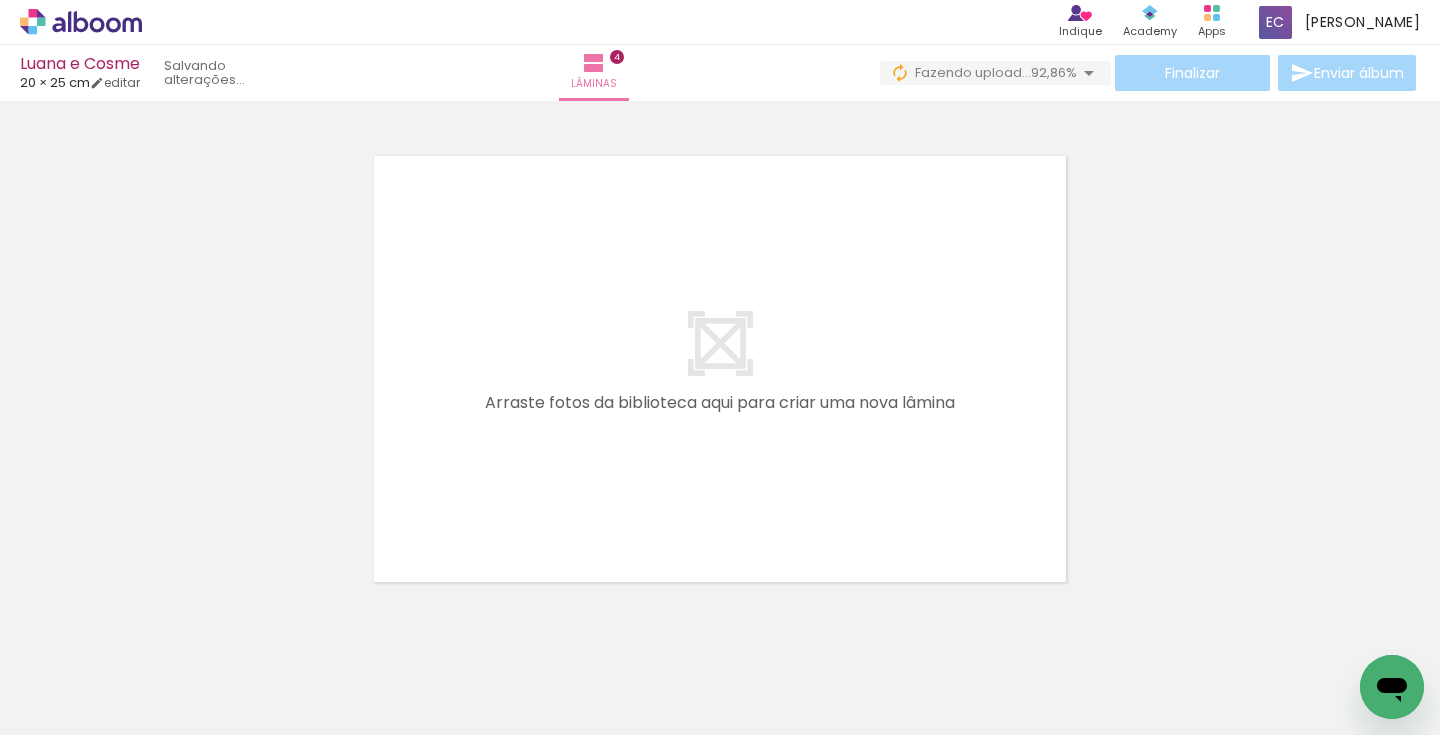 scroll, scrollTop: 1996, scrollLeft: 0, axis: vertical 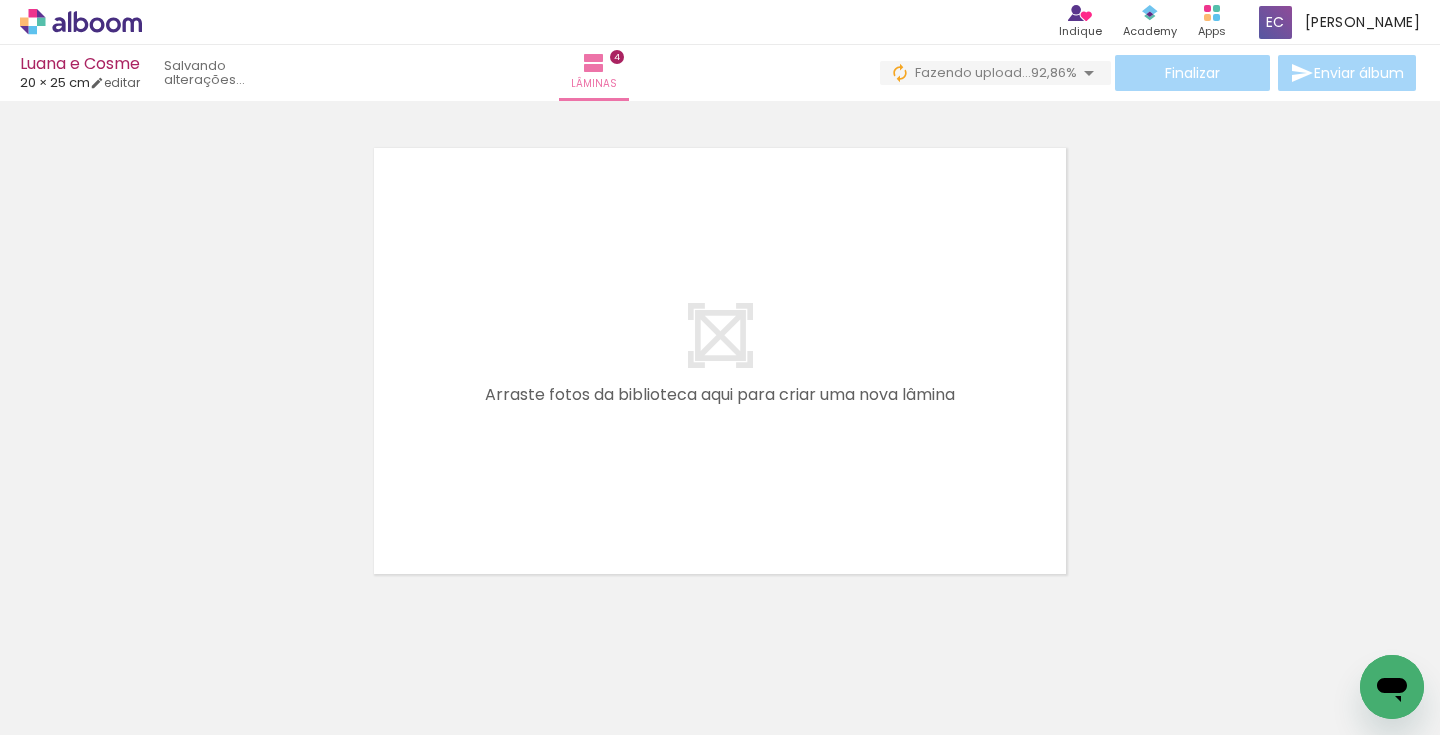 click on "Adicionar
Fotos" at bounding box center [71, 708] 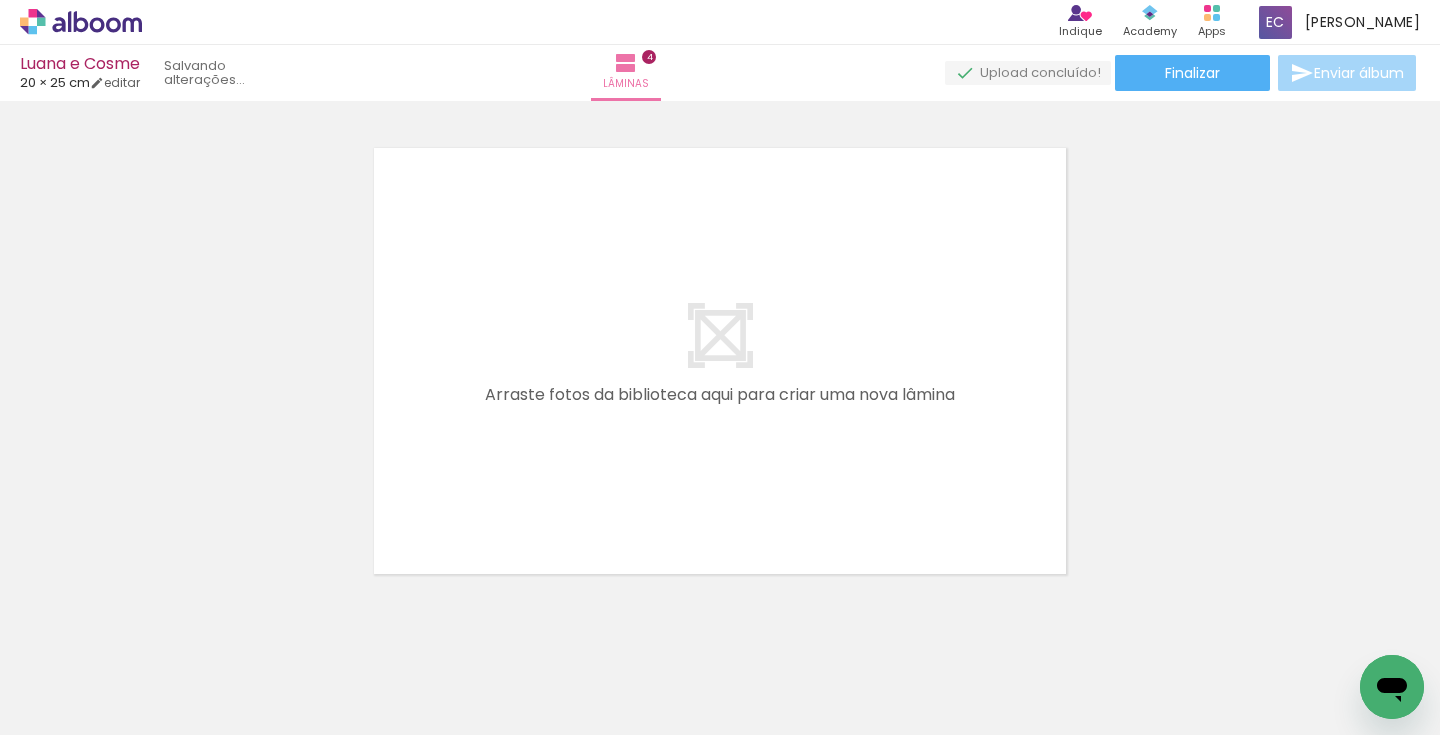 scroll, scrollTop: 0, scrollLeft: 0, axis: both 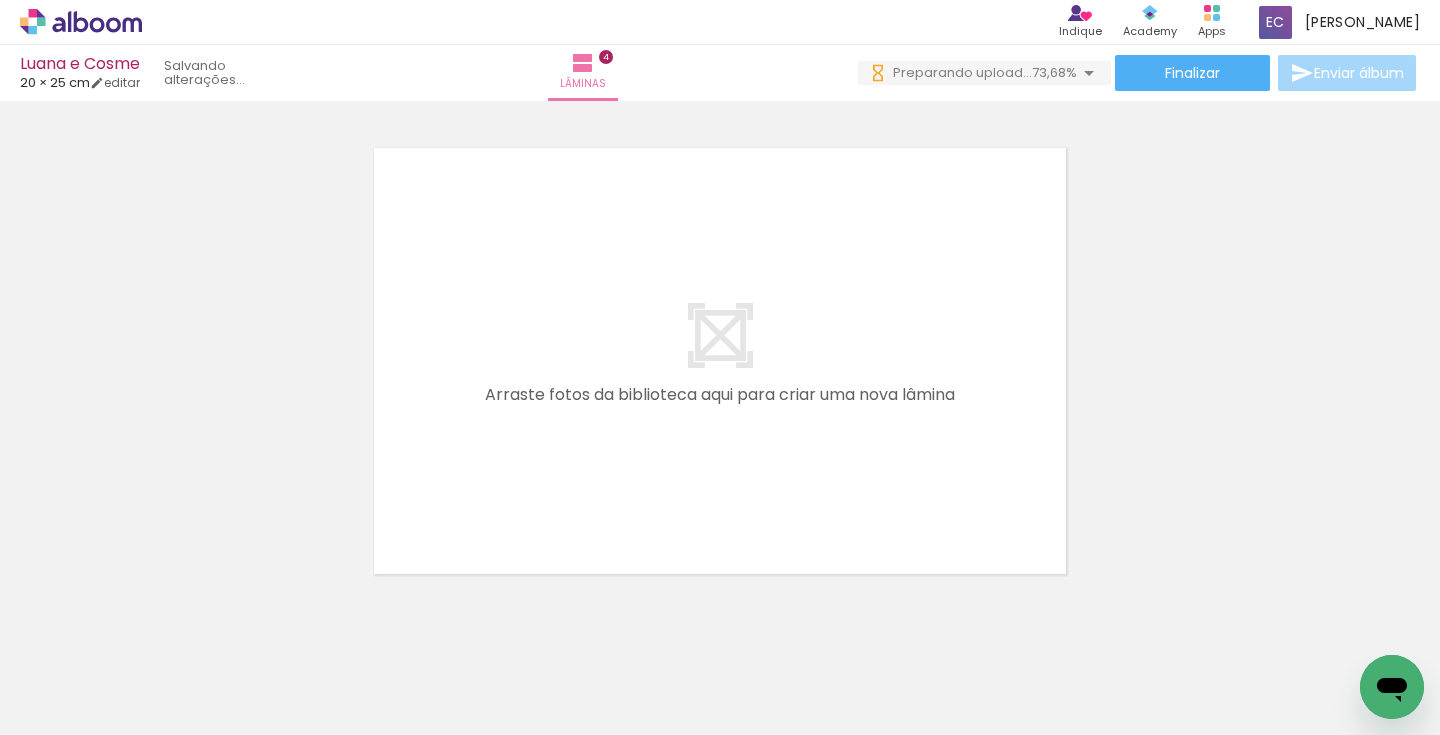 drag, startPoint x: 801, startPoint y: 678, endPoint x: 801, endPoint y: 492, distance: 186 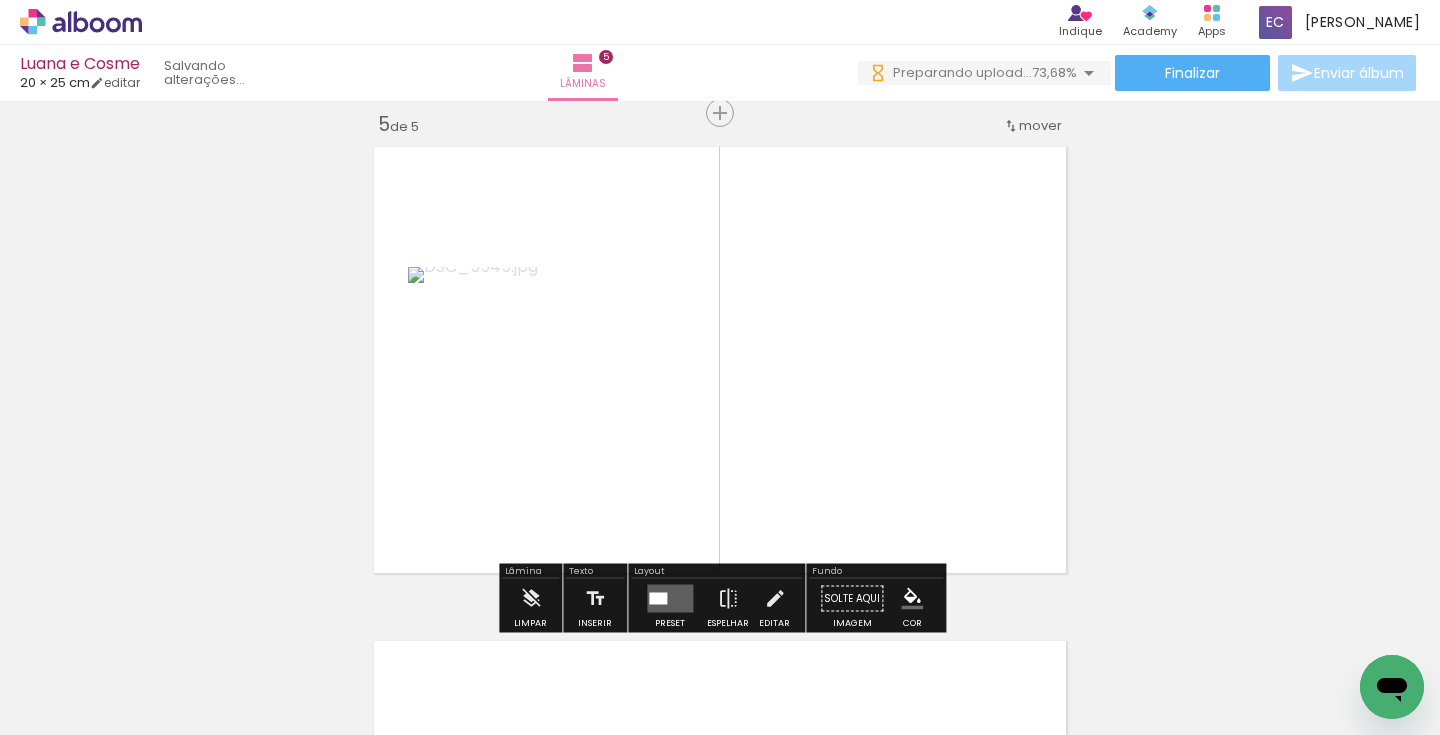 scroll, scrollTop: 2001, scrollLeft: 0, axis: vertical 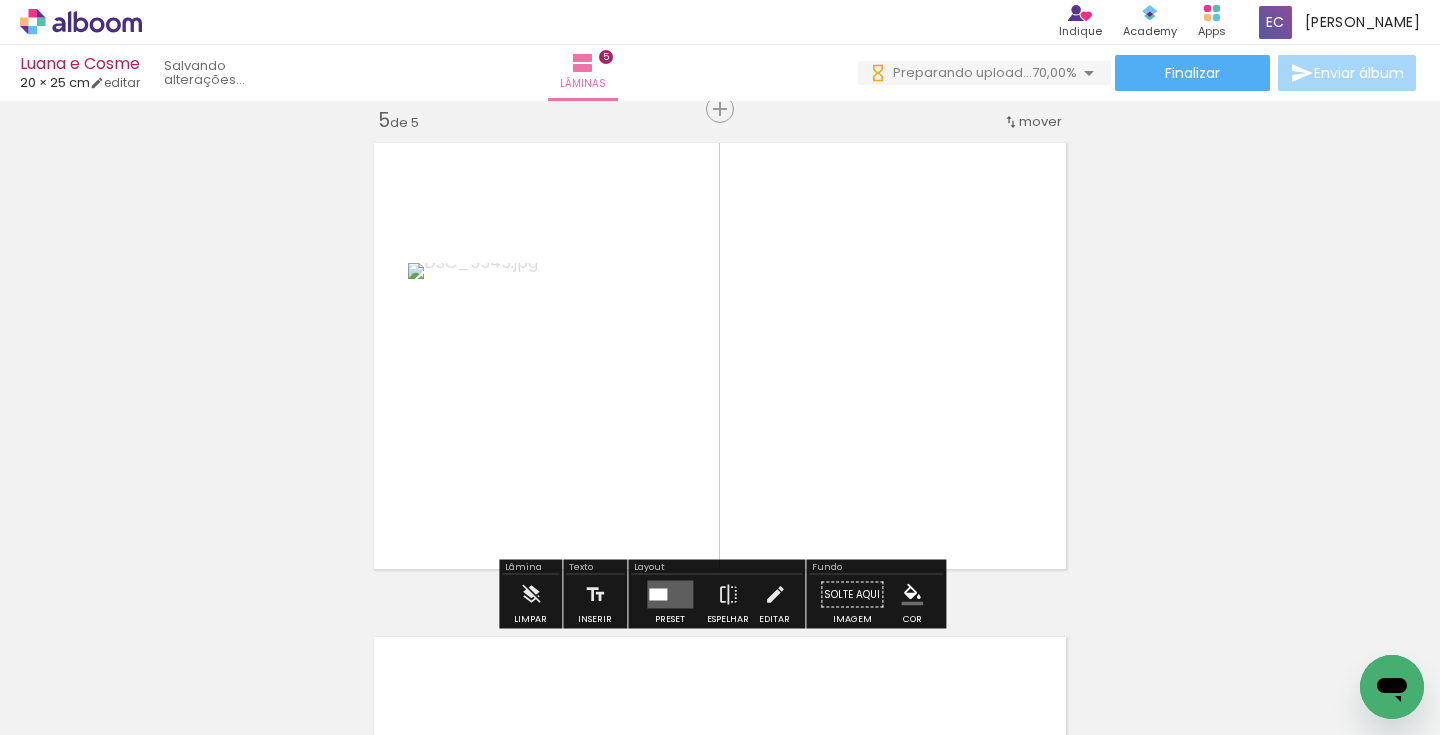 drag, startPoint x: 900, startPoint y: 651, endPoint x: 903, endPoint y: 457, distance: 194.0232 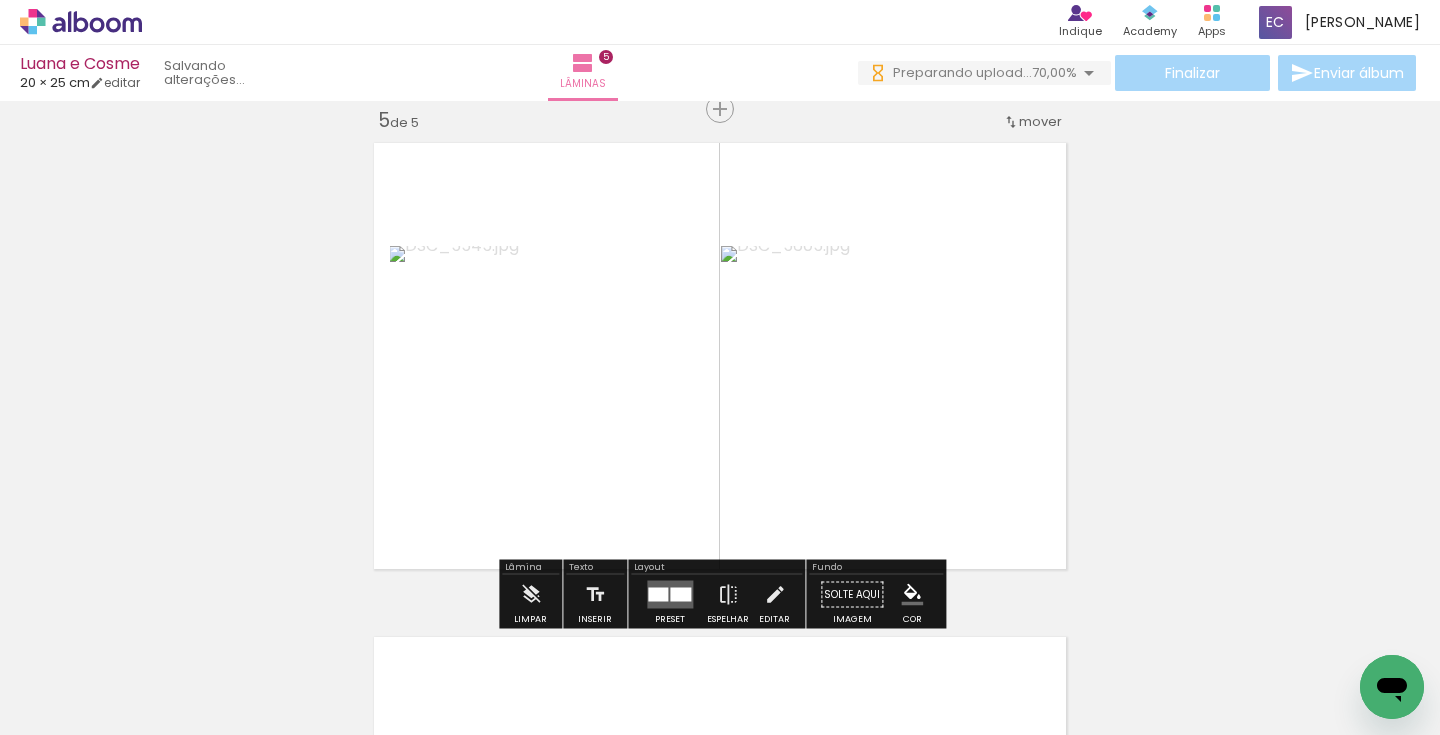 drag, startPoint x: 1016, startPoint y: 658, endPoint x: 1008, endPoint y: 467, distance: 191.16747 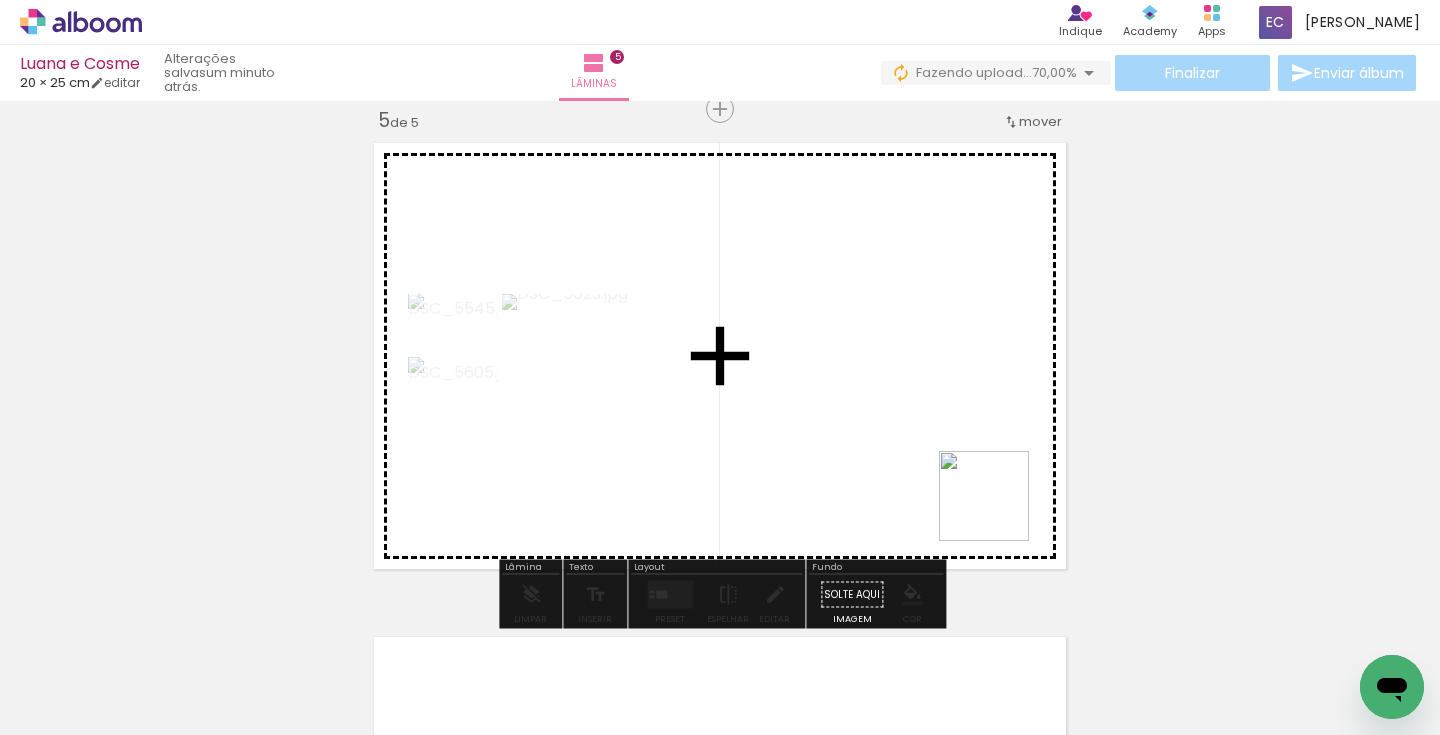 drag, startPoint x: 1152, startPoint y: 682, endPoint x: 993, endPoint y: 498, distance: 243.181 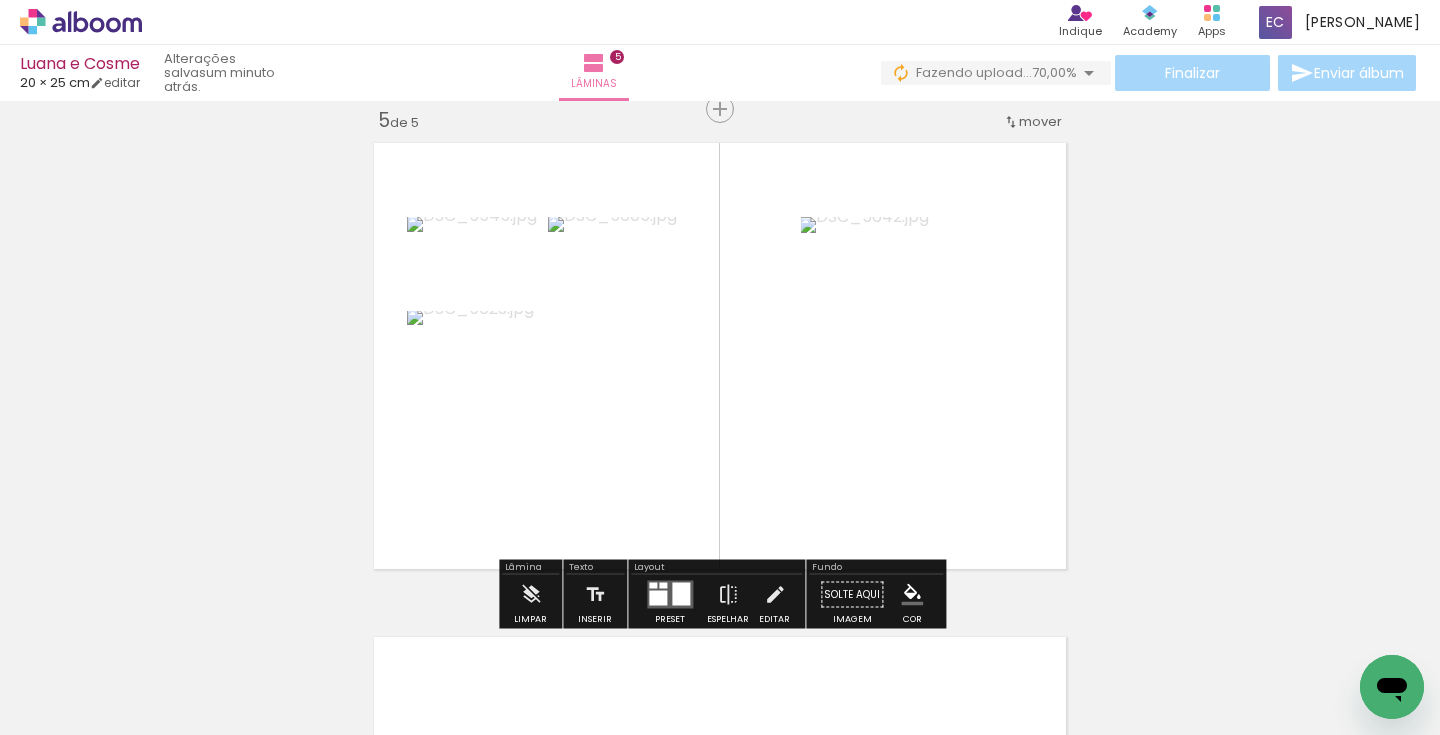 drag, startPoint x: 1240, startPoint y: 661, endPoint x: 1009, endPoint y: 432, distance: 325.2722 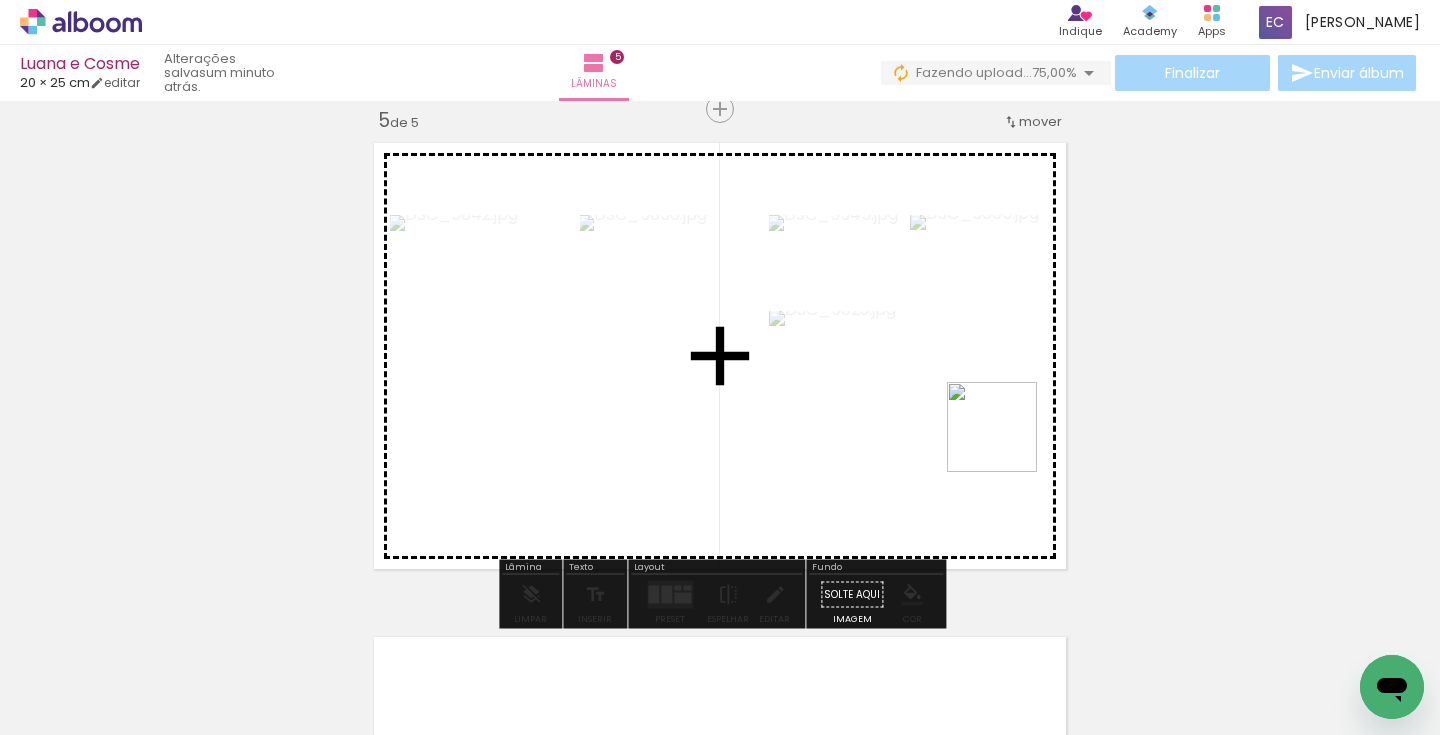 drag, startPoint x: 1353, startPoint y: 645, endPoint x: 949, endPoint y: 397, distance: 474.04642 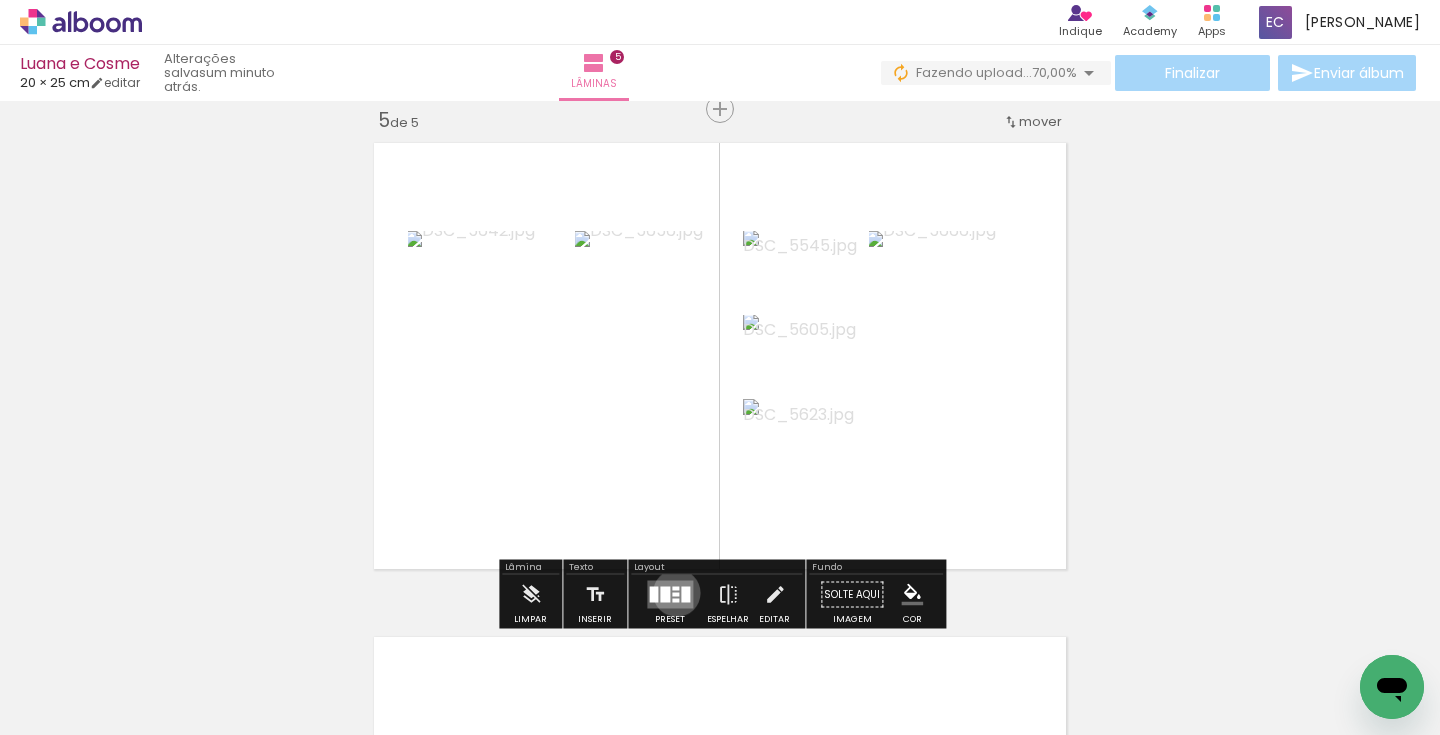 click at bounding box center [675, 595] 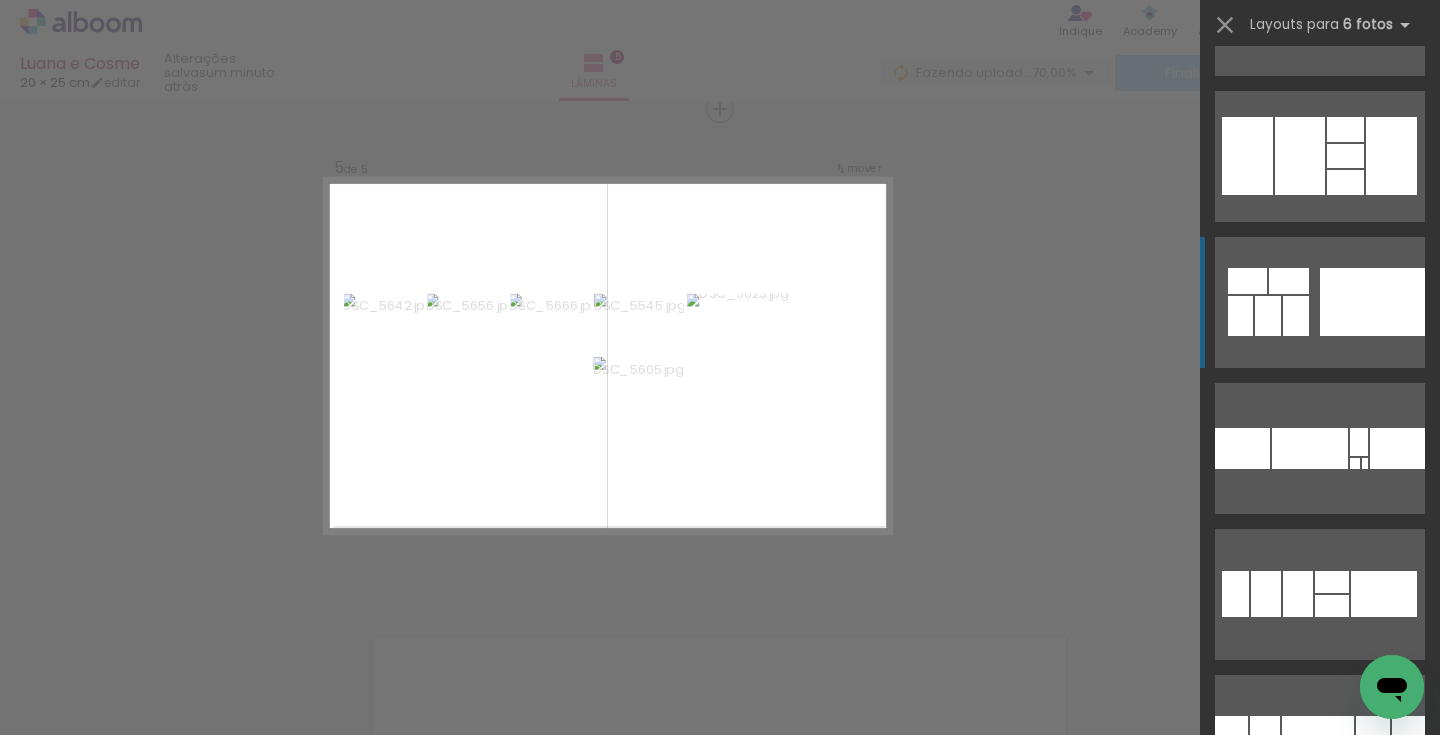 scroll, scrollTop: 261, scrollLeft: 0, axis: vertical 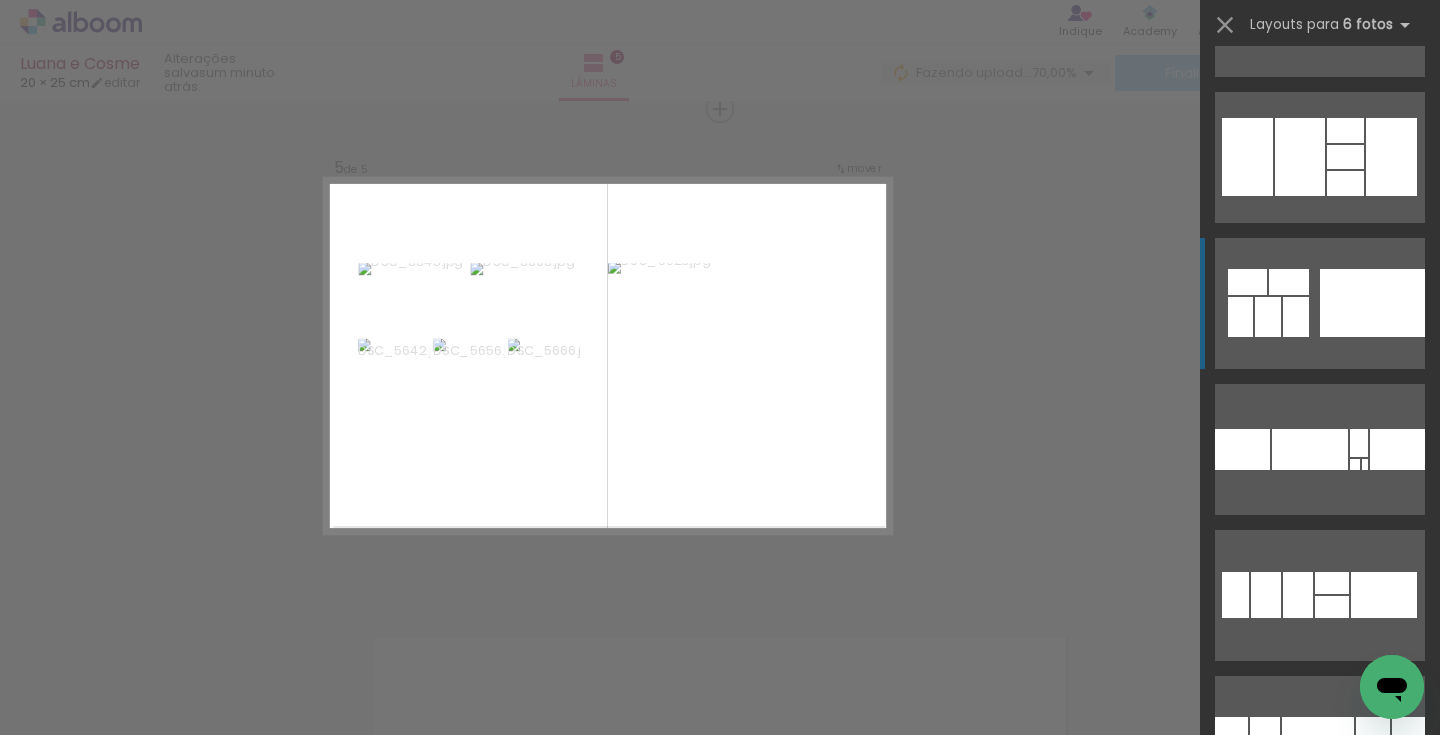 click at bounding box center (1402, 27) 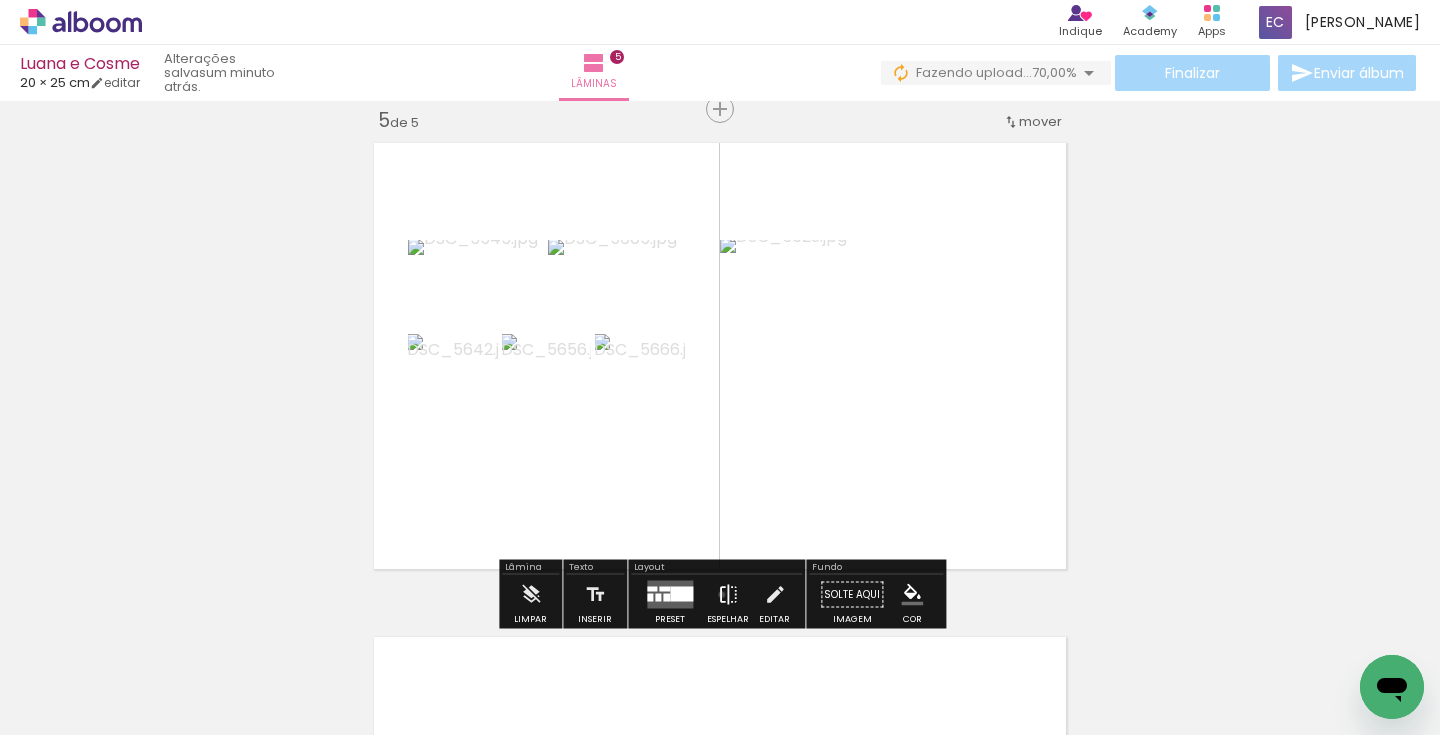 click at bounding box center (728, 595) 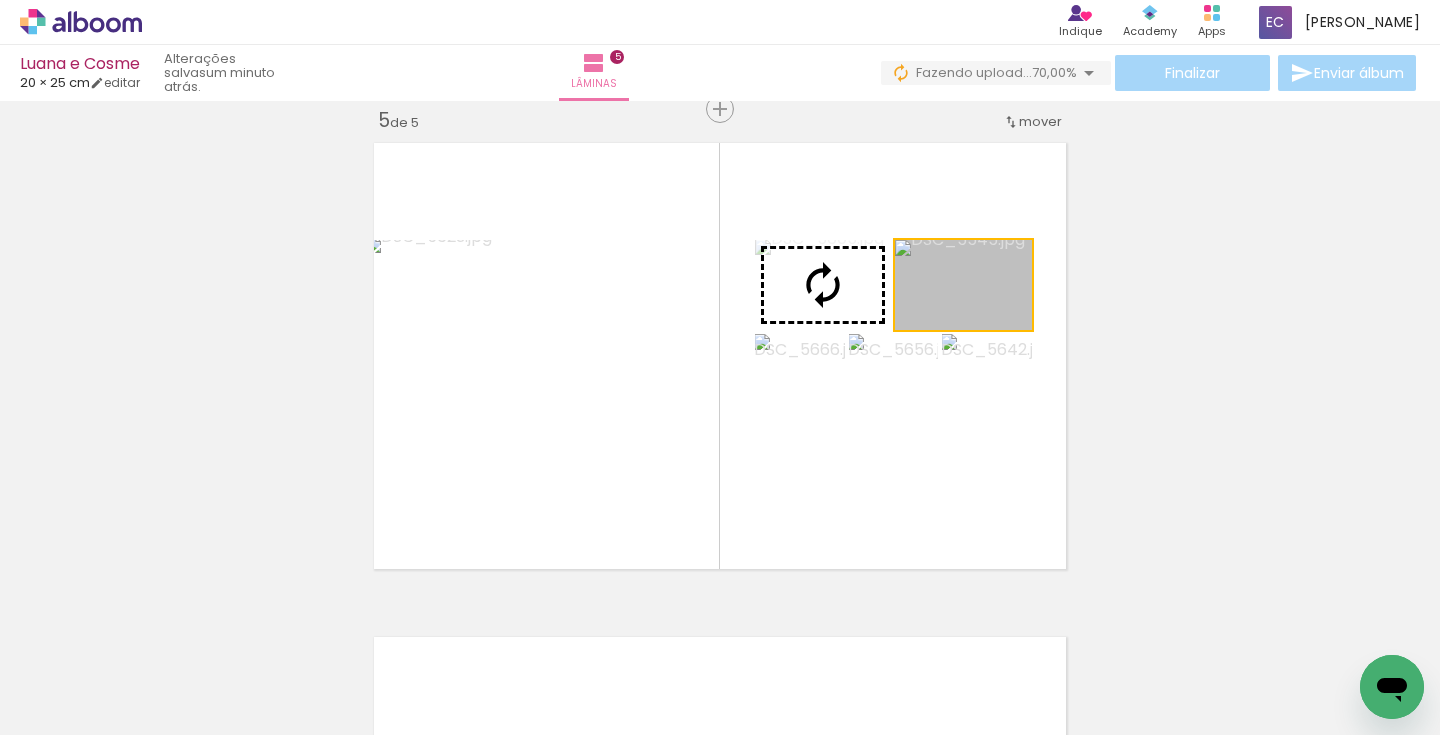 drag, startPoint x: 1008, startPoint y: 295, endPoint x: 504, endPoint y: 380, distance: 511.1174 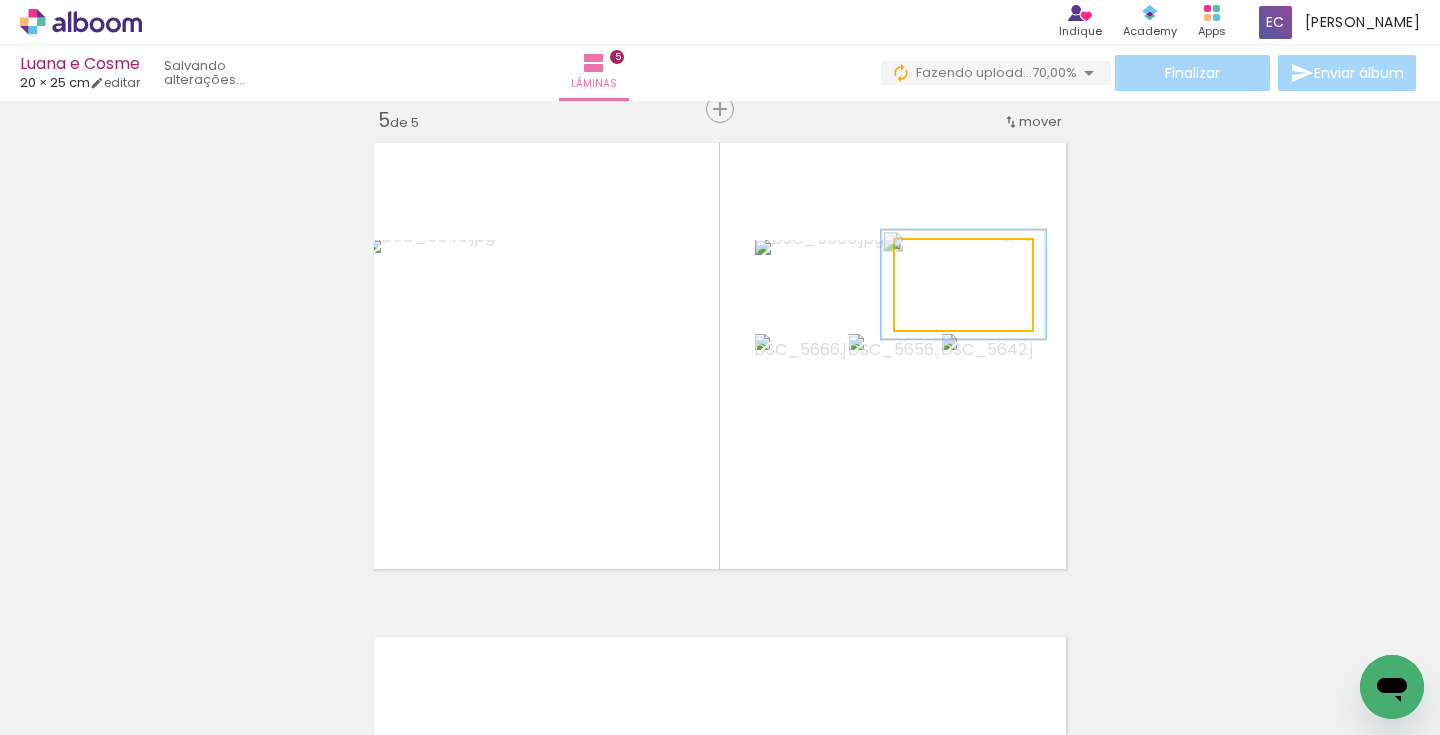 drag, startPoint x: 938, startPoint y: 261, endPoint x: 951, endPoint y: 263, distance: 13.152946 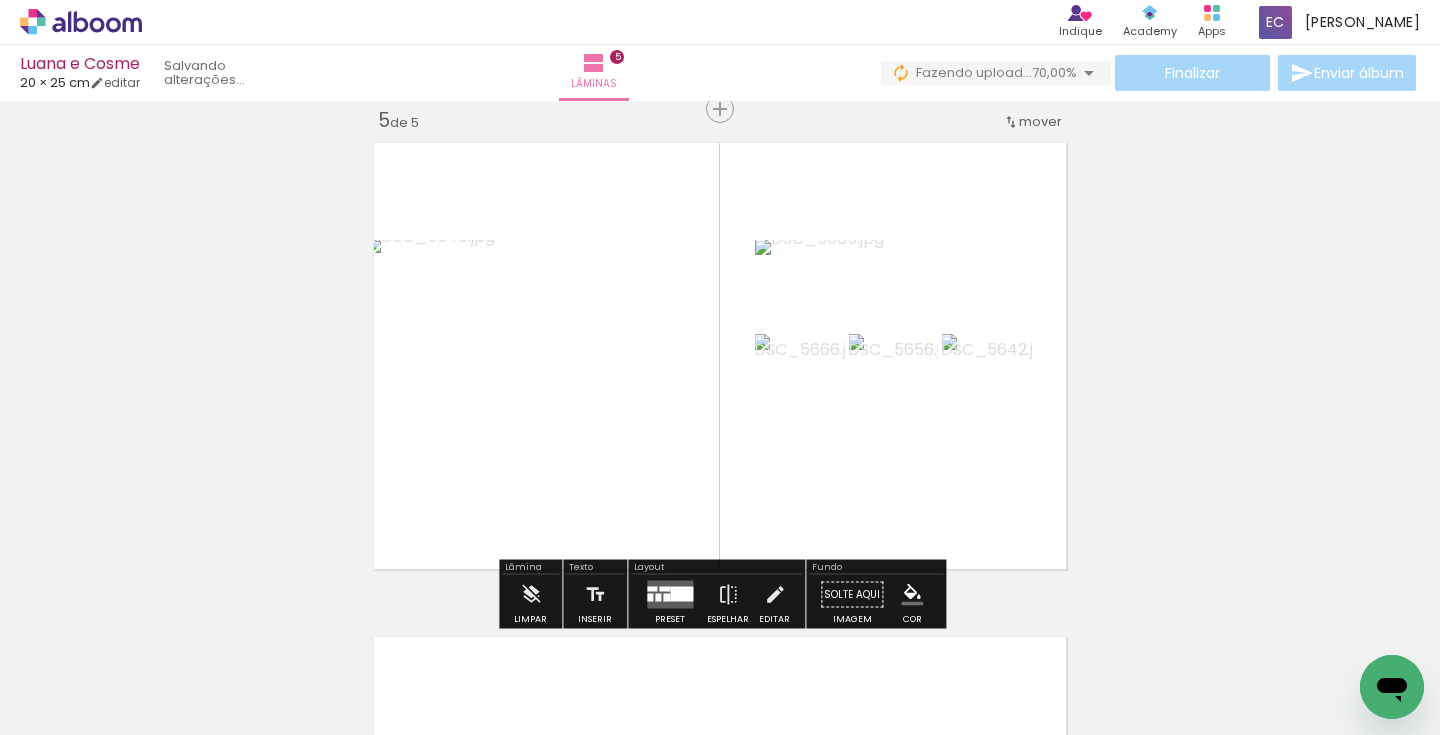 click on "Inserir lâmina 1  de 5  Inserir lâmina 2  de 5  Inserir lâmina 3  de 5  Inserir lâmina 4  de 5  Inserir lâmina 5  de 5" at bounding box center (720, -411) 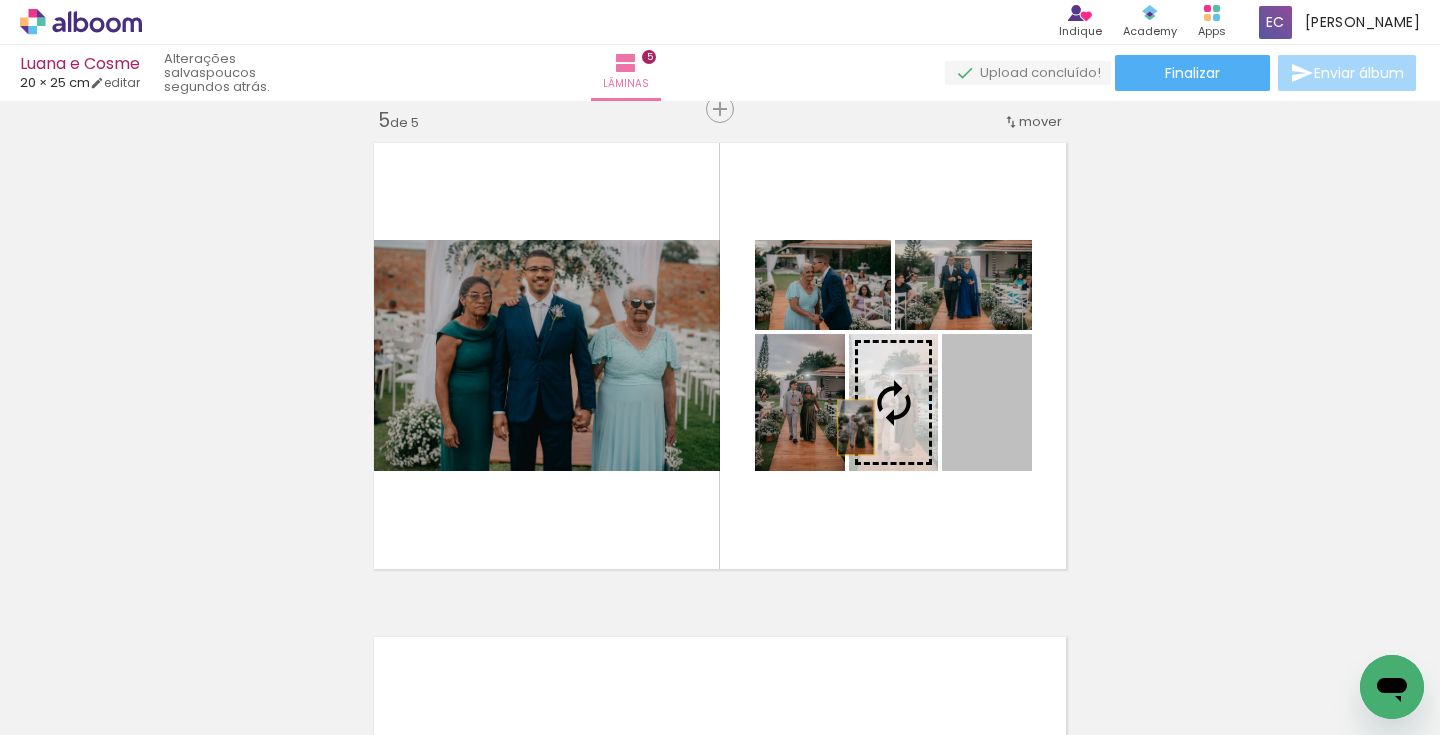 drag, startPoint x: 969, startPoint y: 426, endPoint x: 807, endPoint y: 427, distance: 162.00308 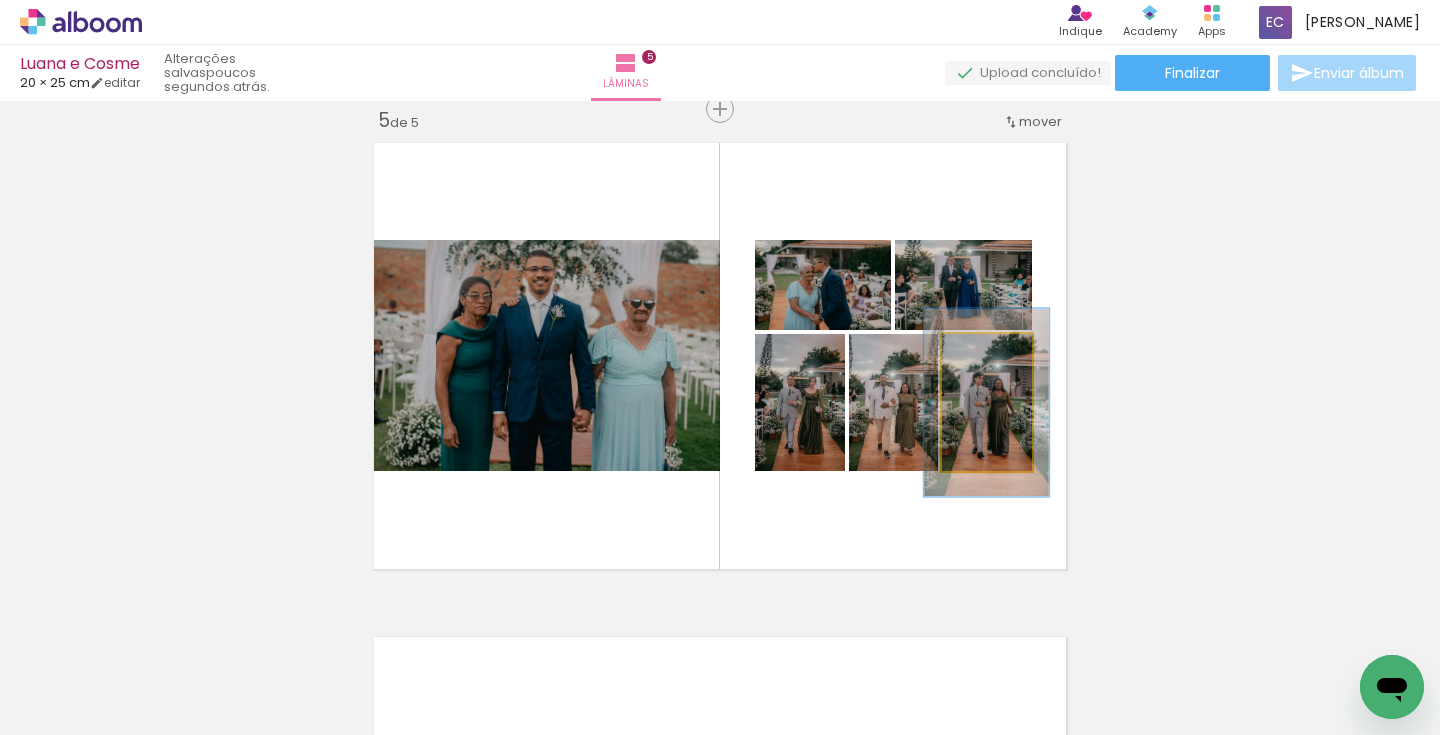 type on "137" 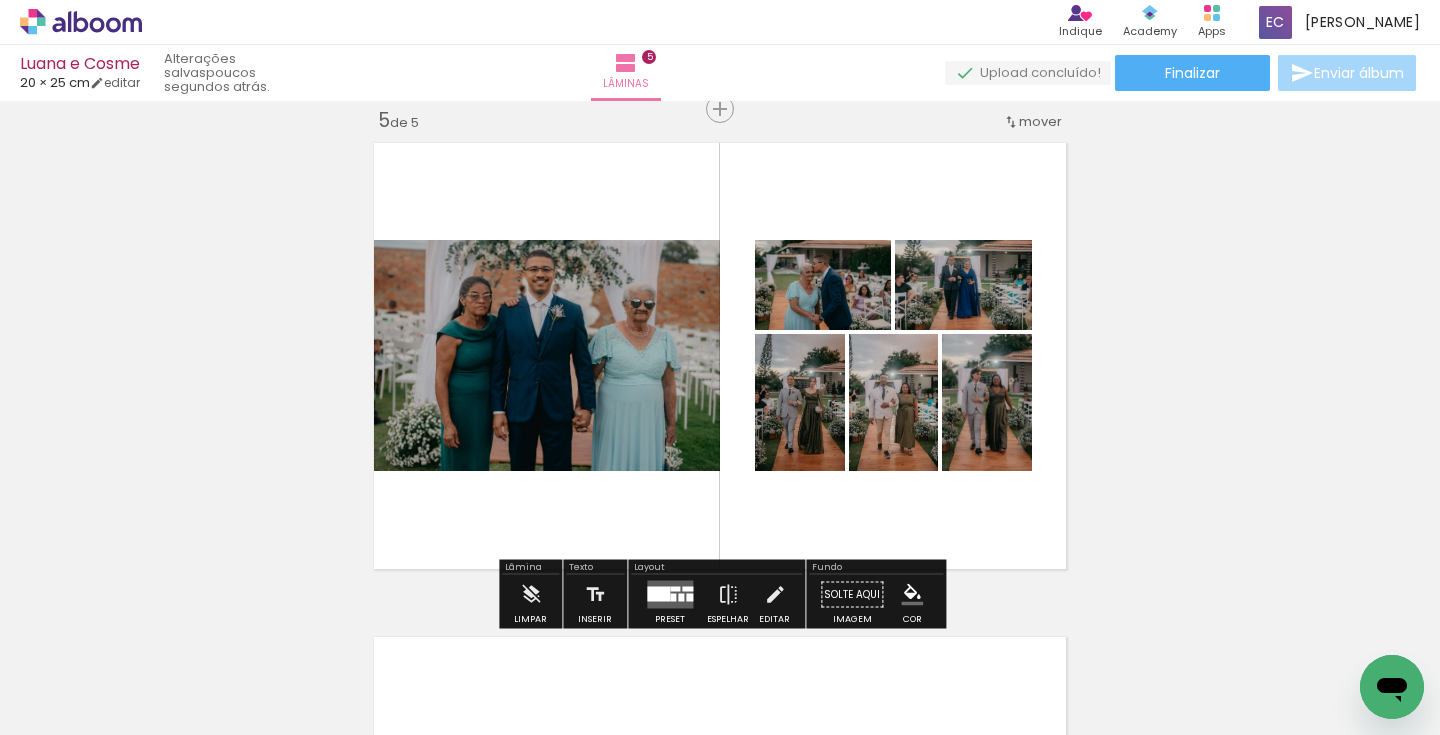 click on "Inserir lâmina 1  de 5  Inserir lâmina 2  de 5  Inserir lâmina 3  de 5  Inserir lâmina 4  de 5  Inserir lâmina 5  de 5" at bounding box center [720, -411] 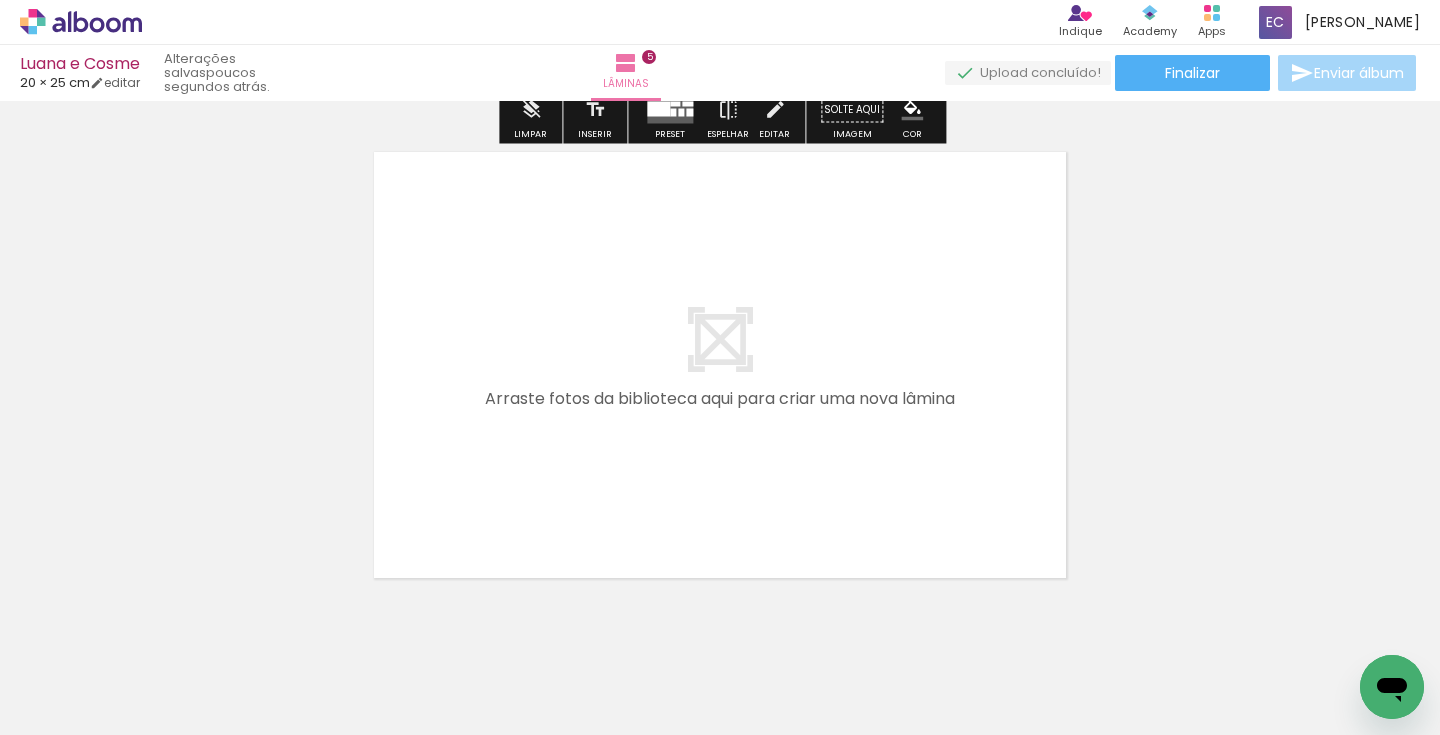 scroll, scrollTop: 2477, scrollLeft: 0, axis: vertical 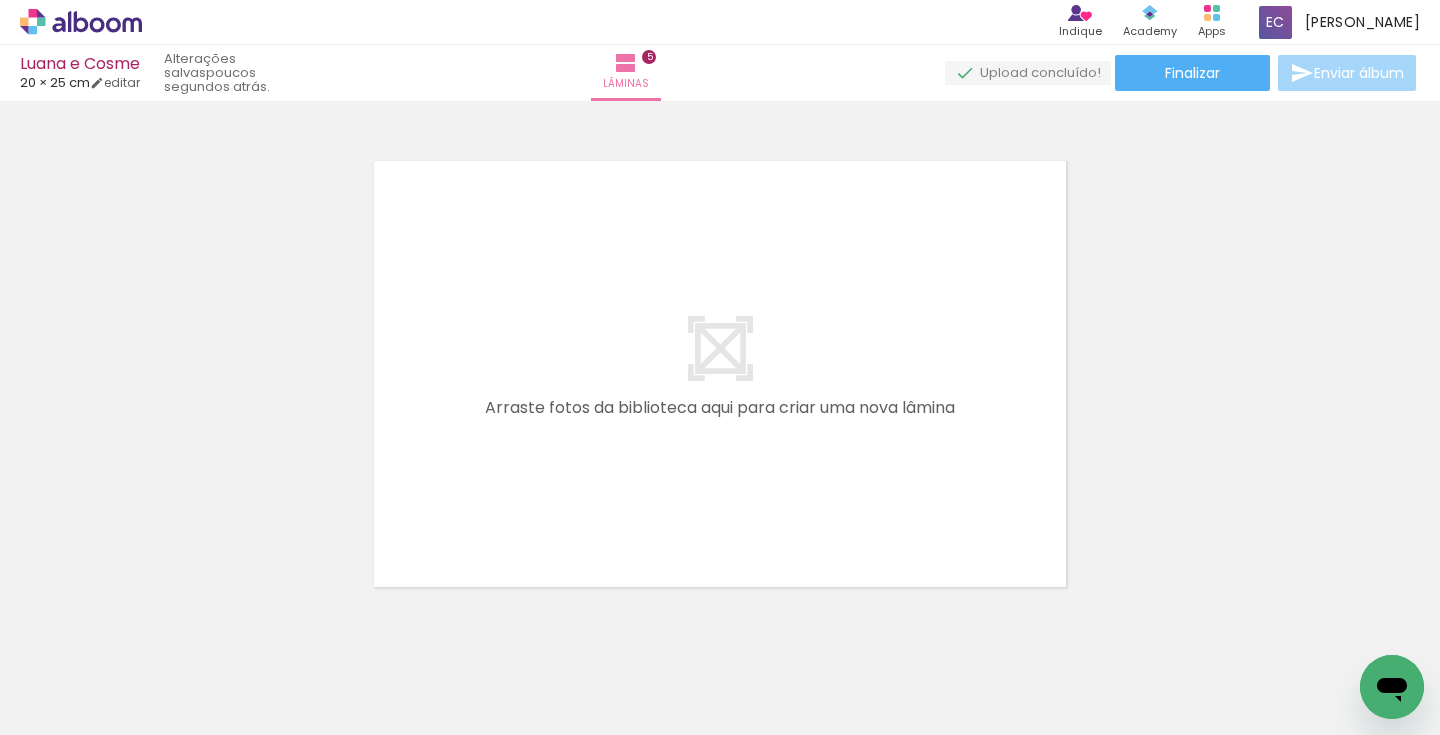 click on "Adicionar
Fotos" at bounding box center [71, 708] 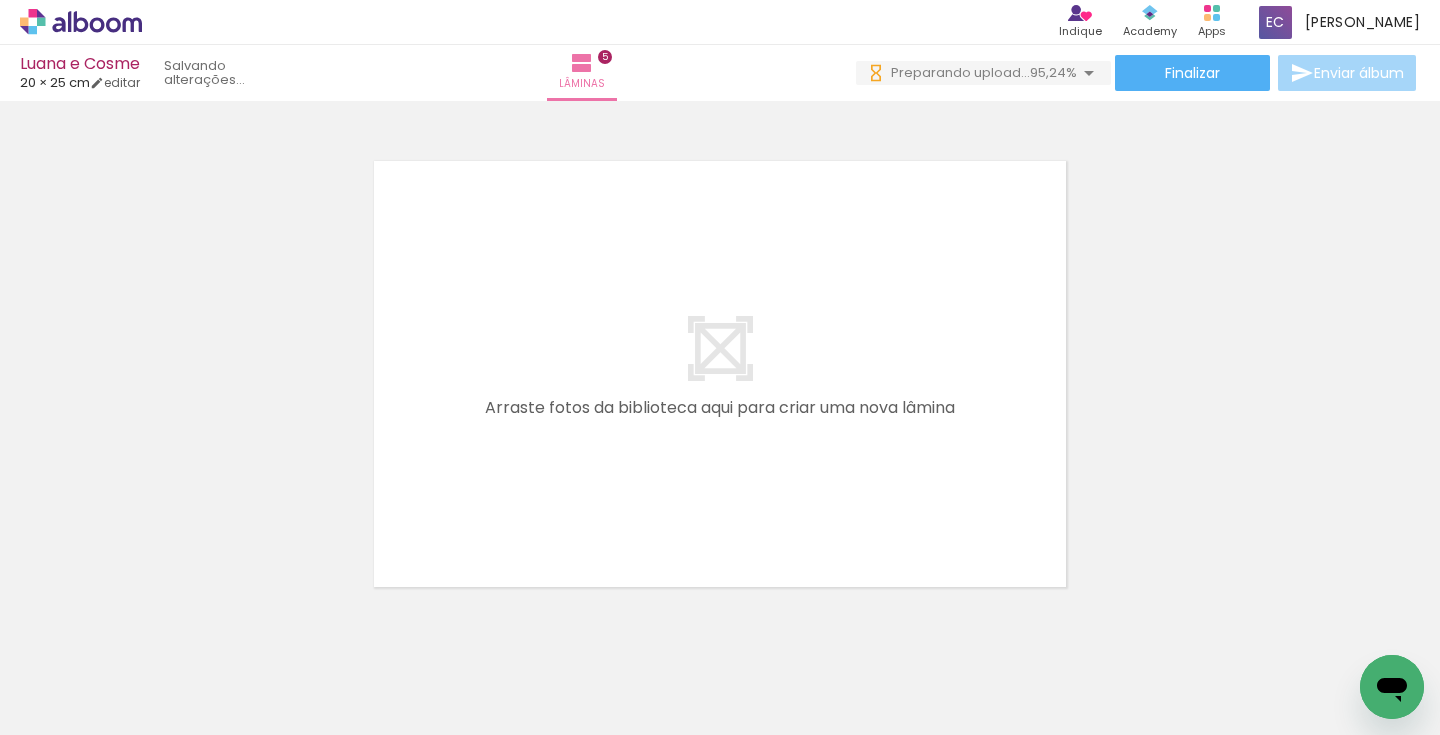 scroll, scrollTop: 0, scrollLeft: 0, axis: both 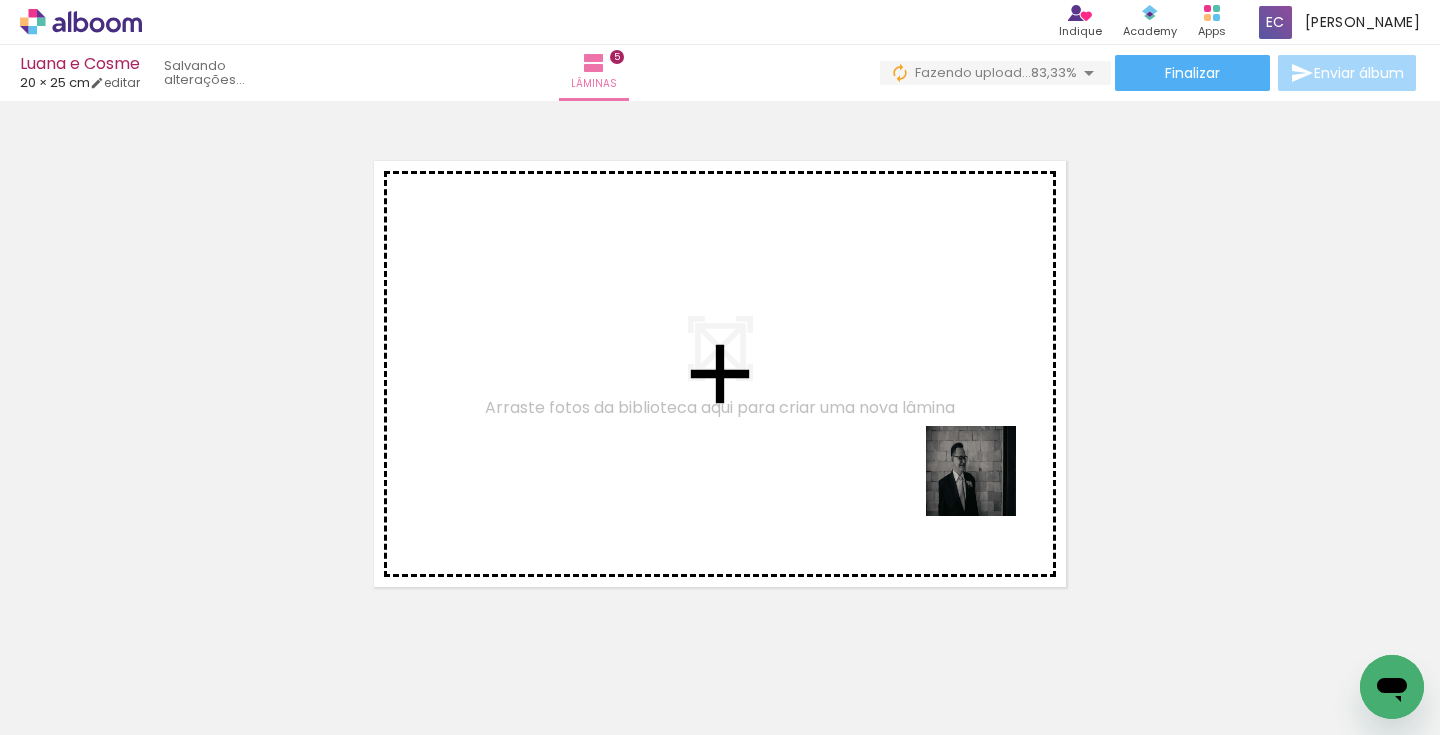 drag, startPoint x: 1019, startPoint y: 678, endPoint x: 983, endPoint y: 452, distance: 228.84929 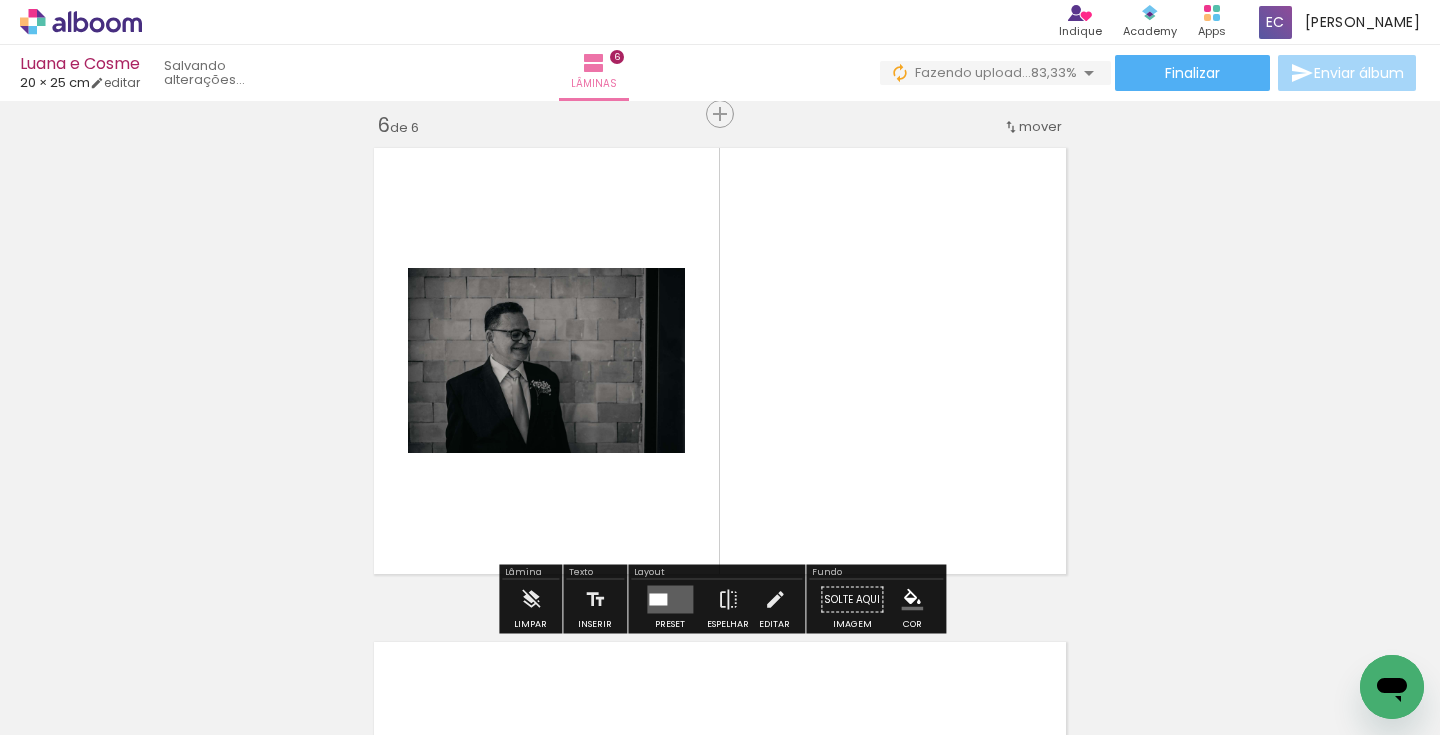 scroll, scrollTop: 2495, scrollLeft: 0, axis: vertical 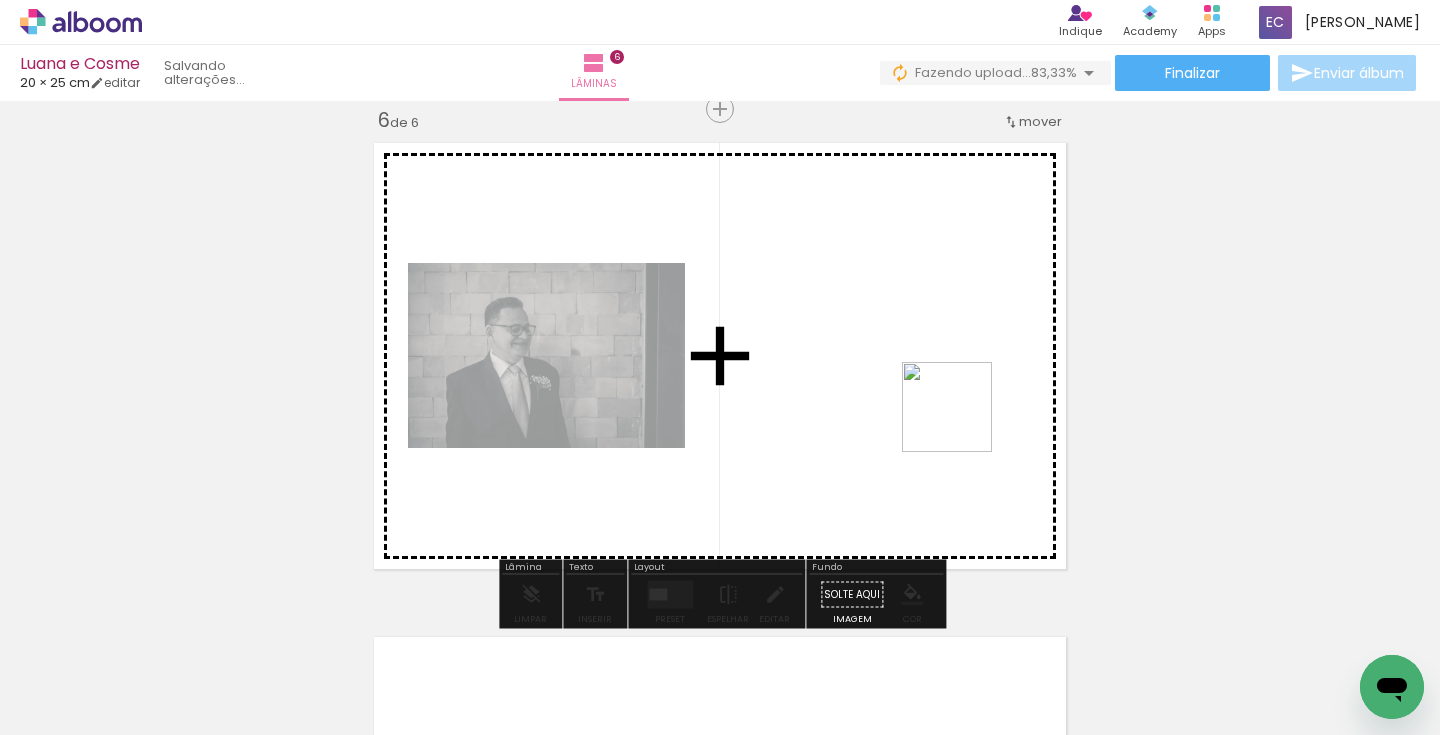 click at bounding box center (720, 367) 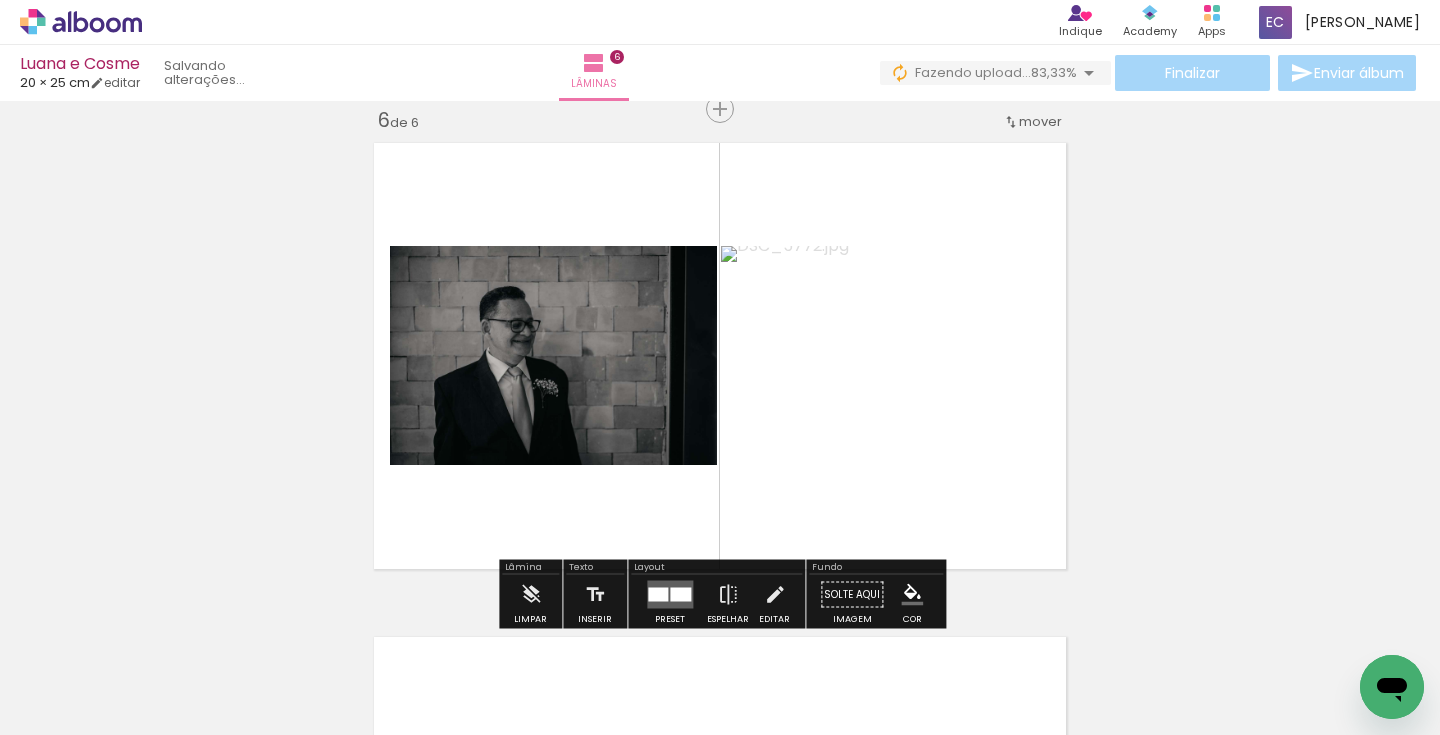 drag, startPoint x: 1271, startPoint y: 675, endPoint x: 930, endPoint y: 439, distance: 414.7011 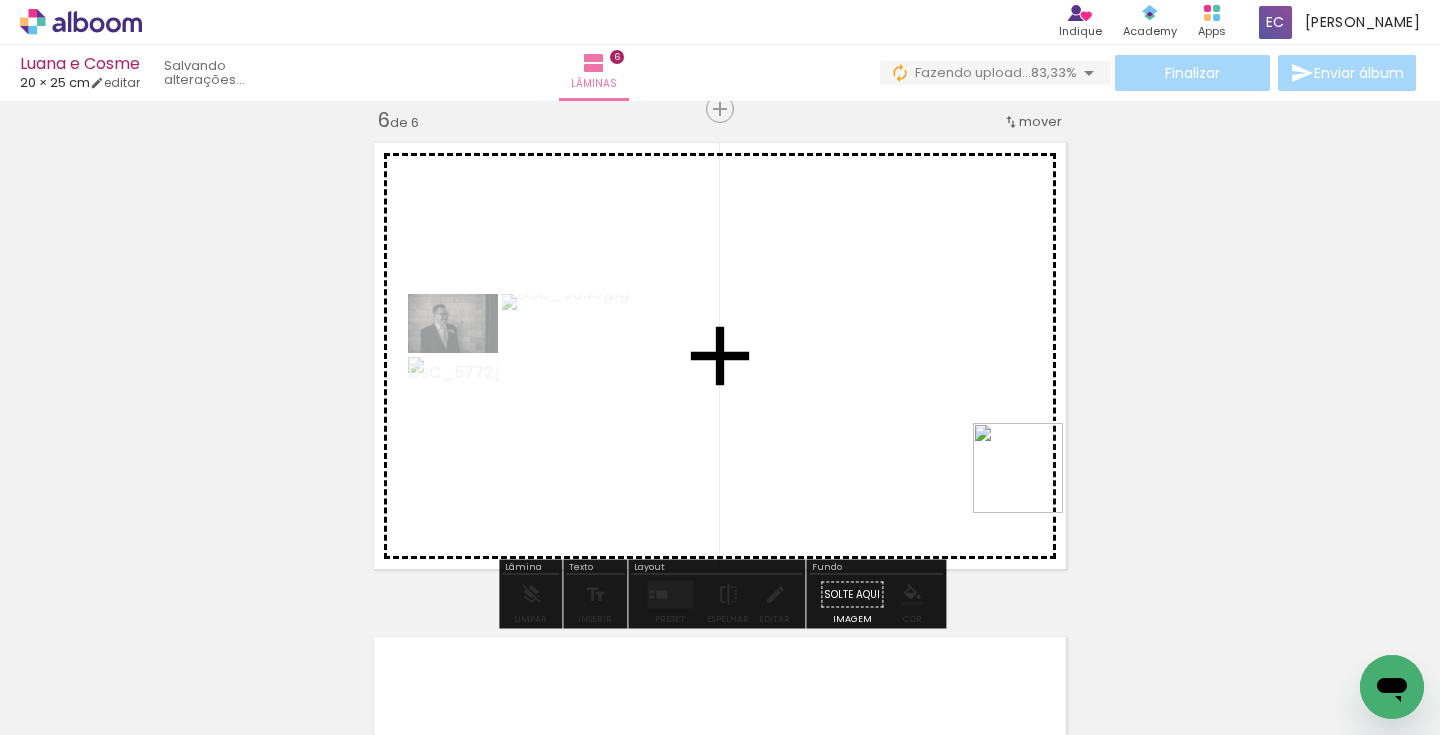 drag, startPoint x: 1338, startPoint y: 670, endPoint x: 995, endPoint y: 448, distance: 408.57434 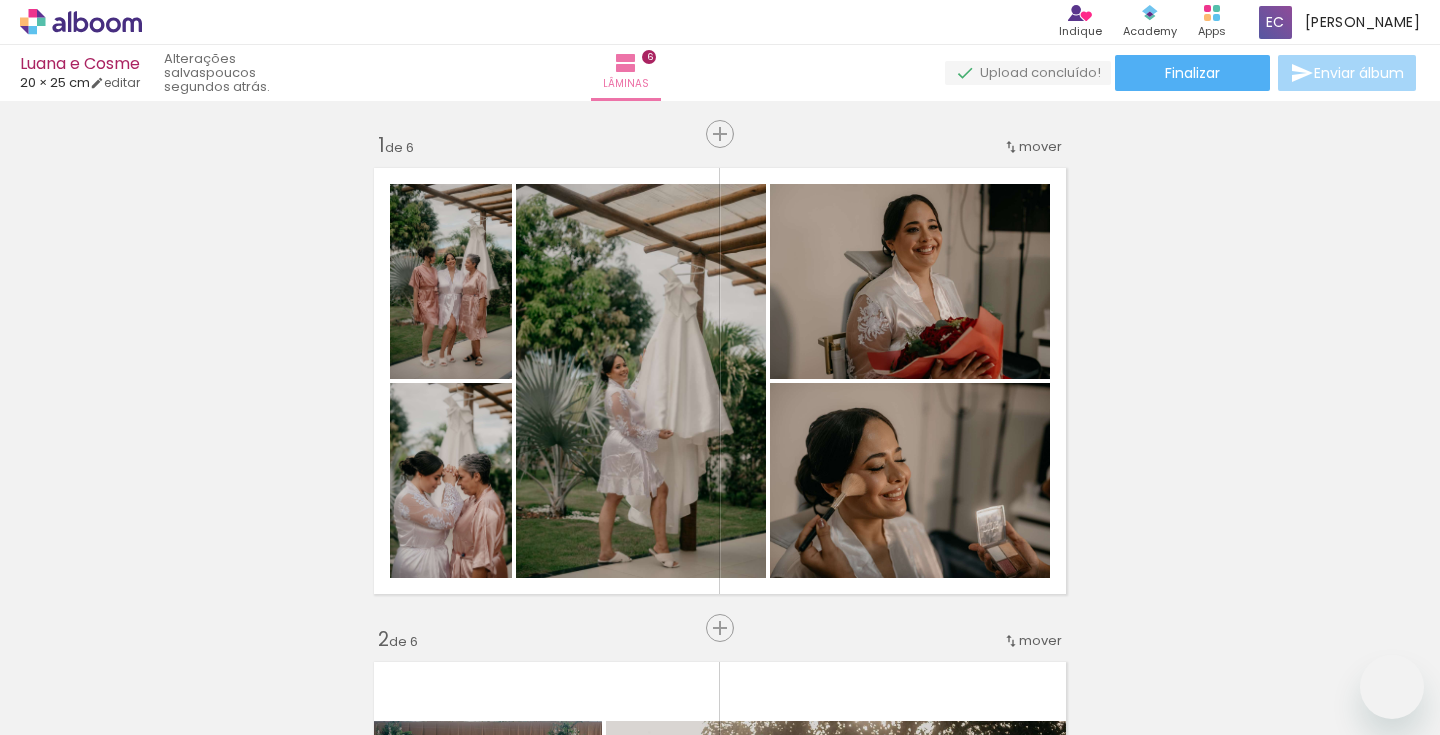 scroll, scrollTop: 0, scrollLeft: 0, axis: both 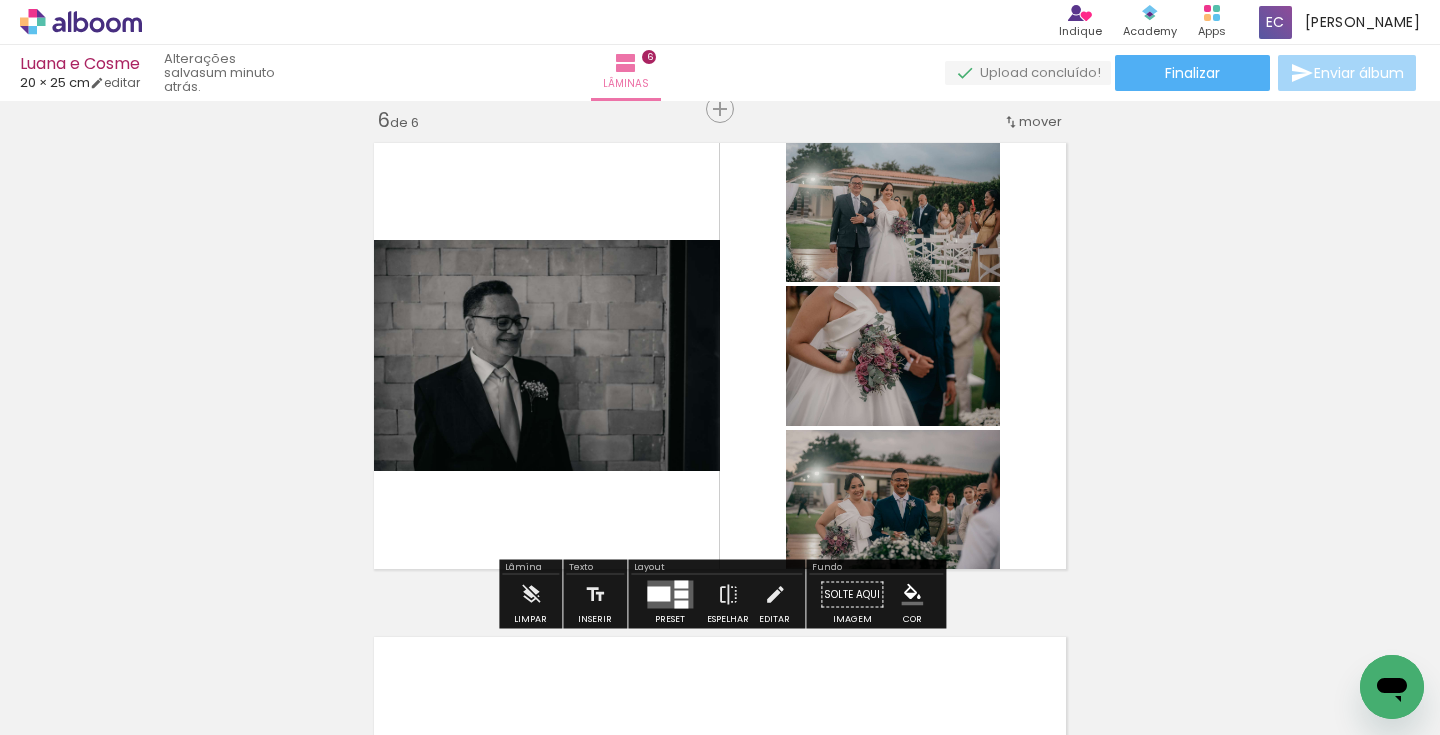 click at bounding box center [681, 595] 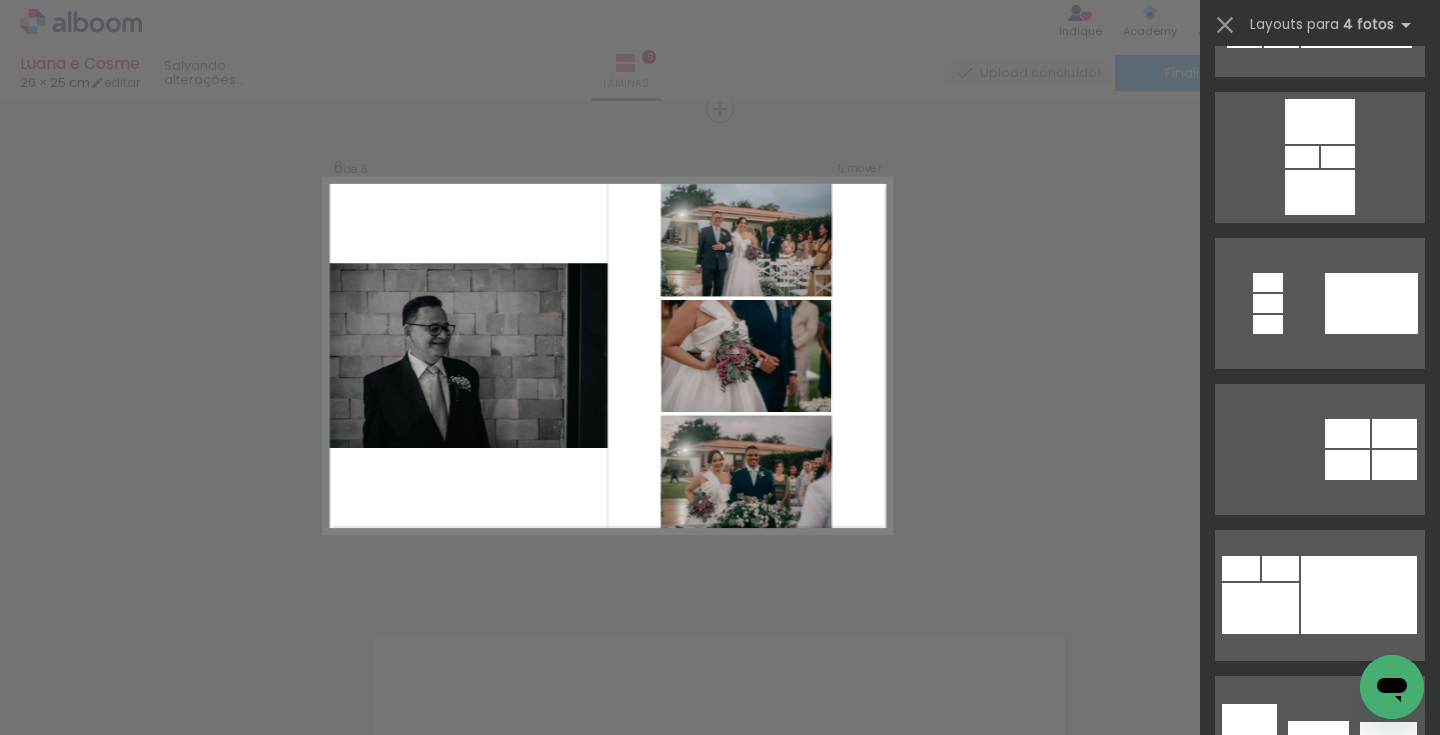 scroll, scrollTop: 0, scrollLeft: 0, axis: both 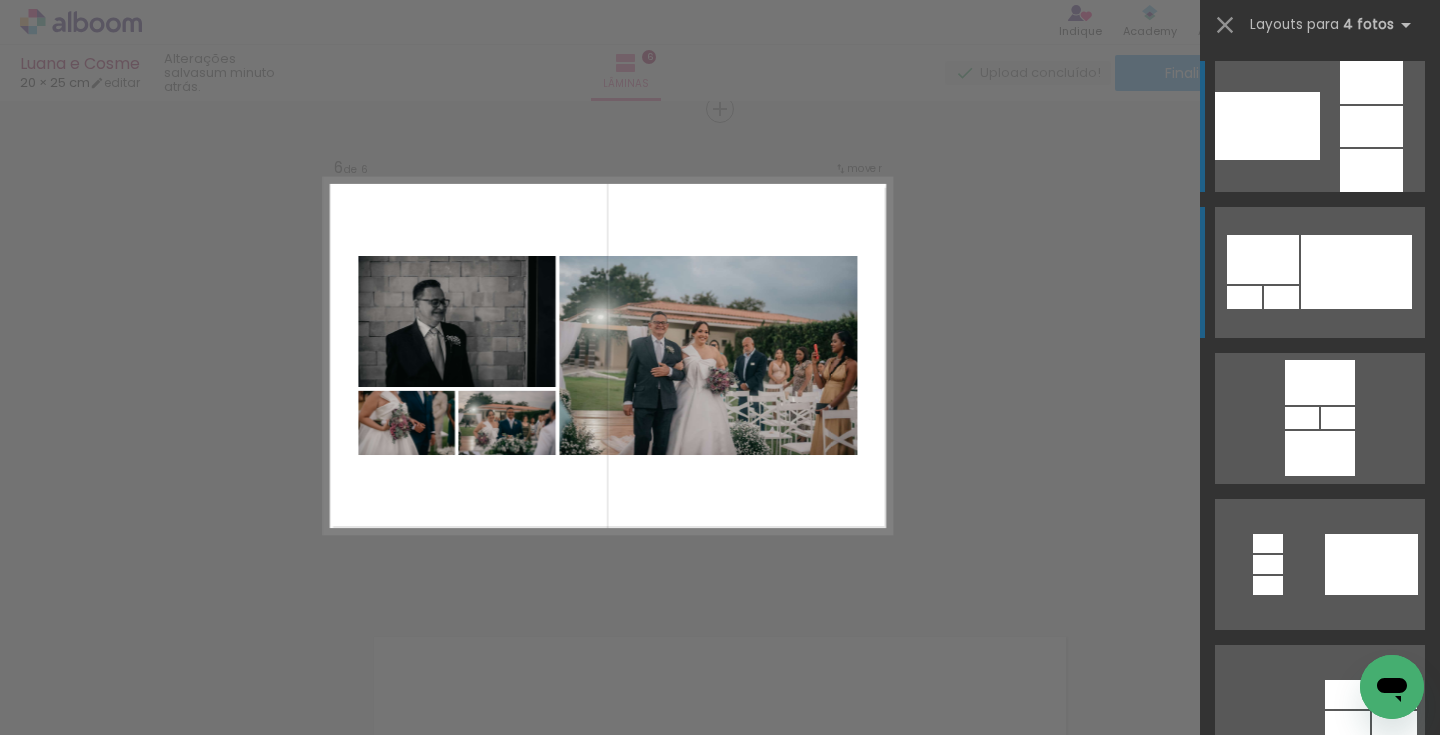 click at bounding box center [1356, 272] 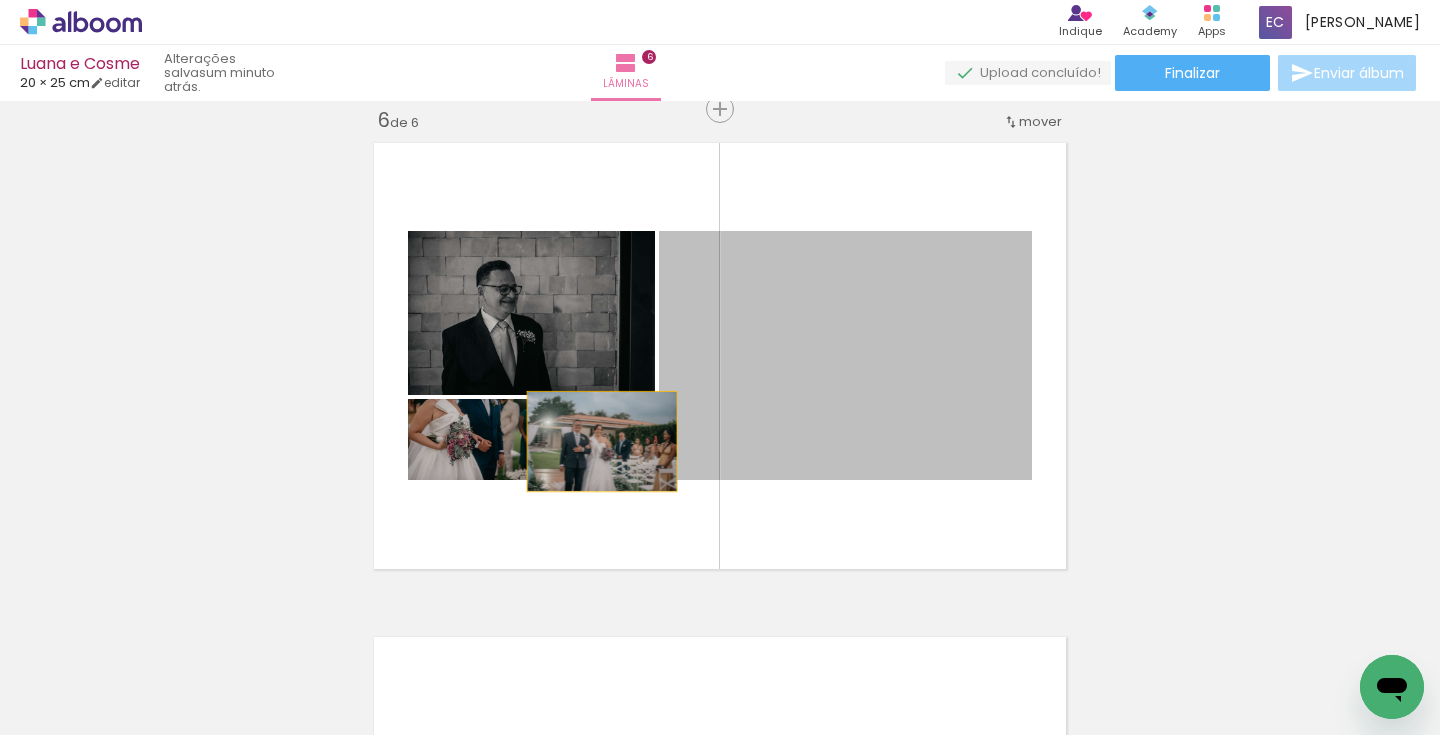 drag, startPoint x: 850, startPoint y: 396, endPoint x: 602, endPoint y: 441, distance: 252.04959 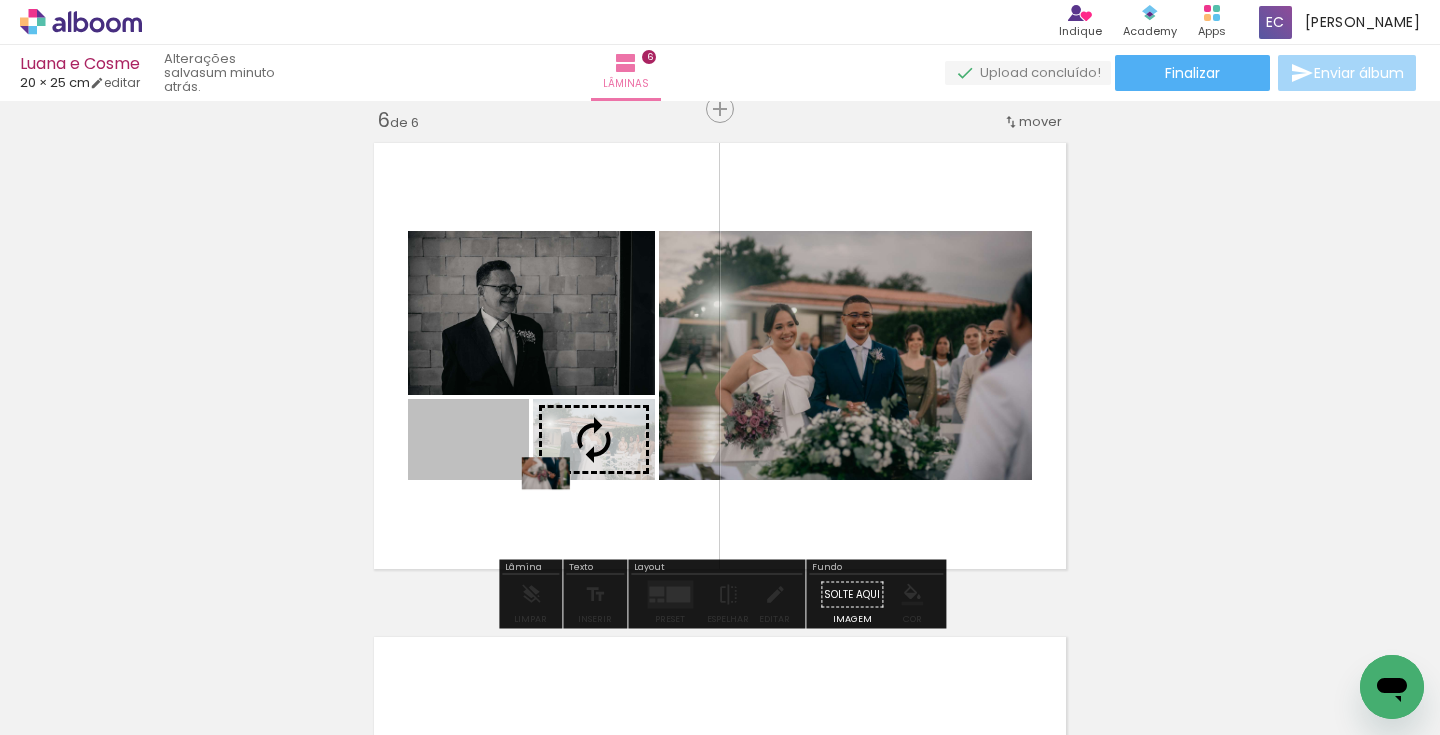 drag, startPoint x: 465, startPoint y: 450, endPoint x: 547, endPoint y: 471, distance: 84.646324 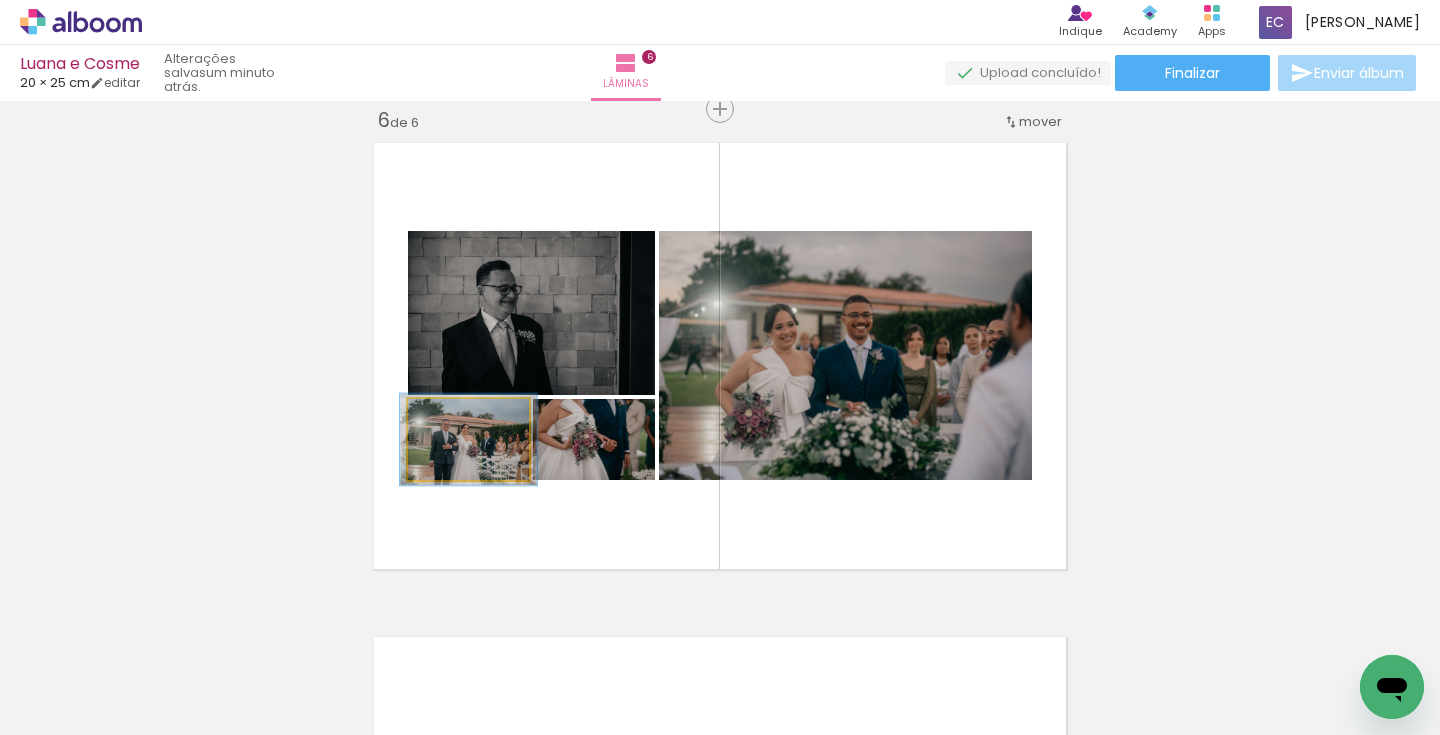 type on "113" 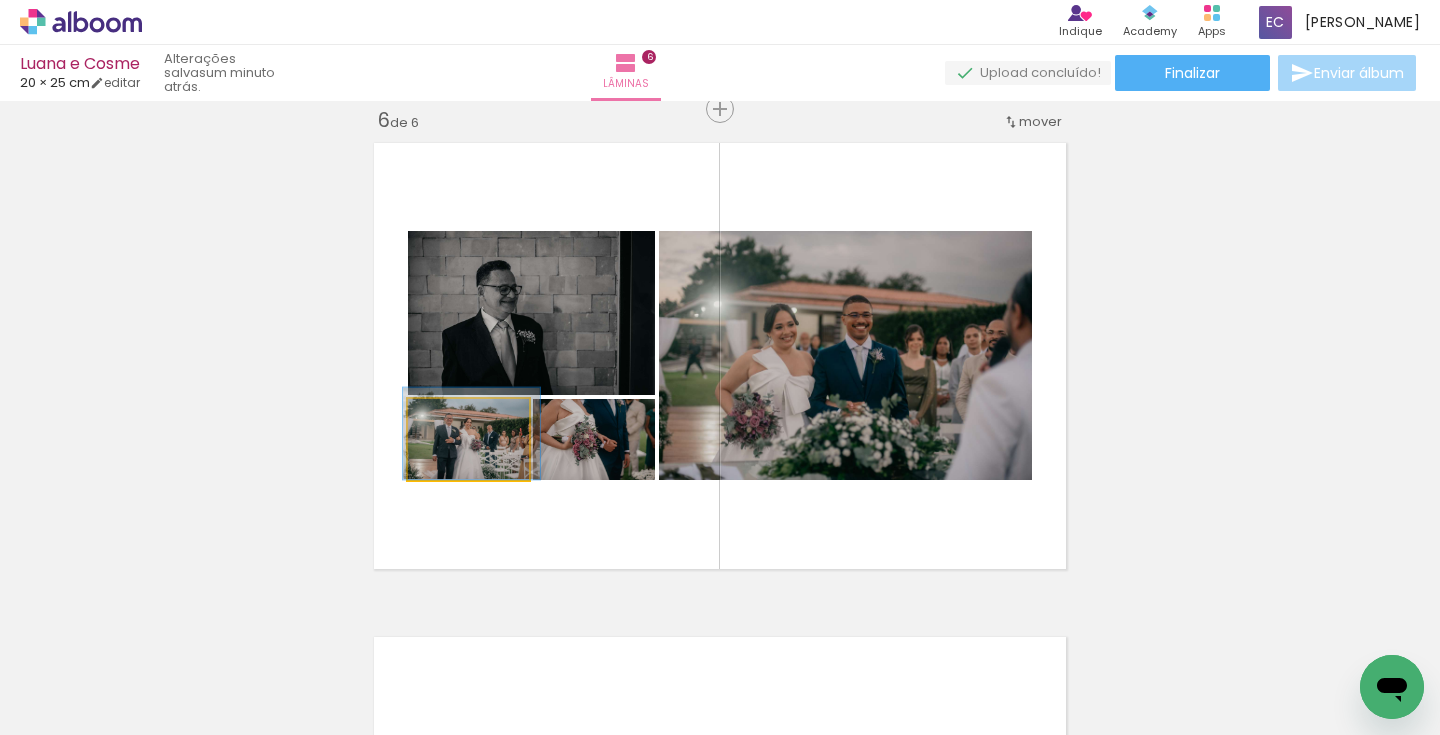 drag, startPoint x: 512, startPoint y: 459, endPoint x: 515, endPoint y: 449, distance: 10.440307 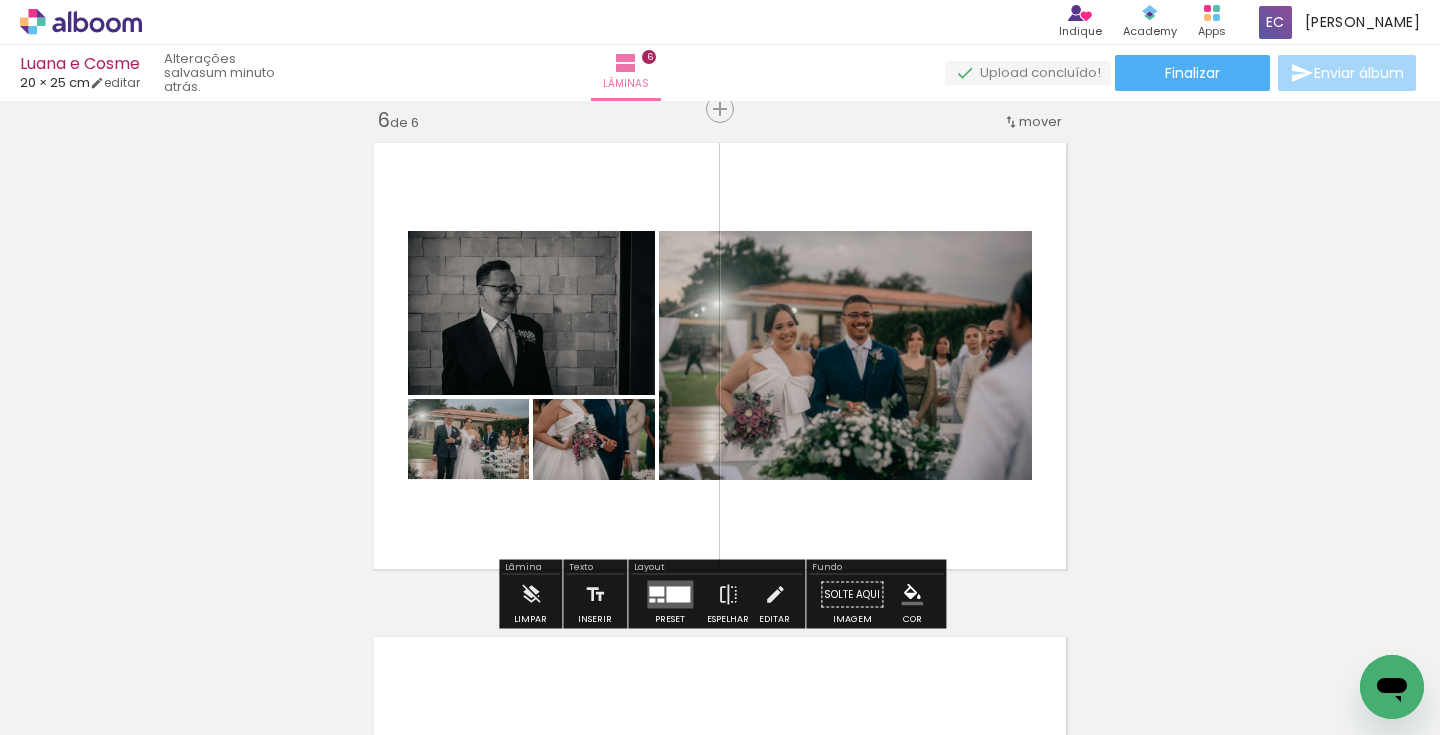 click at bounding box center [670, 595] 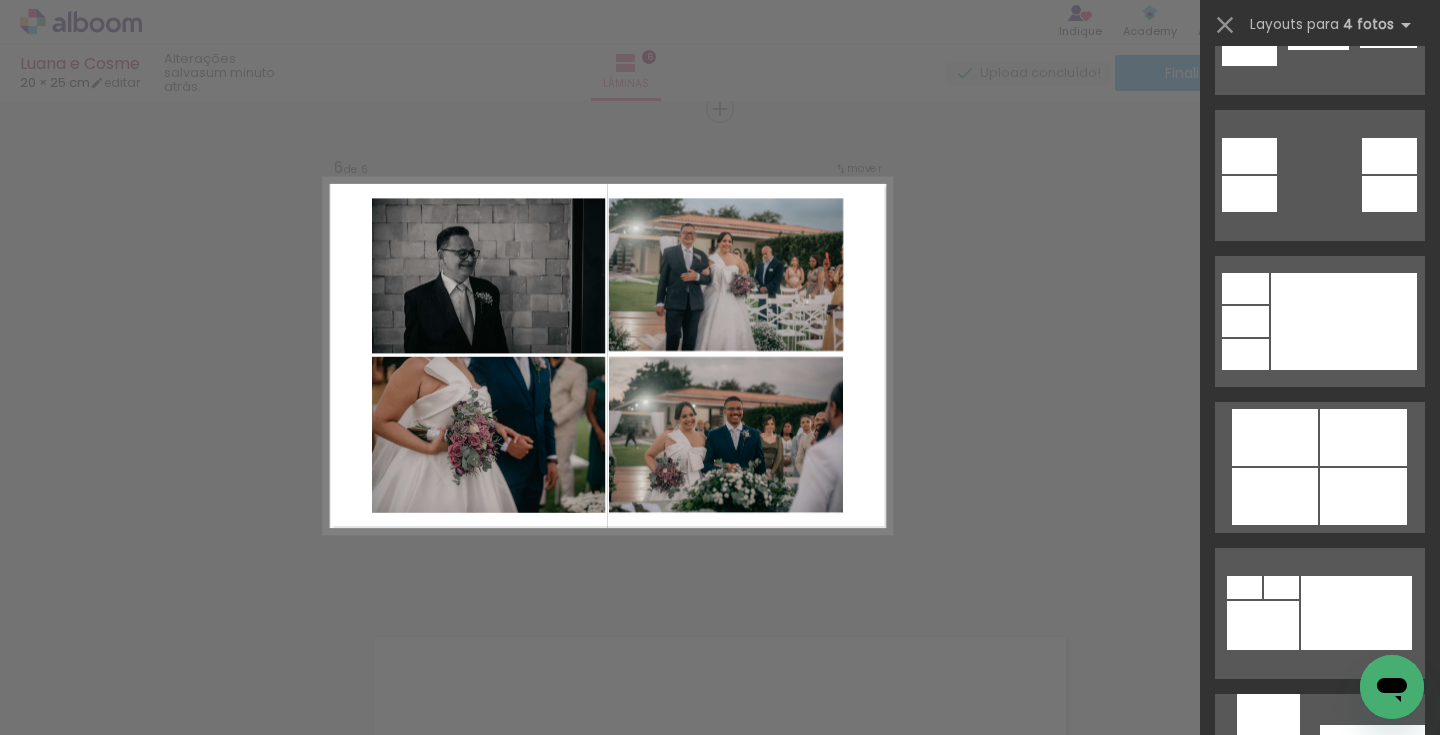scroll, scrollTop: 985, scrollLeft: 0, axis: vertical 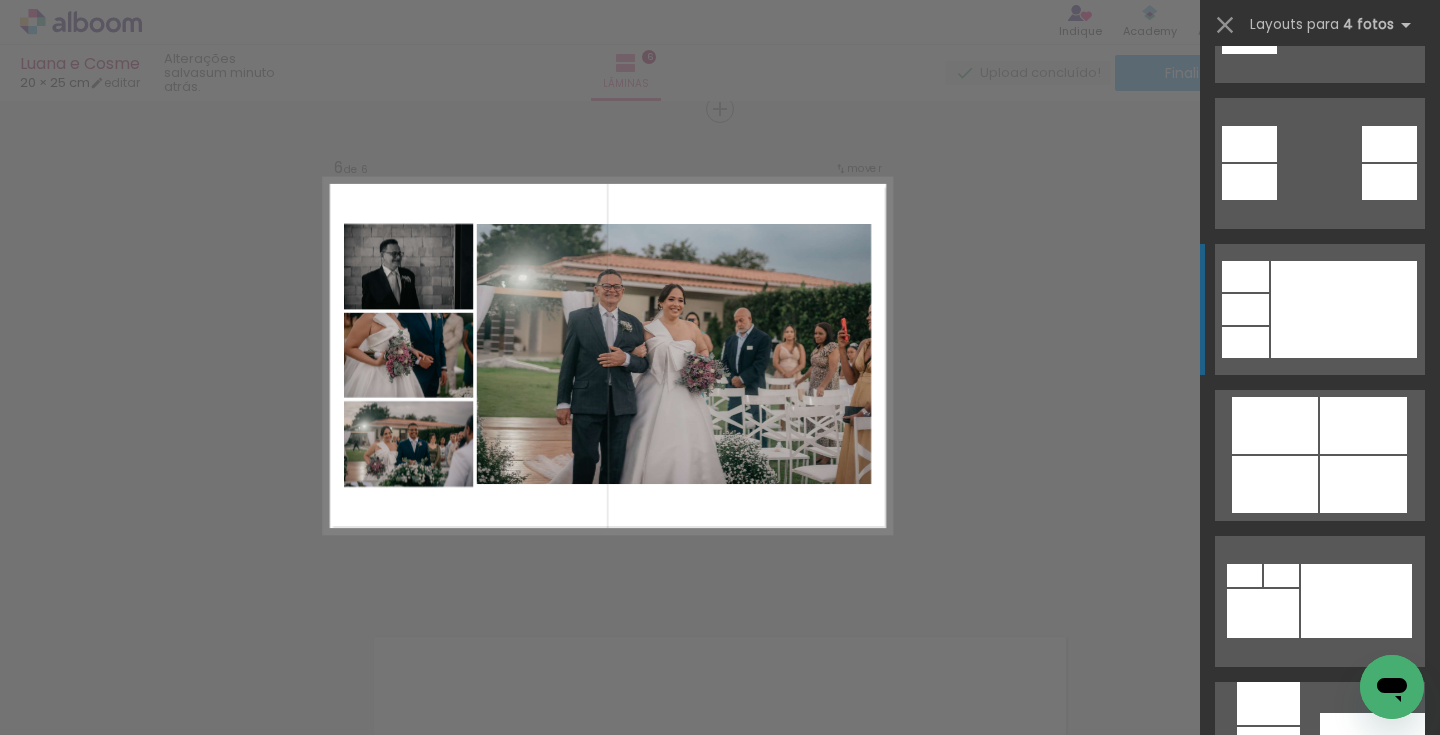 click at bounding box center (1356, -10859) 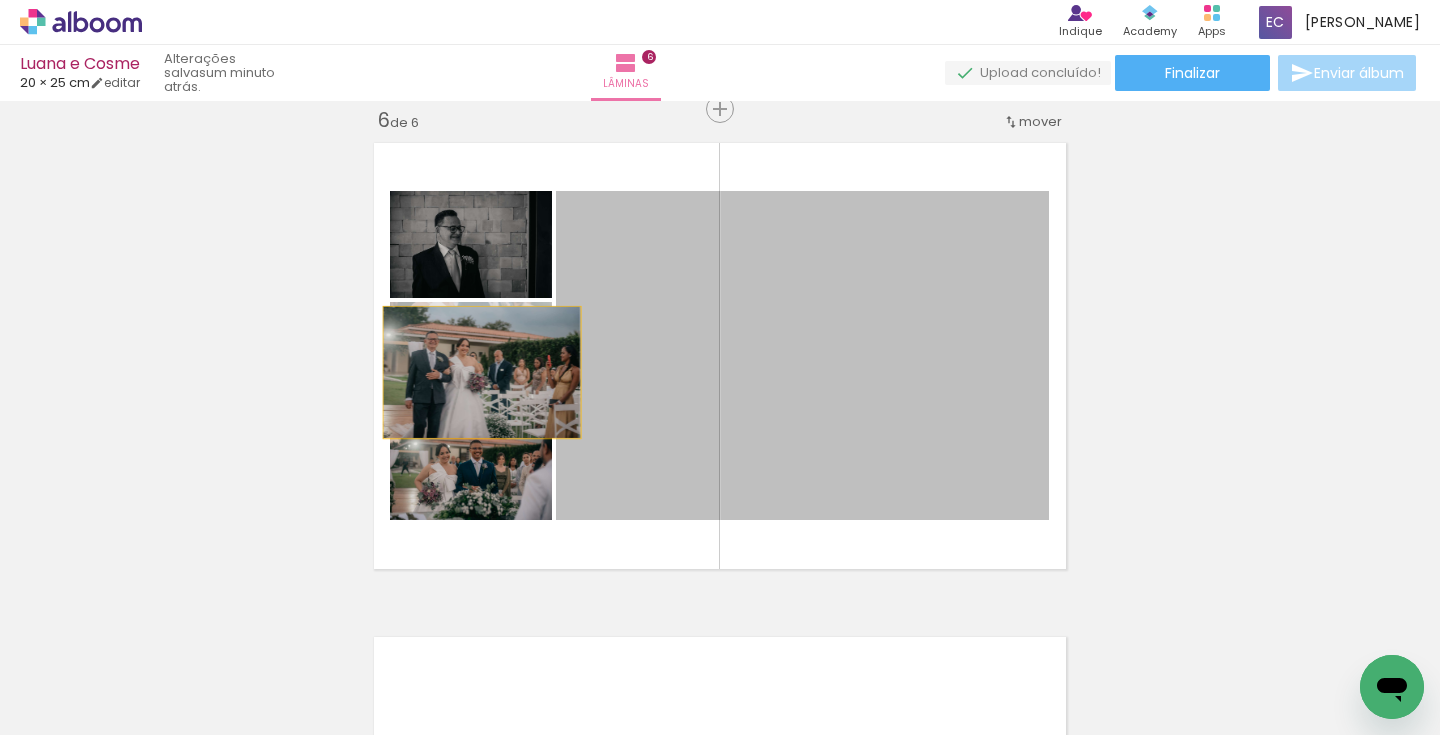 drag, startPoint x: 632, startPoint y: 397, endPoint x: 481, endPoint y: 369, distance: 153.57408 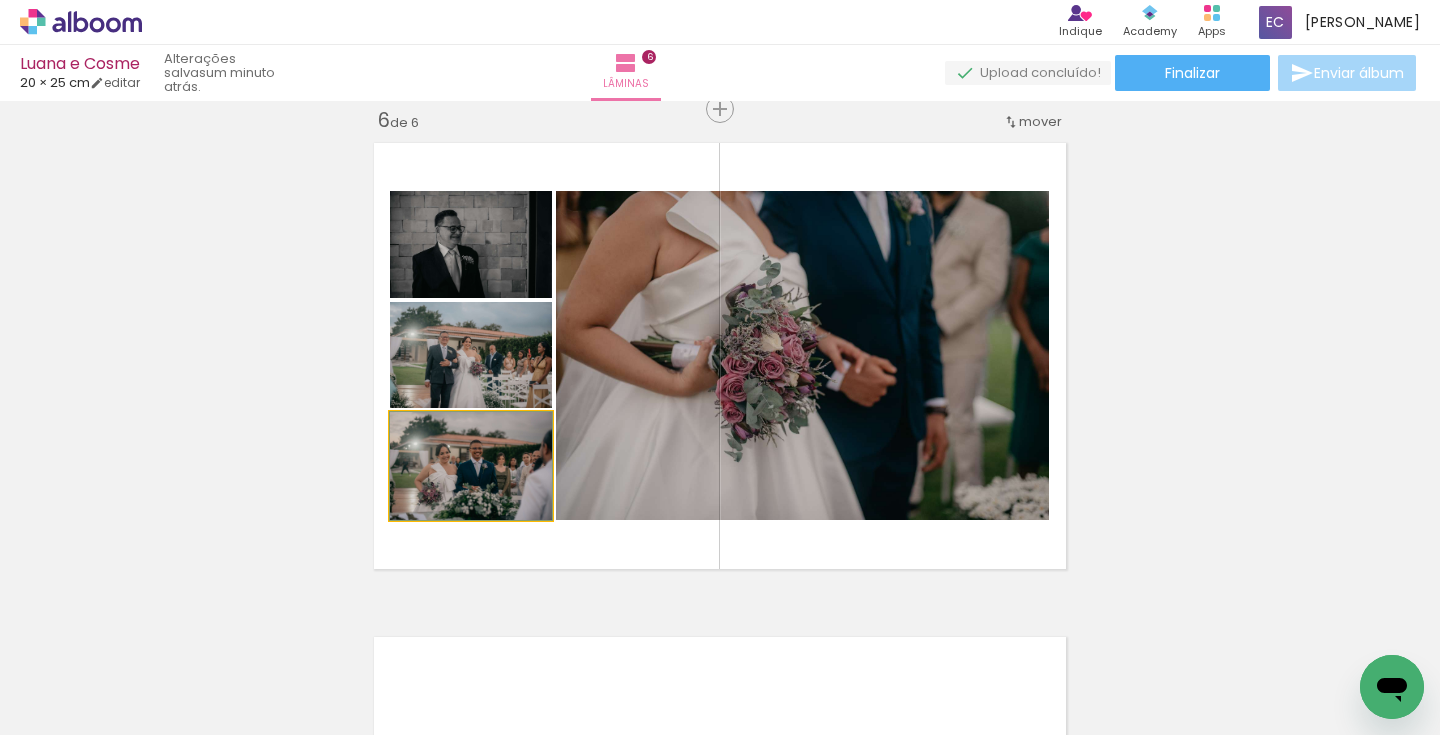 drag, startPoint x: 514, startPoint y: 496, endPoint x: 637, endPoint y: 477, distance: 124.45883 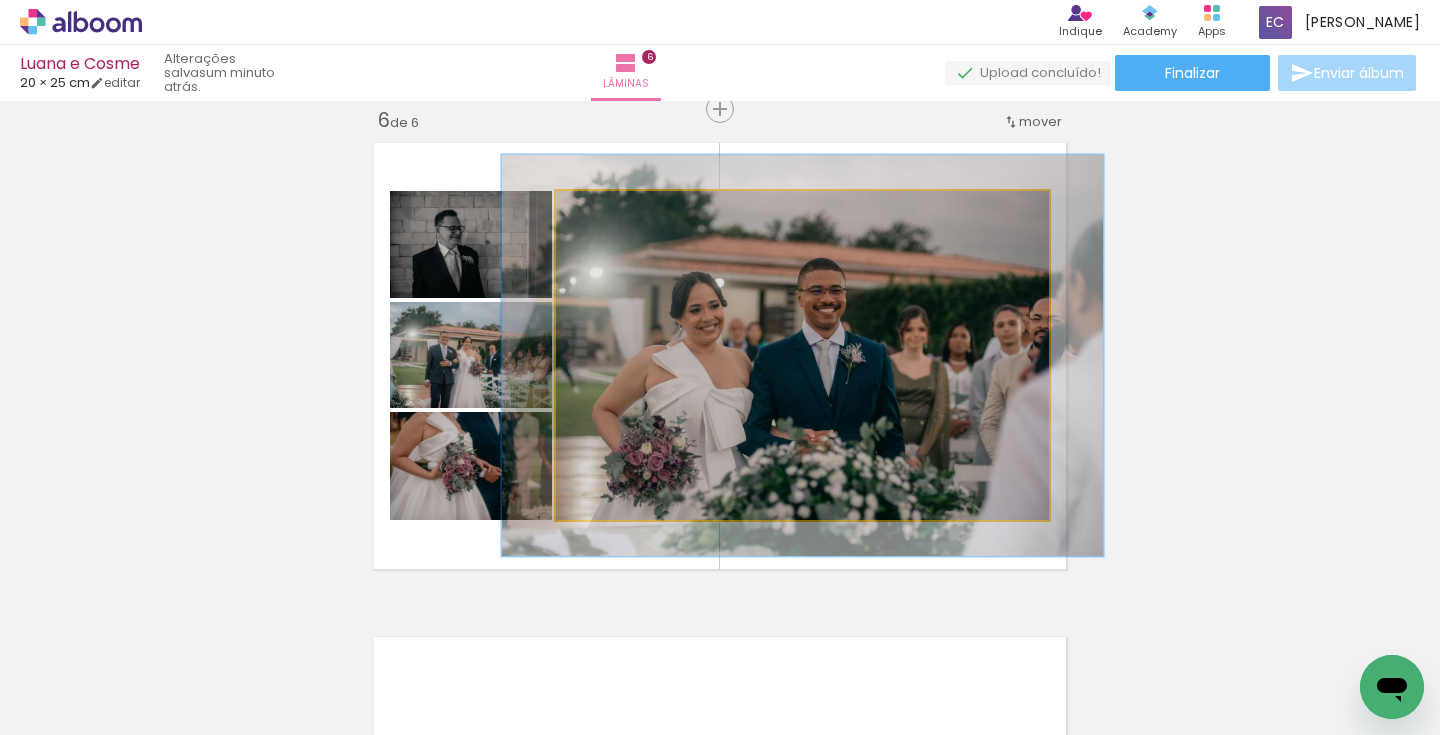 drag, startPoint x: 600, startPoint y: 214, endPoint x: 618, endPoint y: 215, distance: 18.027756 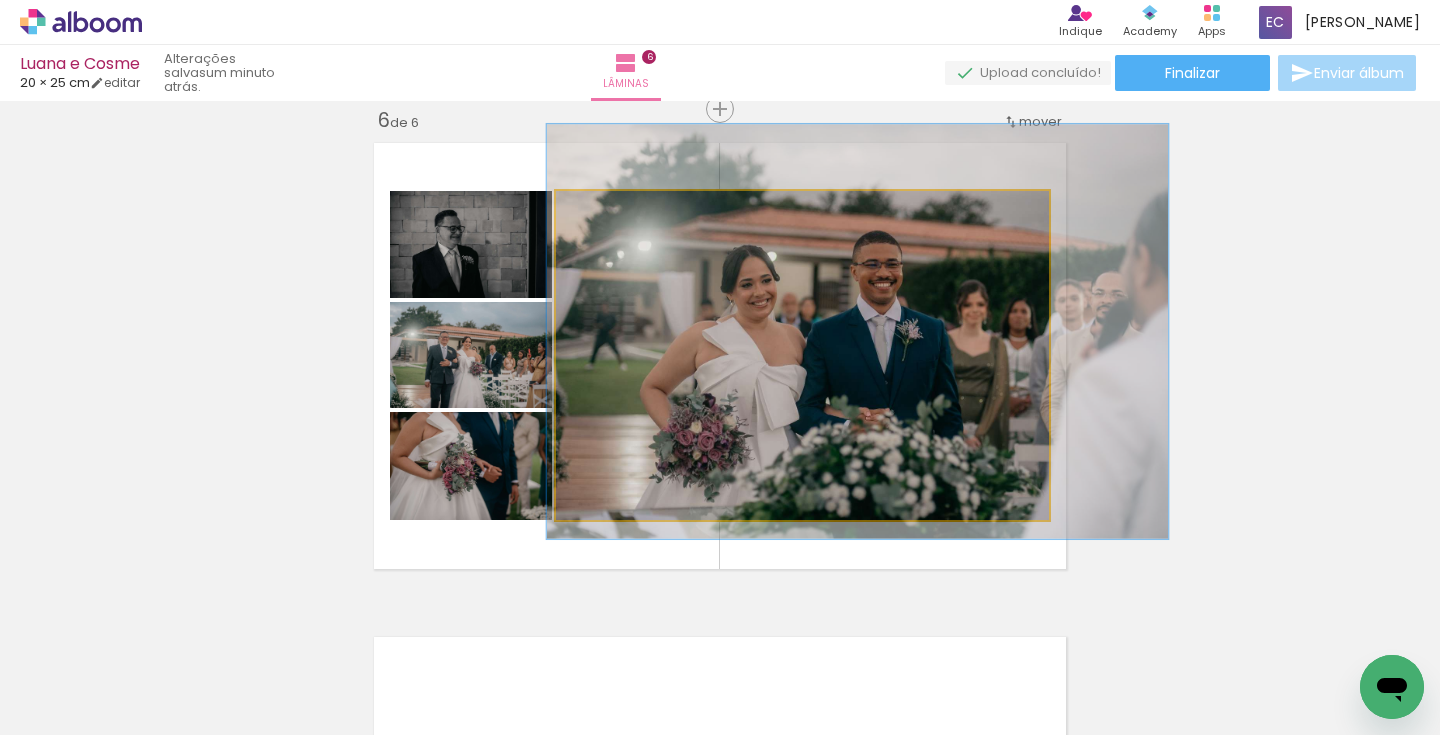 drag, startPoint x: 880, startPoint y: 328, endPoint x: 935, endPoint y: 304, distance: 60.00833 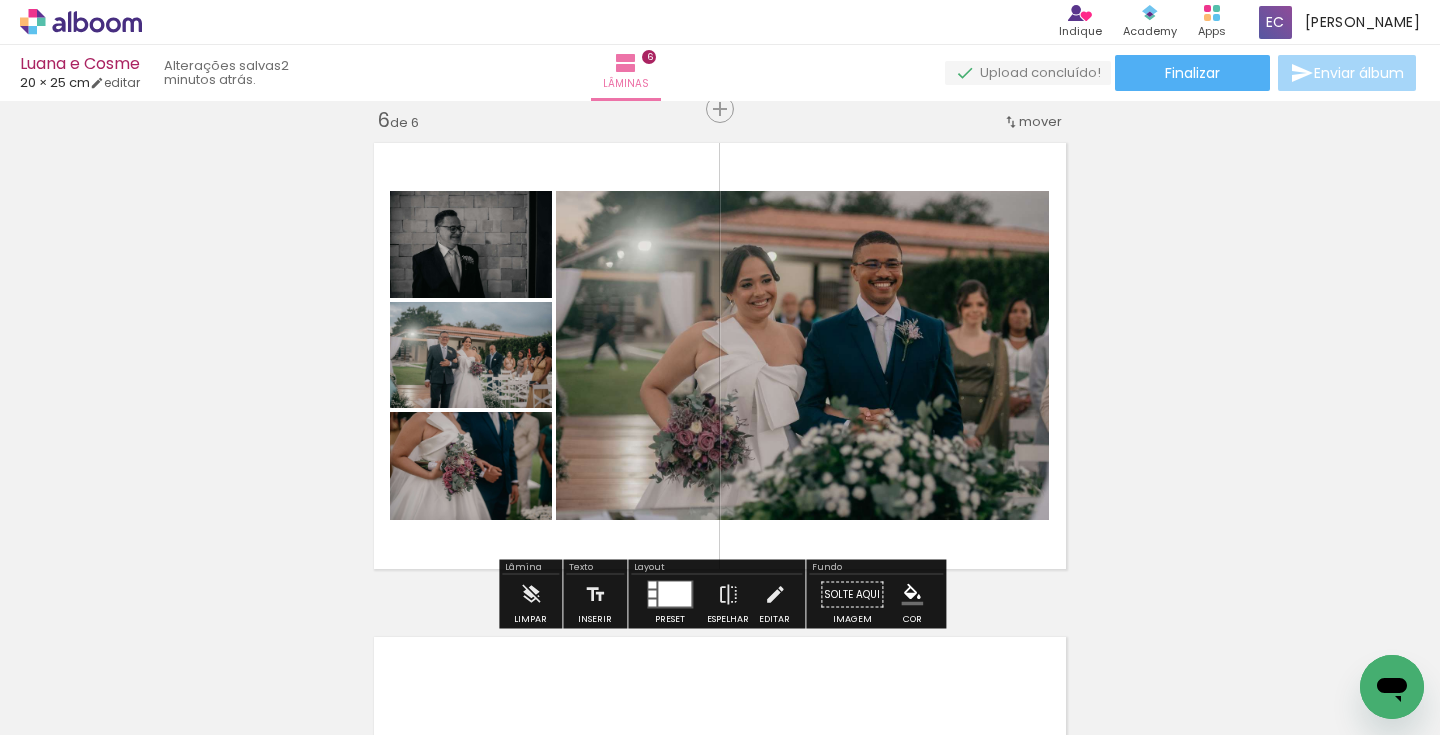 click on "Inserir lâmina 1  de 6  Inserir lâmina 2  de 6  Inserir lâmina 3  de 6  Inserir lâmina 4  de 6  Inserir lâmina 5  de 6  Inserir lâmina 6  de 6" at bounding box center [720, -658] 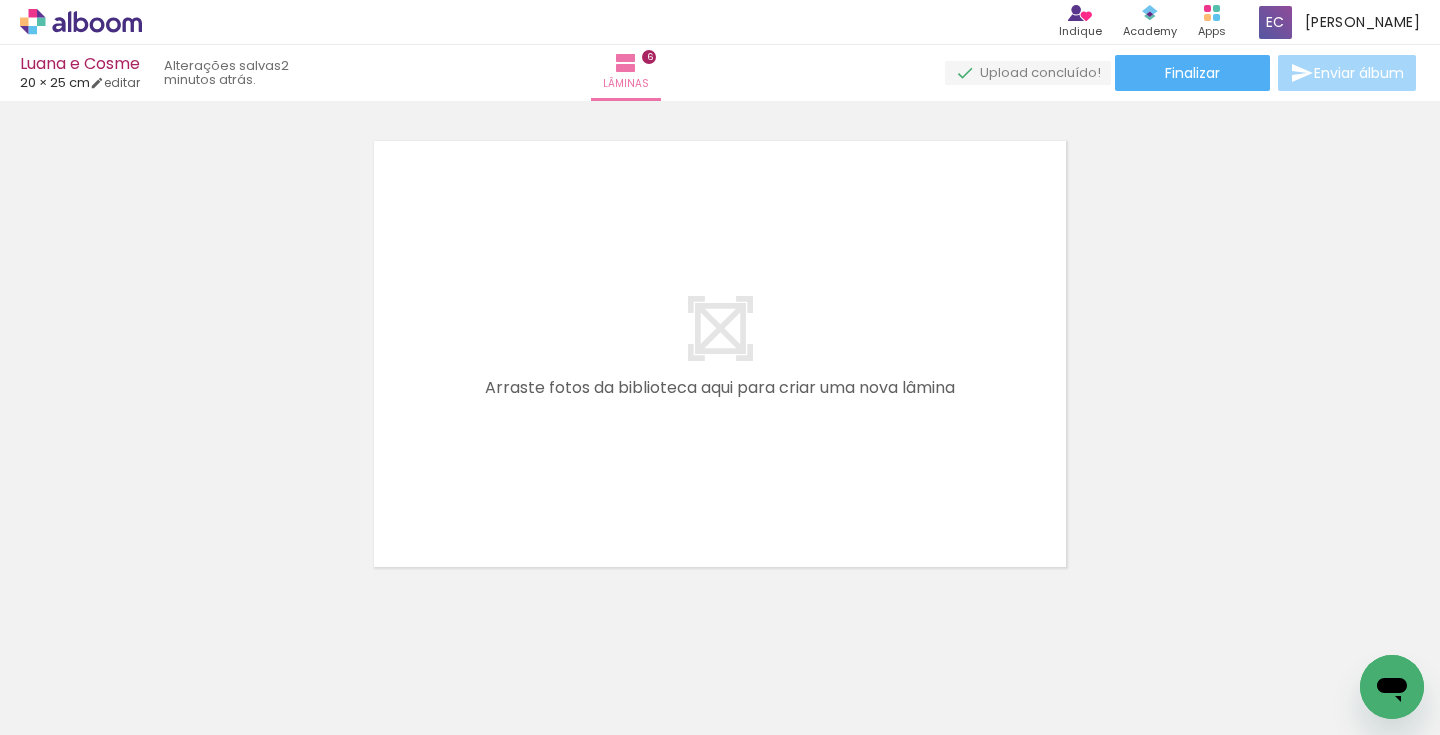 scroll, scrollTop: 2989, scrollLeft: 0, axis: vertical 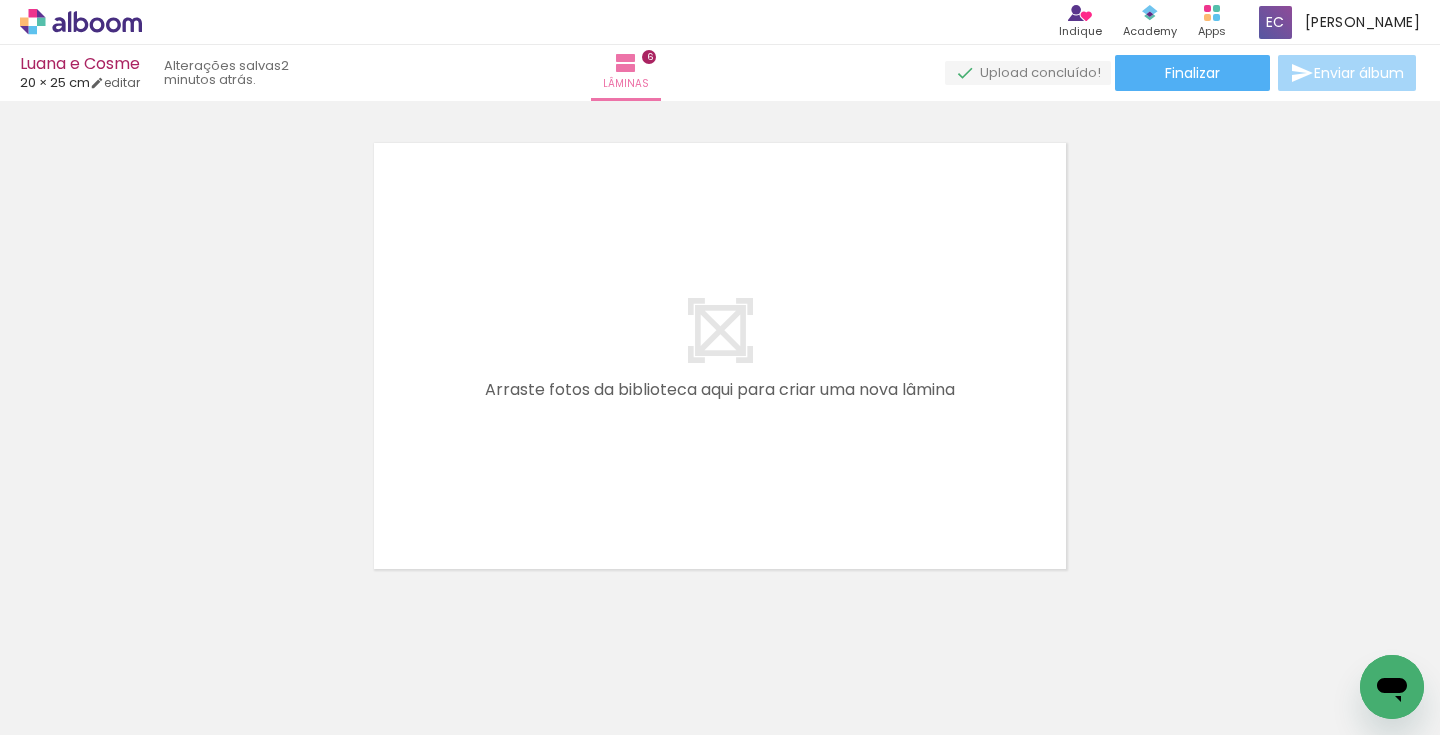click on "Adicionar
Fotos" at bounding box center [71, 708] 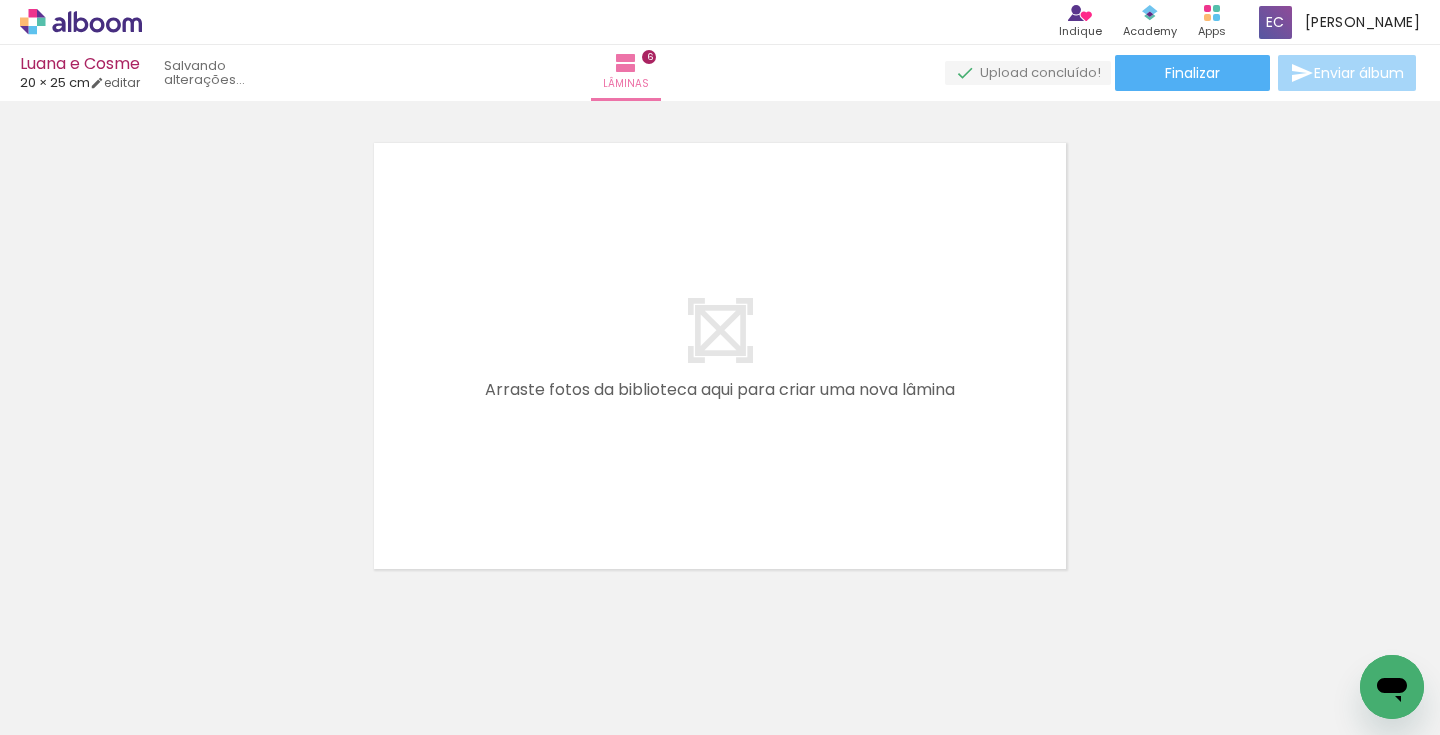 scroll, scrollTop: 0, scrollLeft: 2090, axis: horizontal 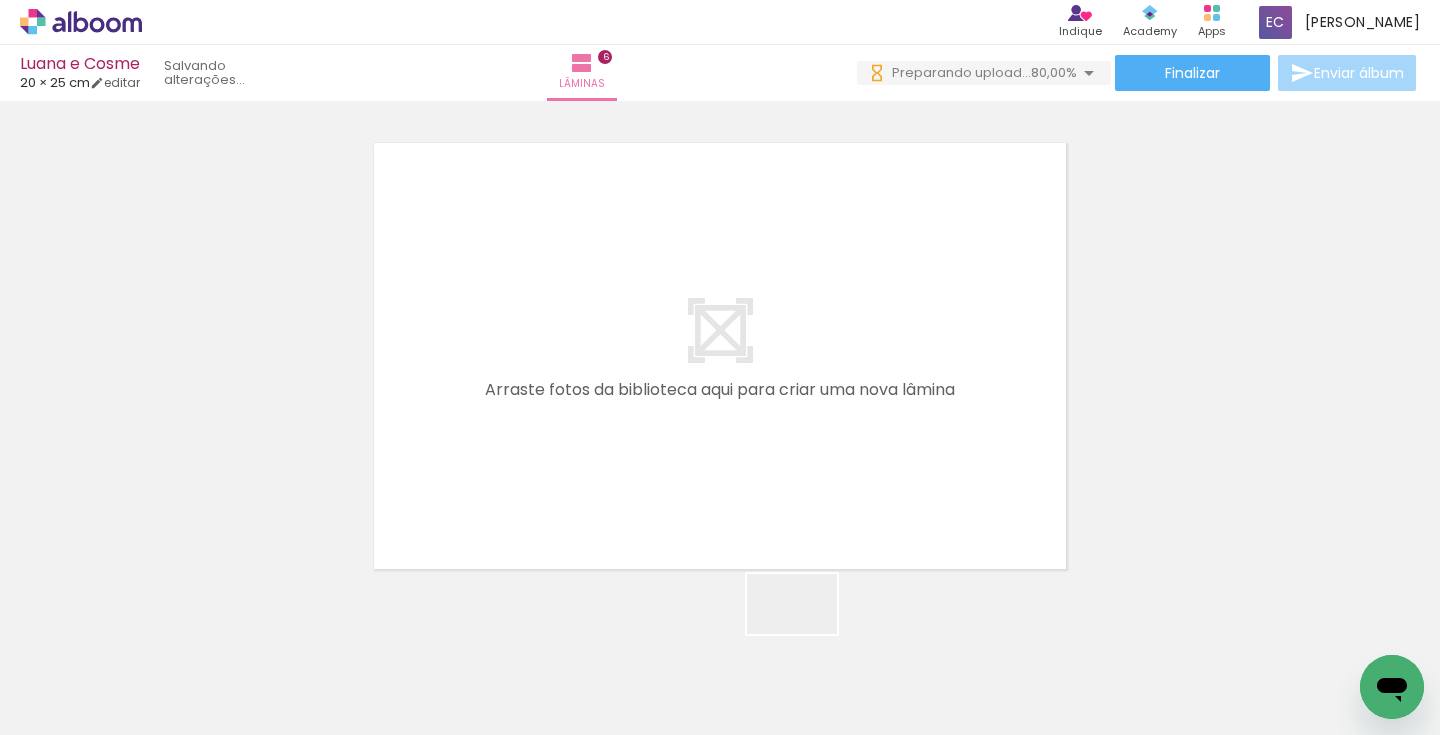 drag, startPoint x: 801, startPoint y: 674, endPoint x: 834, endPoint y: 535, distance: 142.86357 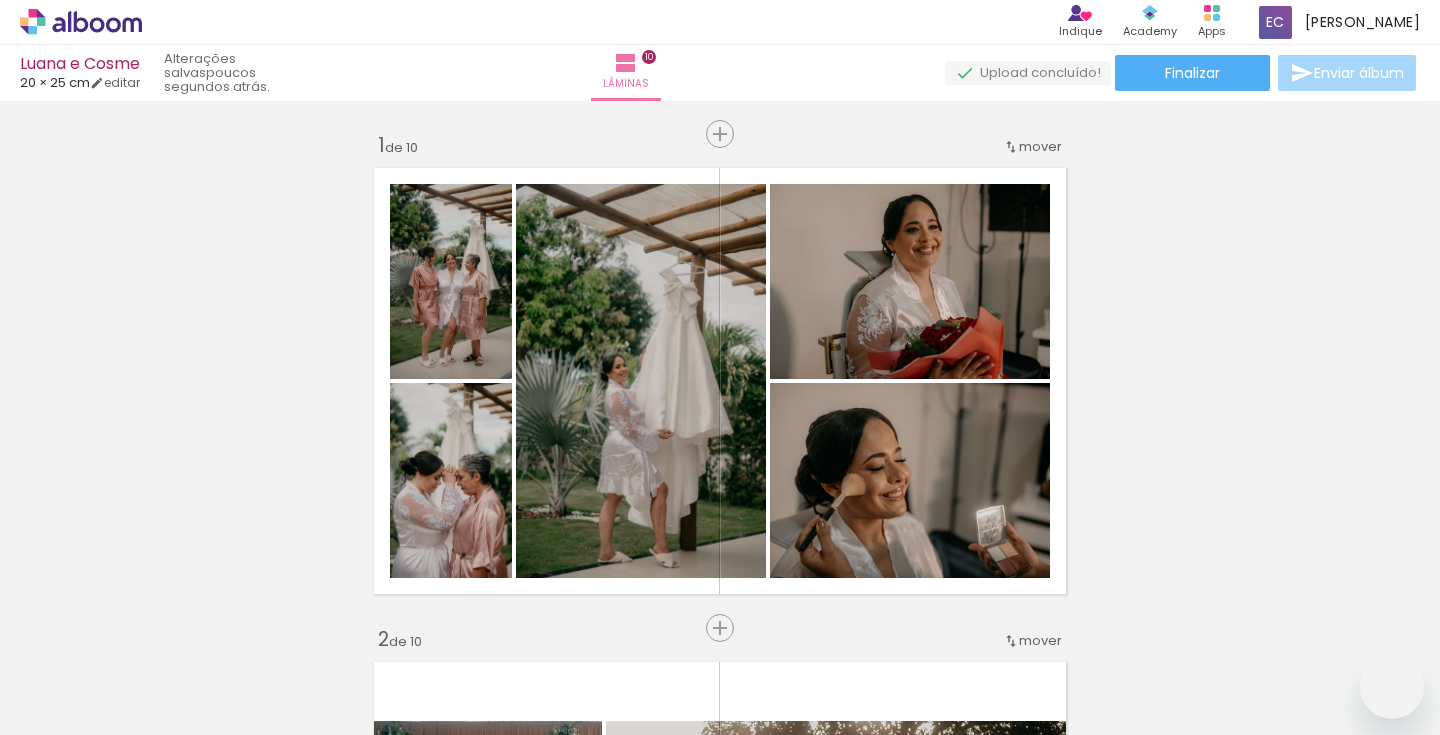 scroll, scrollTop: 0, scrollLeft: 0, axis: both 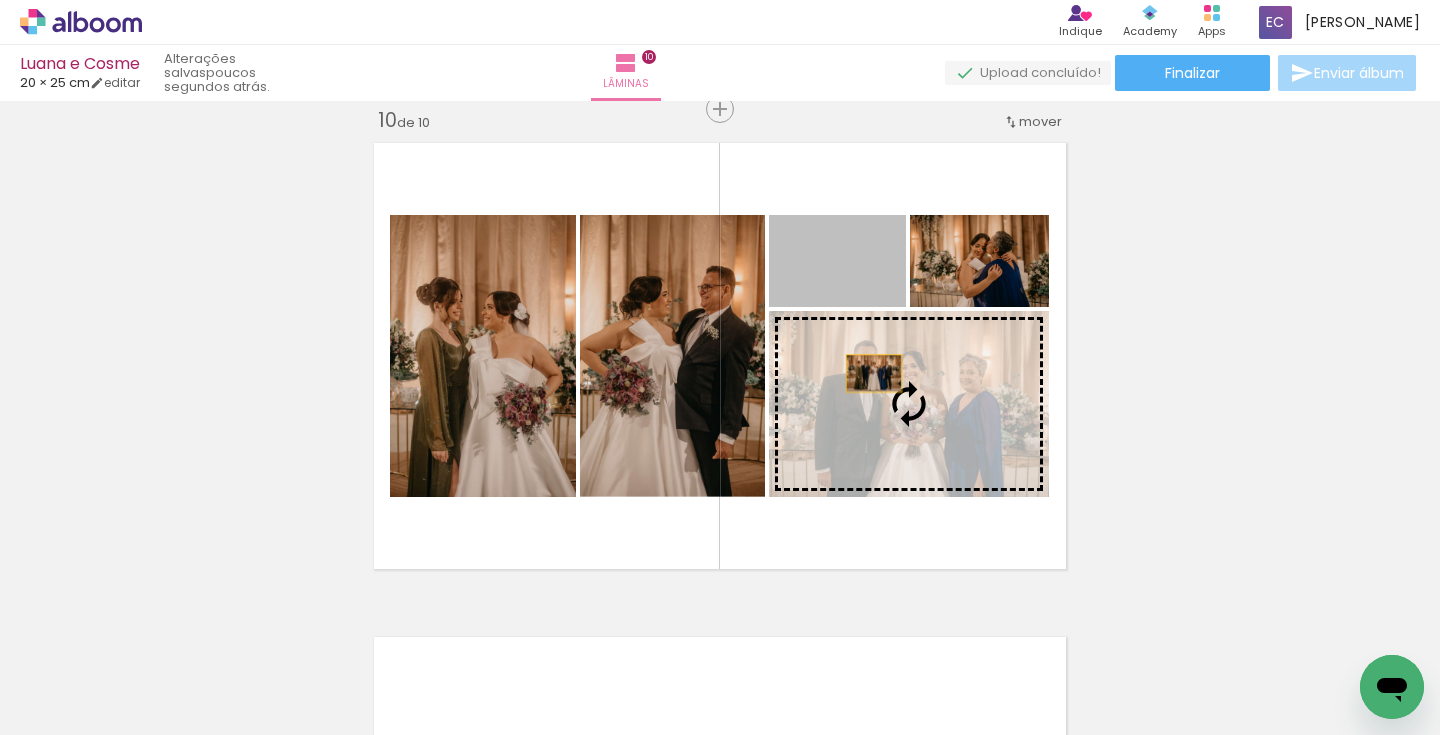 drag, startPoint x: 874, startPoint y: 264, endPoint x: 878, endPoint y: 402, distance: 138.05795 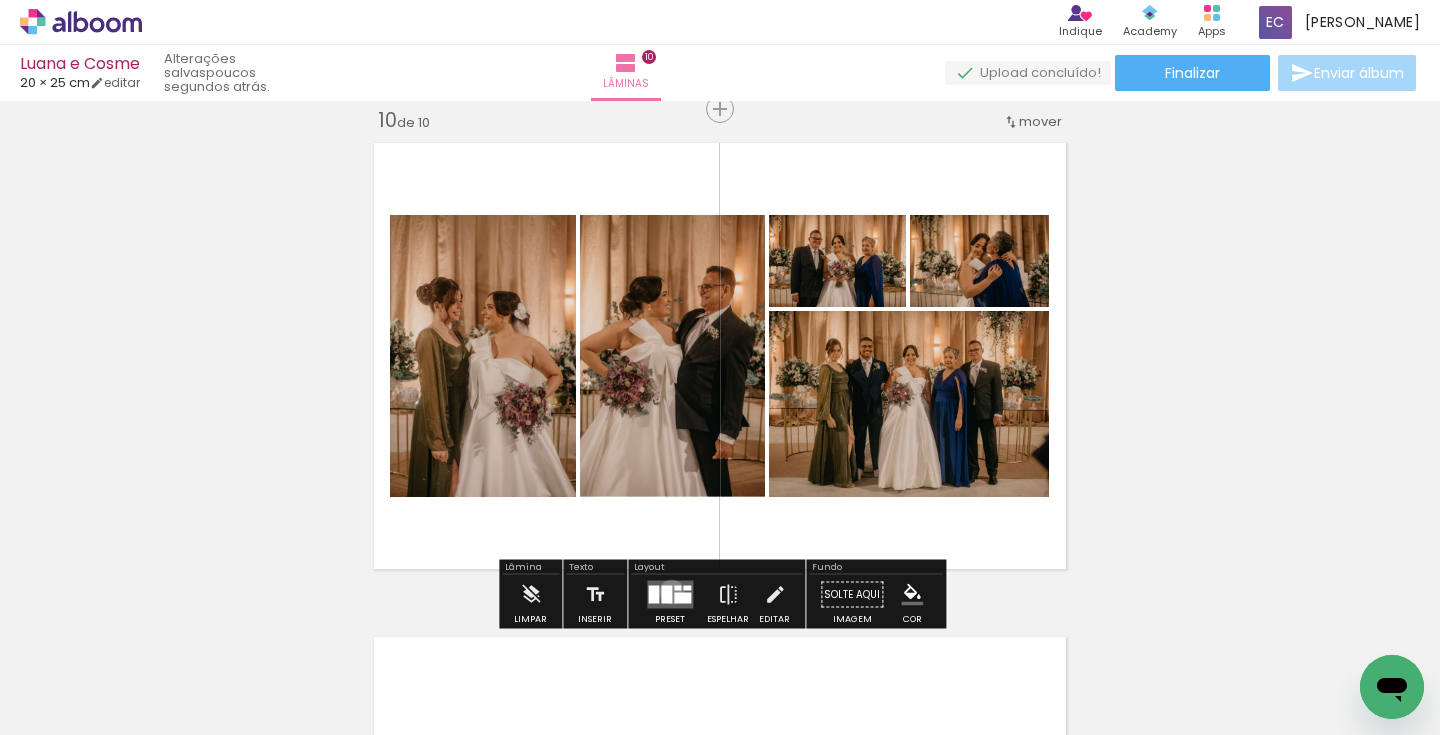 click at bounding box center (666, 595) 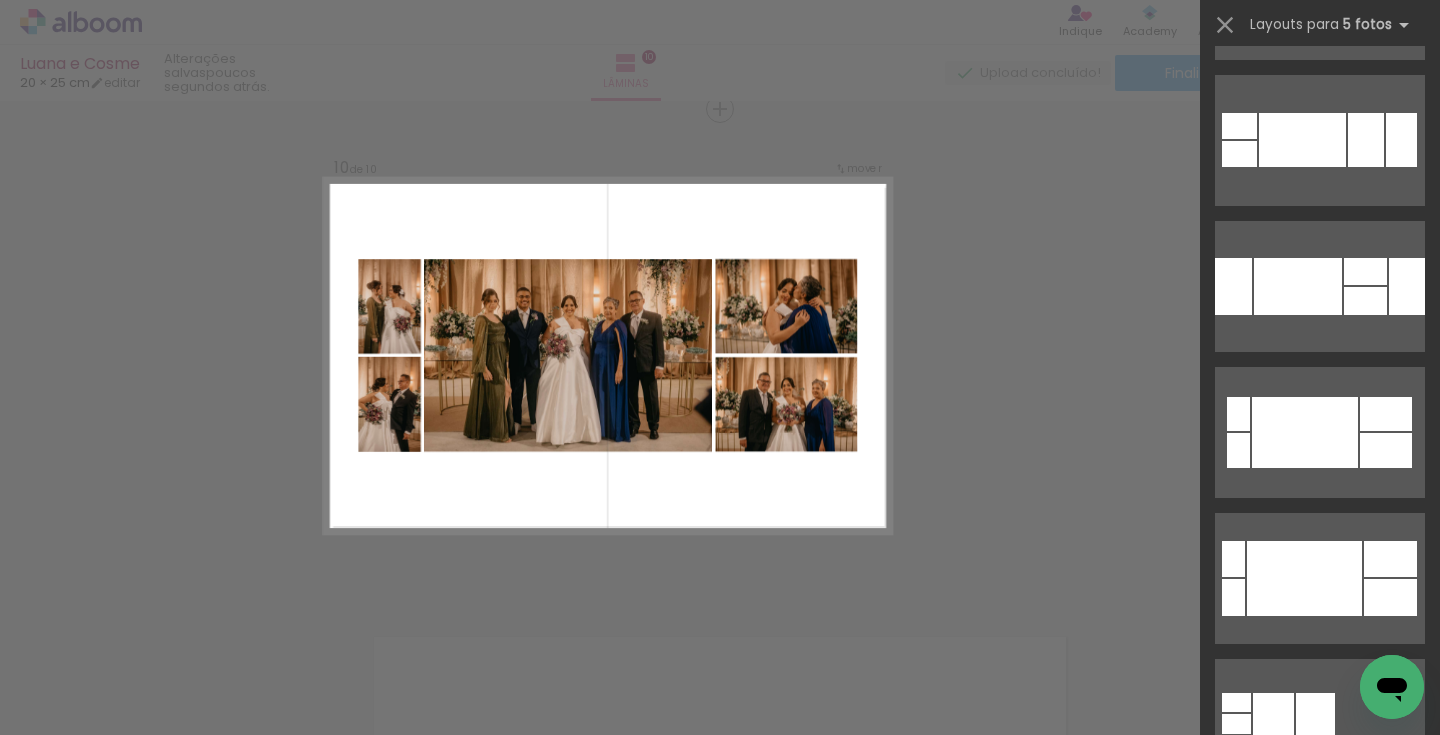 scroll, scrollTop: 1452, scrollLeft: 0, axis: vertical 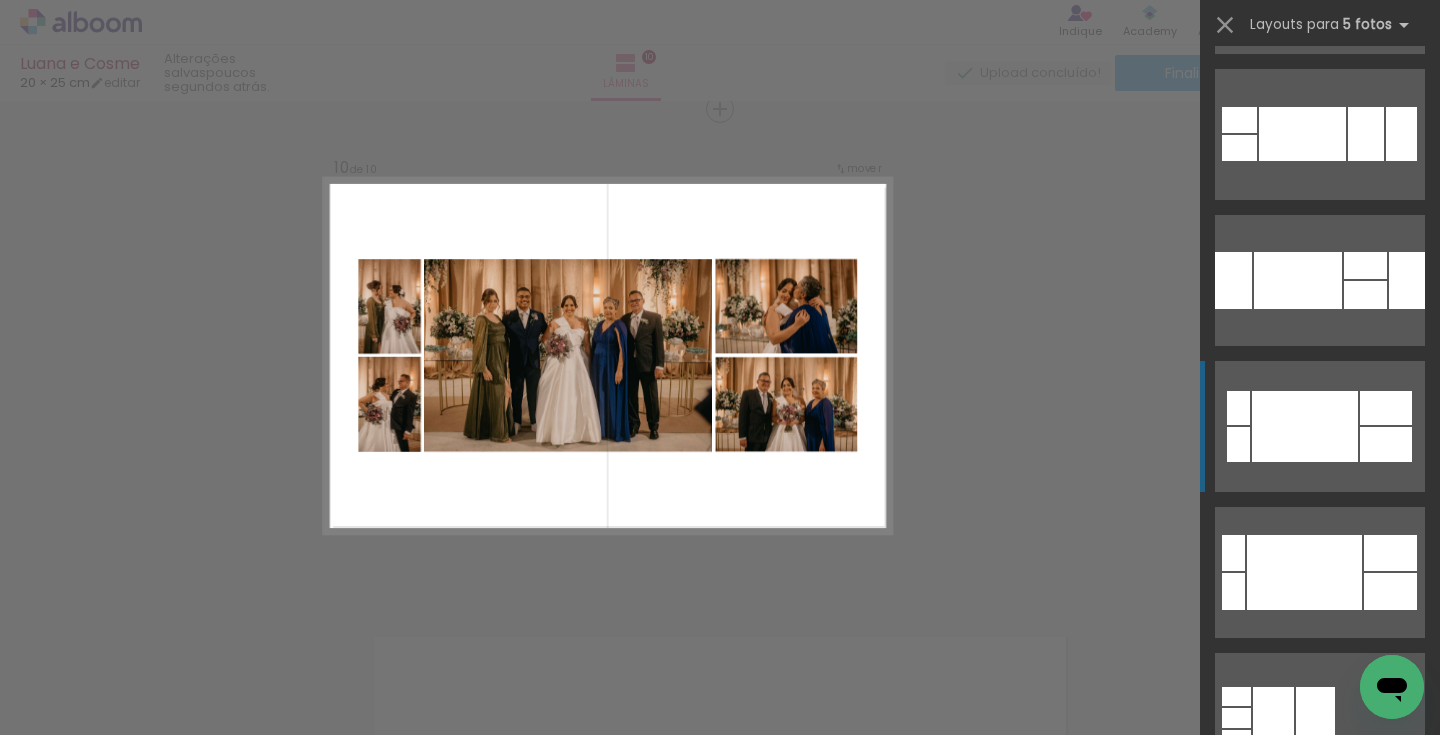click at bounding box center [1315, 718] 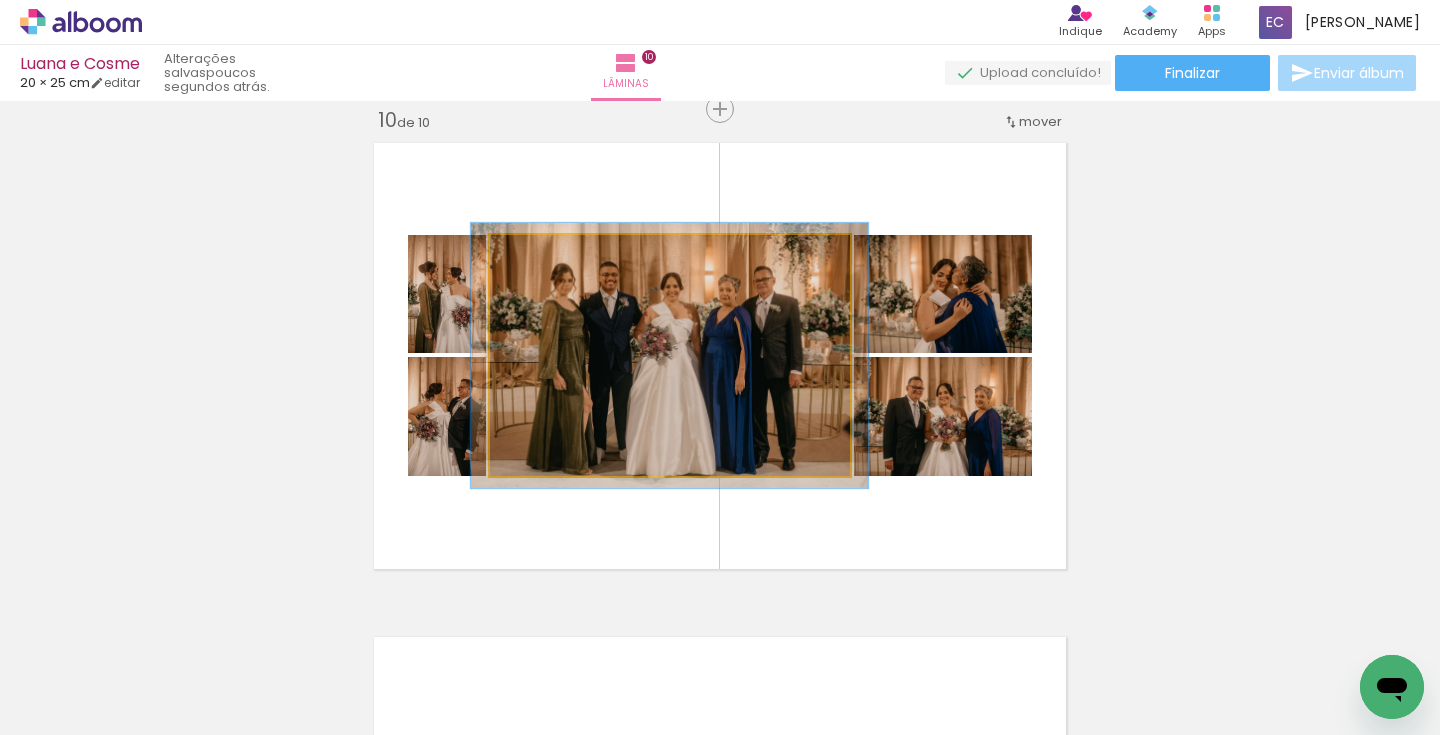 type on "110" 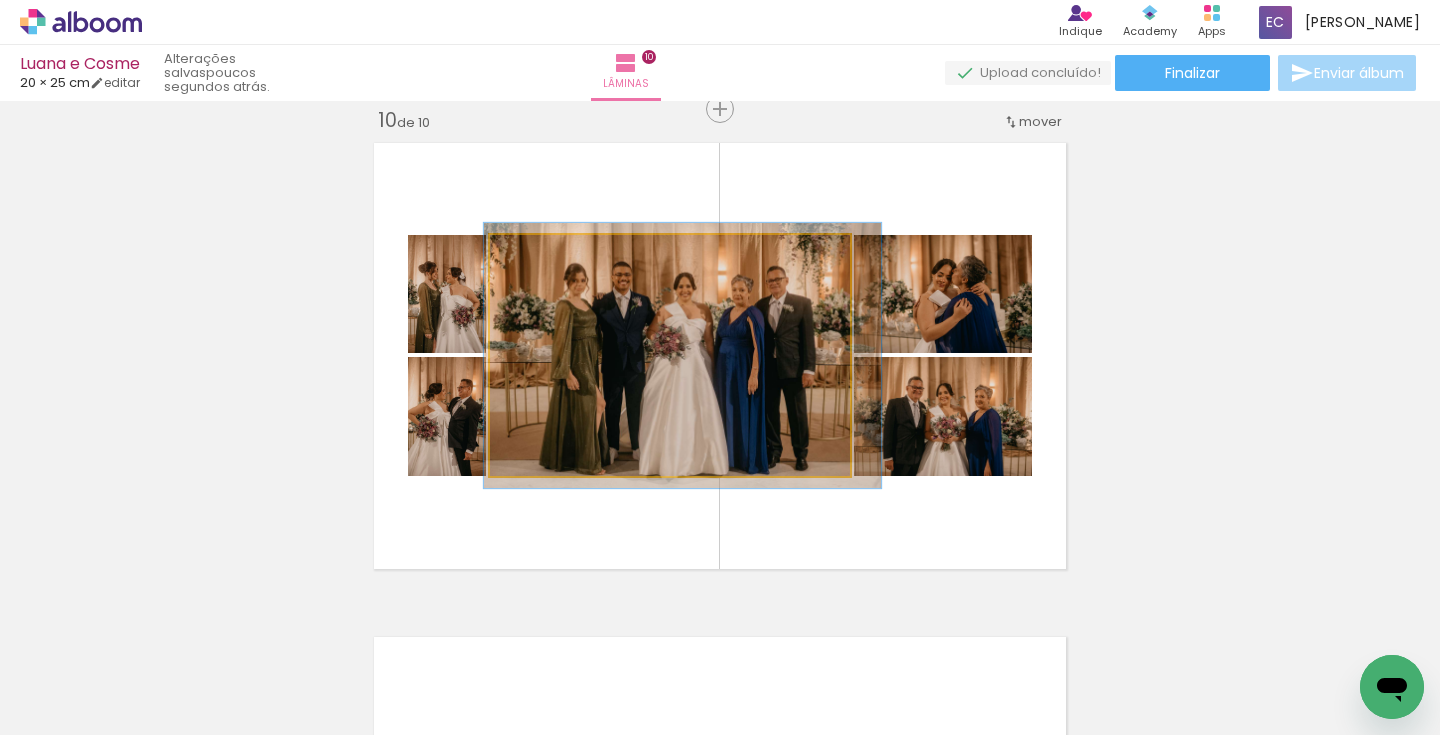drag, startPoint x: 718, startPoint y: 346, endPoint x: 731, endPoint y: 346, distance: 13 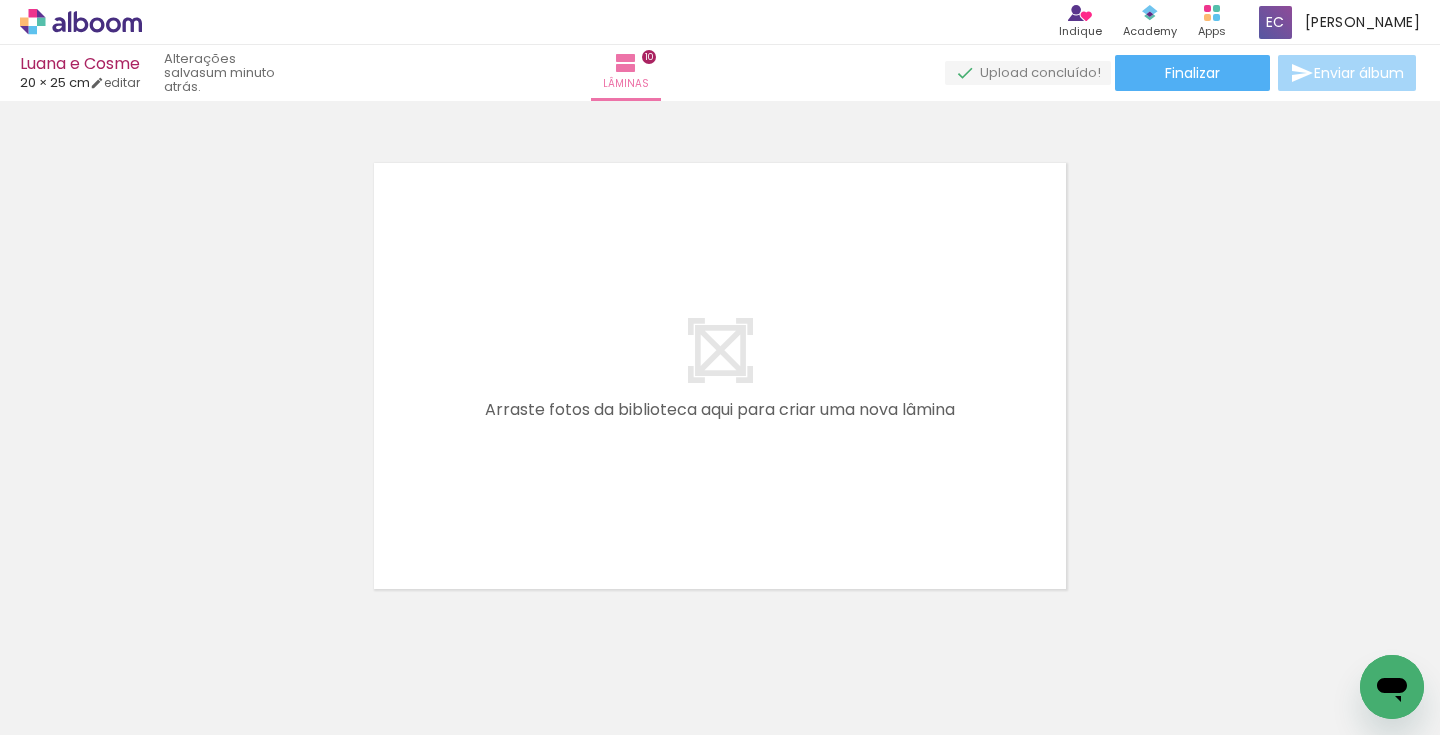 scroll, scrollTop: 4946, scrollLeft: 0, axis: vertical 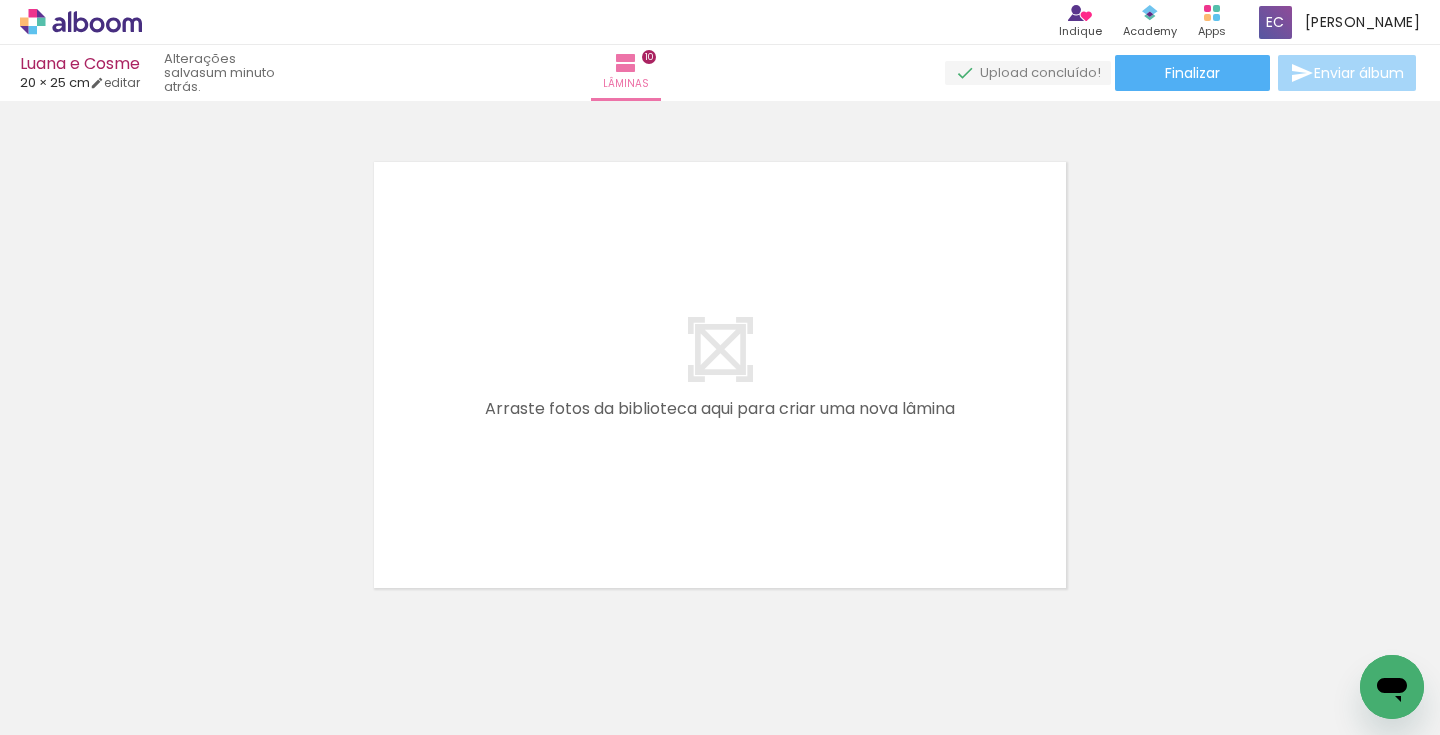 click on "Adicionar
Fotos" at bounding box center (71, 708) 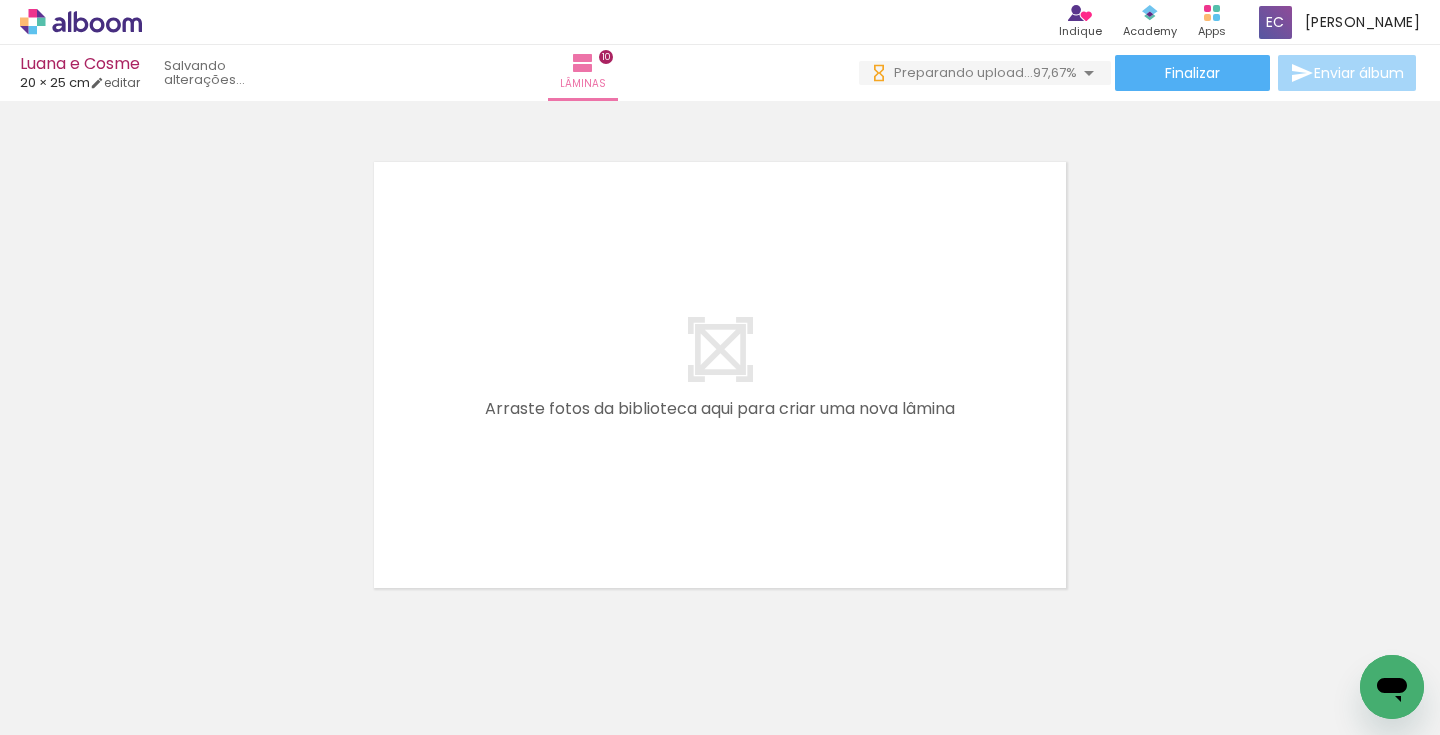 scroll, scrollTop: 0, scrollLeft: 3770, axis: horizontal 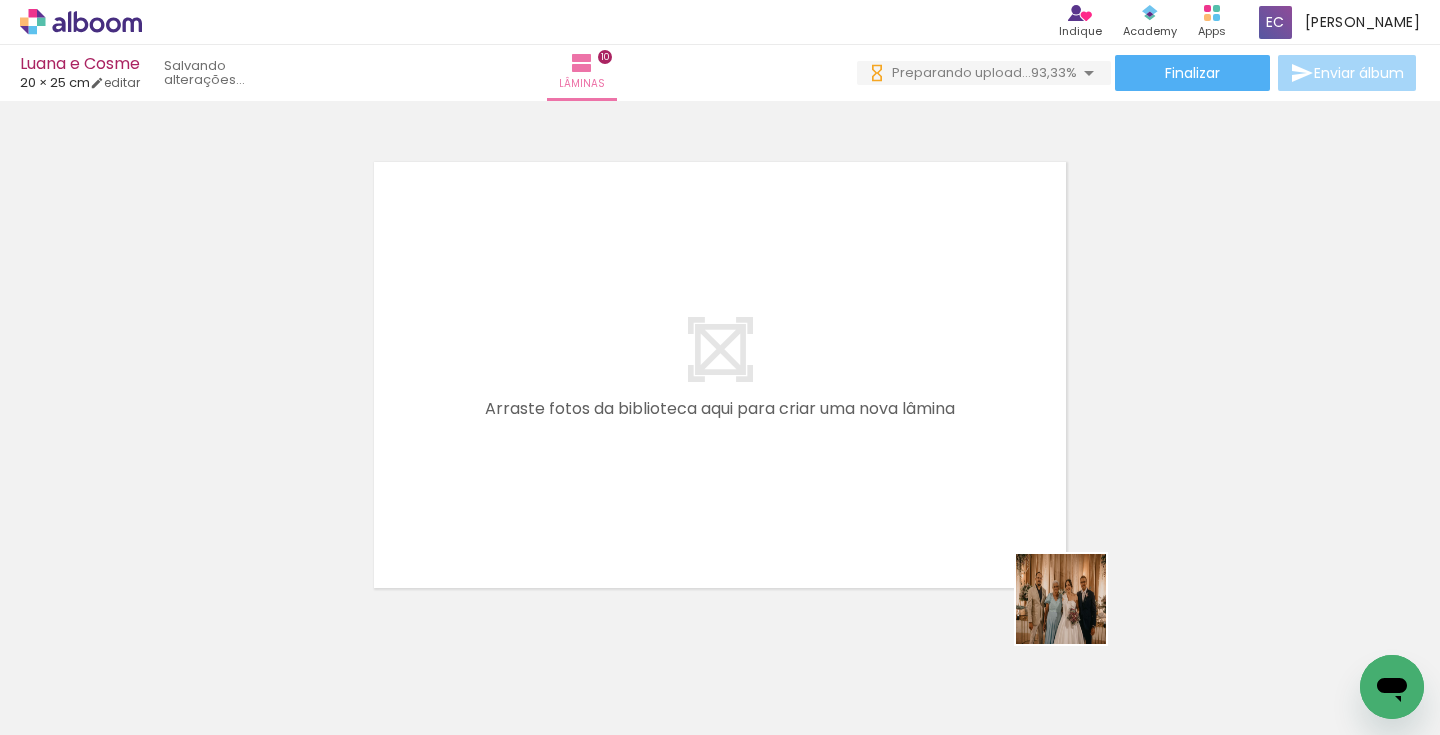 drag, startPoint x: 1135, startPoint y: 676, endPoint x: 996, endPoint y: 519, distance: 209.69025 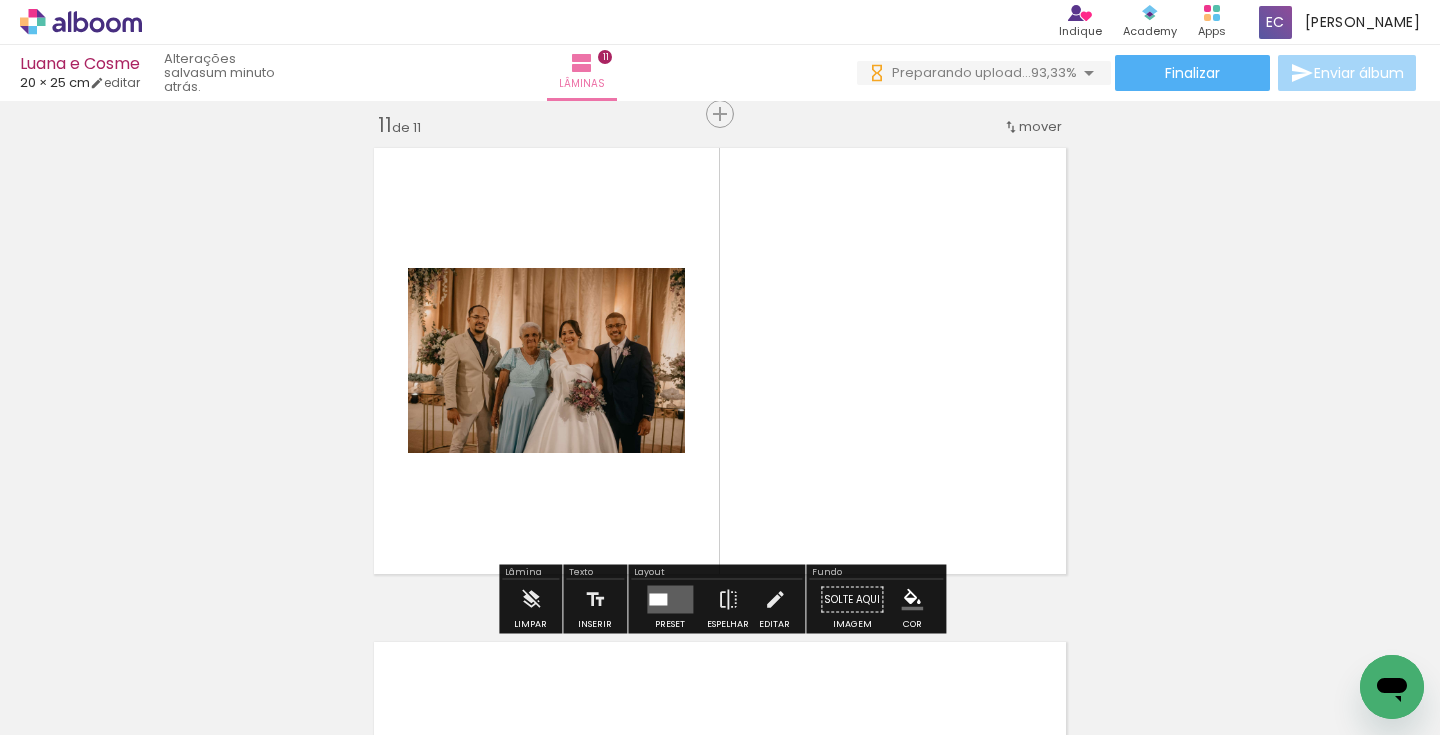 scroll, scrollTop: 4965, scrollLeft: 0, axis: vertical 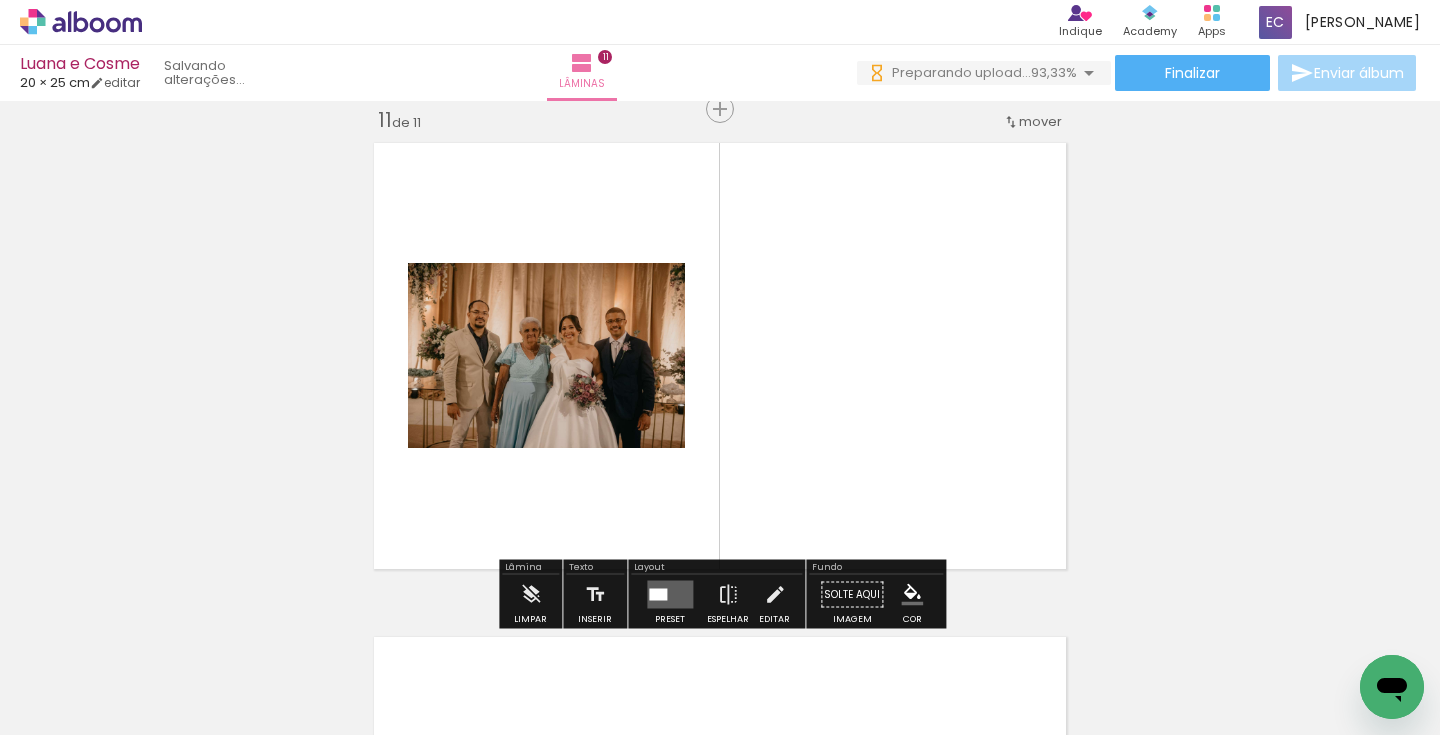drag, startPoint x: 1263, startPoint y: 686, endPoint x: 1073, endPoint y: 478, distance: 281.71616 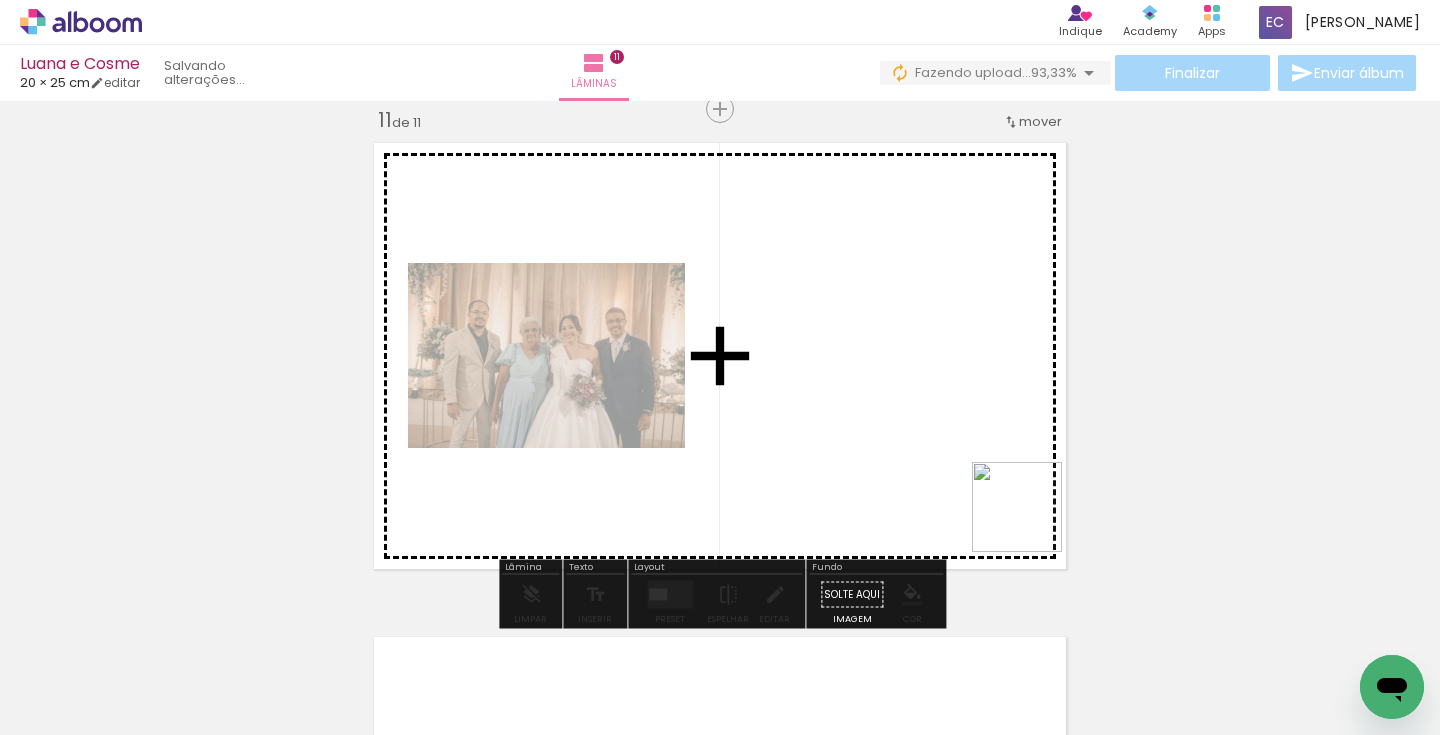 drag, startPoint x: 1243, startPoint y: 648, endPoint x: 993, endPoint y: 471, distance: 306.3152 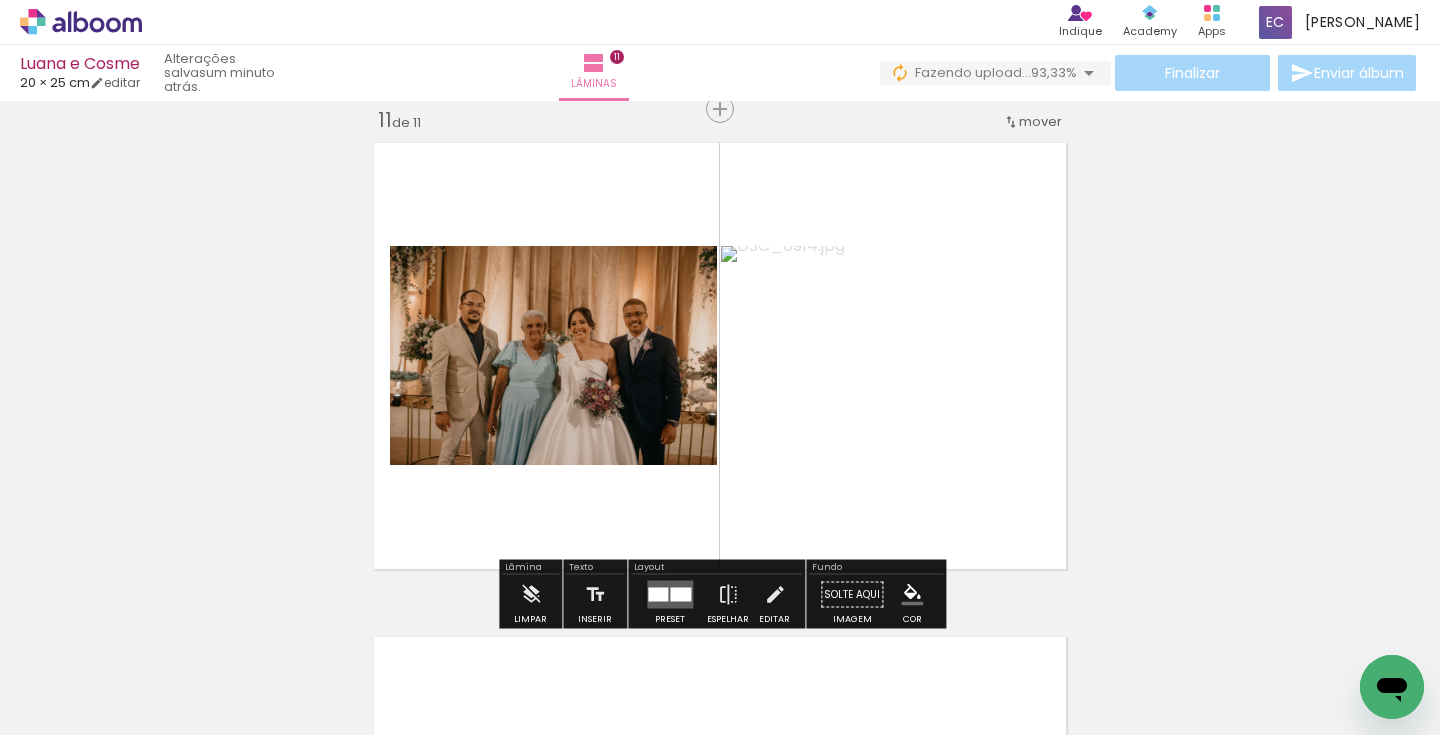 drag, startPoint x: 1328, startPoint y: 663, endPoint x: 972, endPoint y: 415, distance: 433.86633 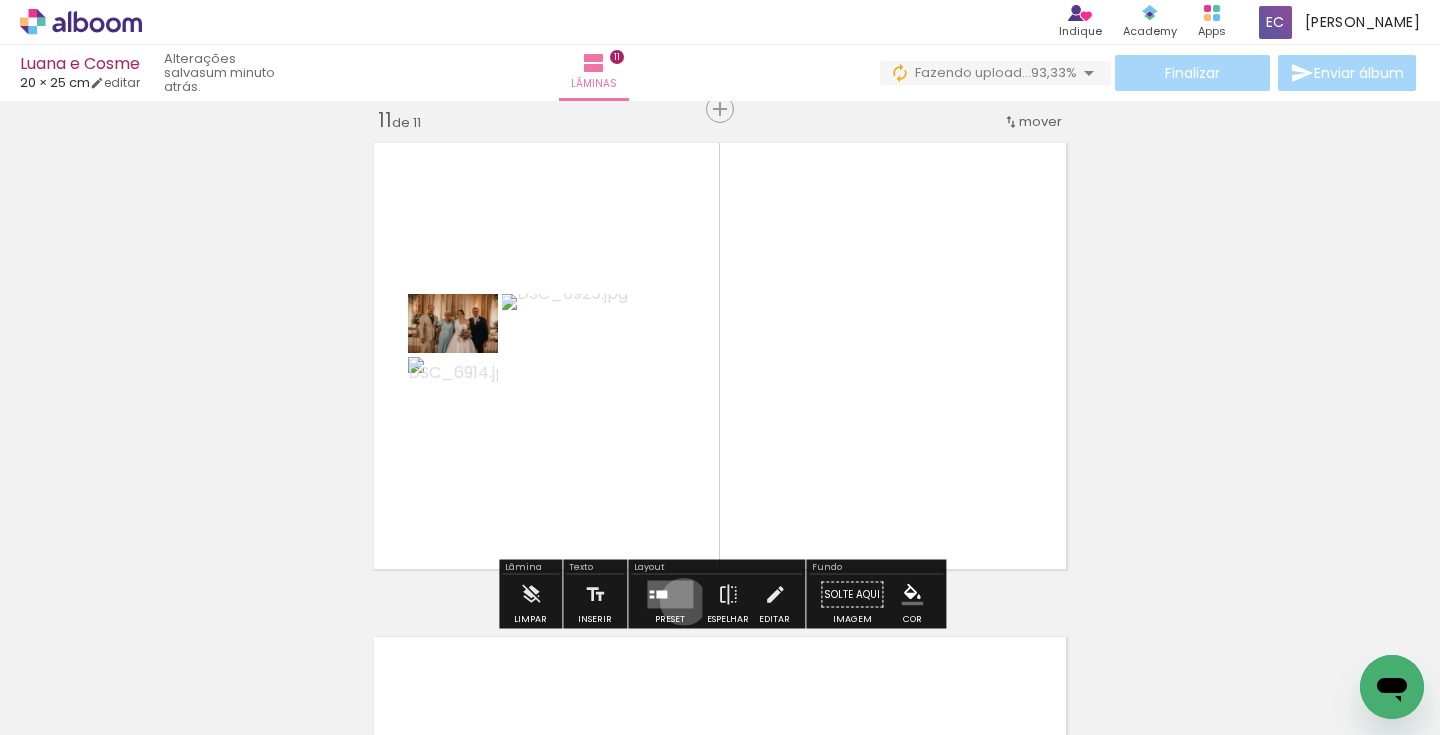click at bounding box center [670, 595] 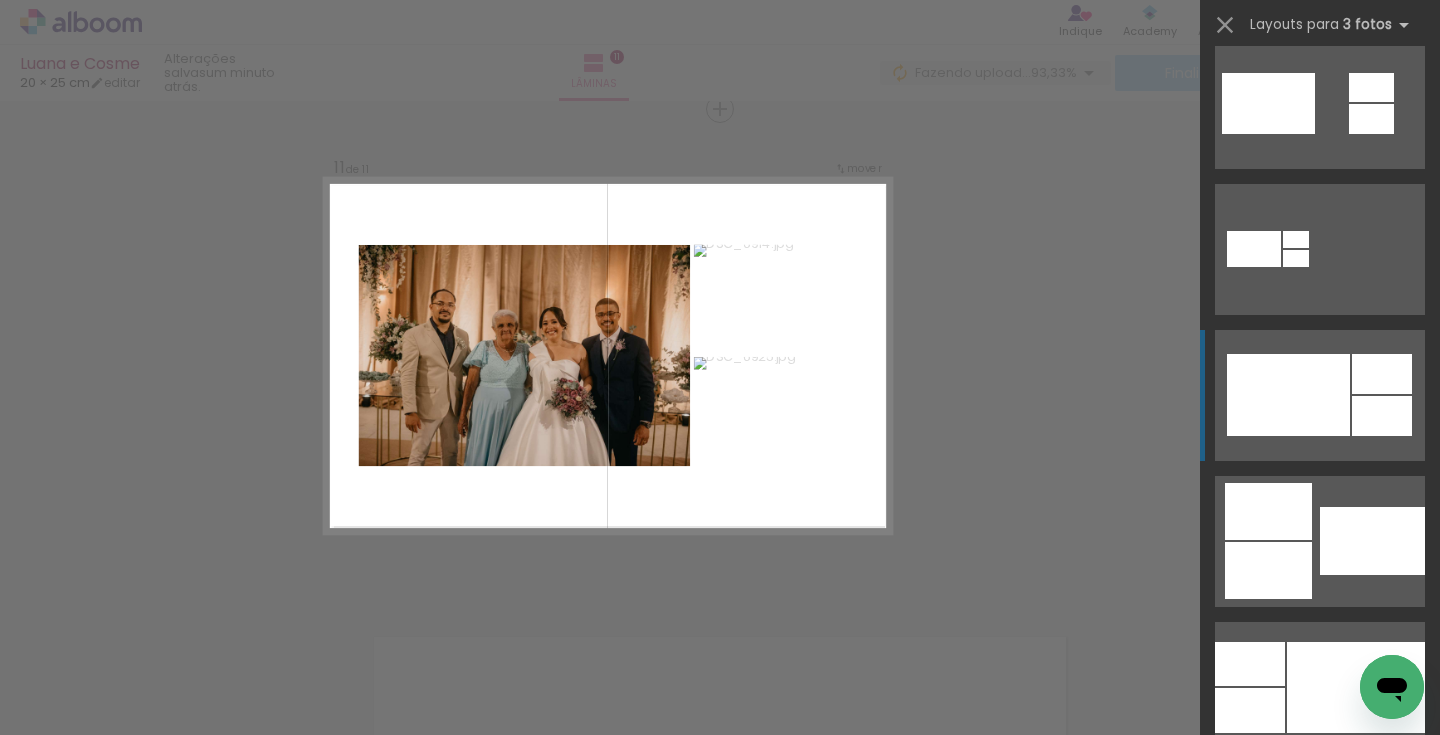 scroll, scrollTop: 1043, scrollLeft: 0, axis: vertical 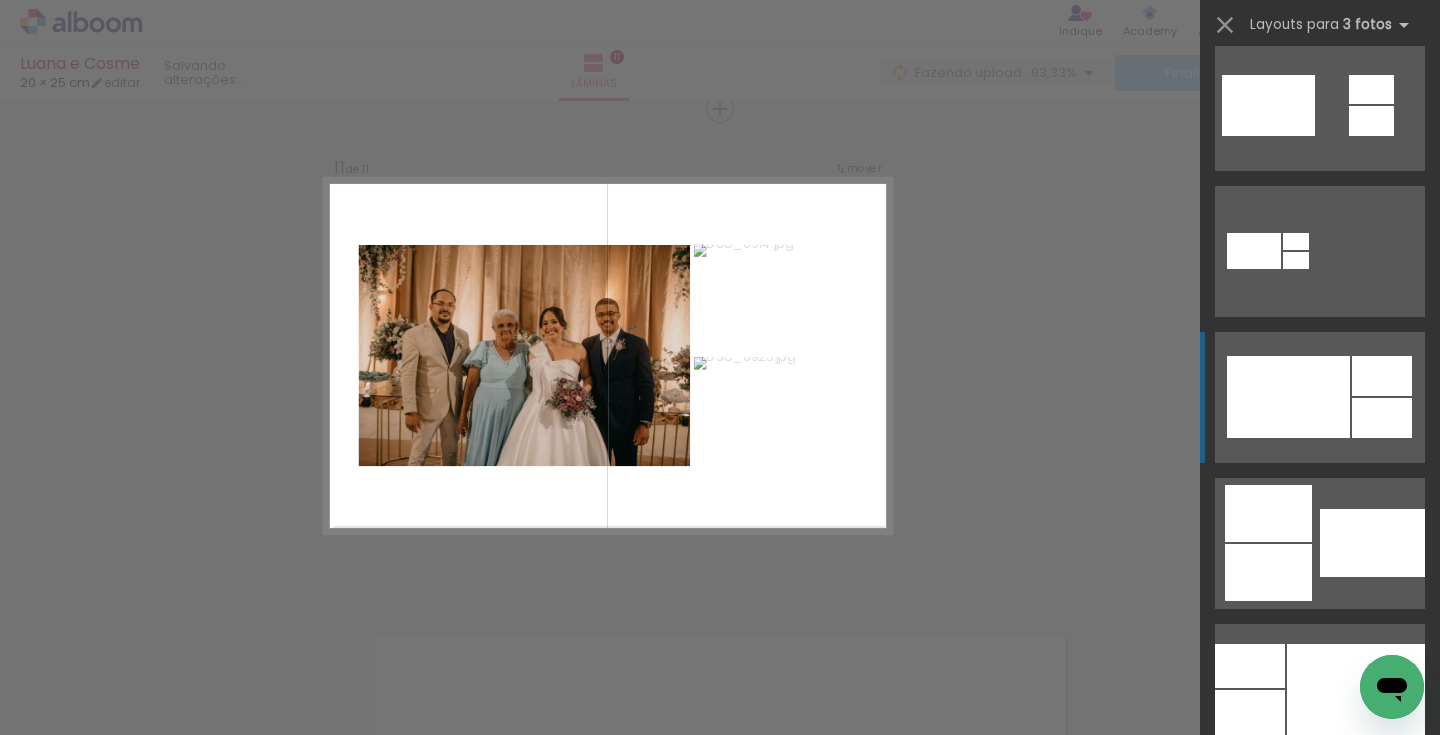 click at bounding box center (1288, 397) 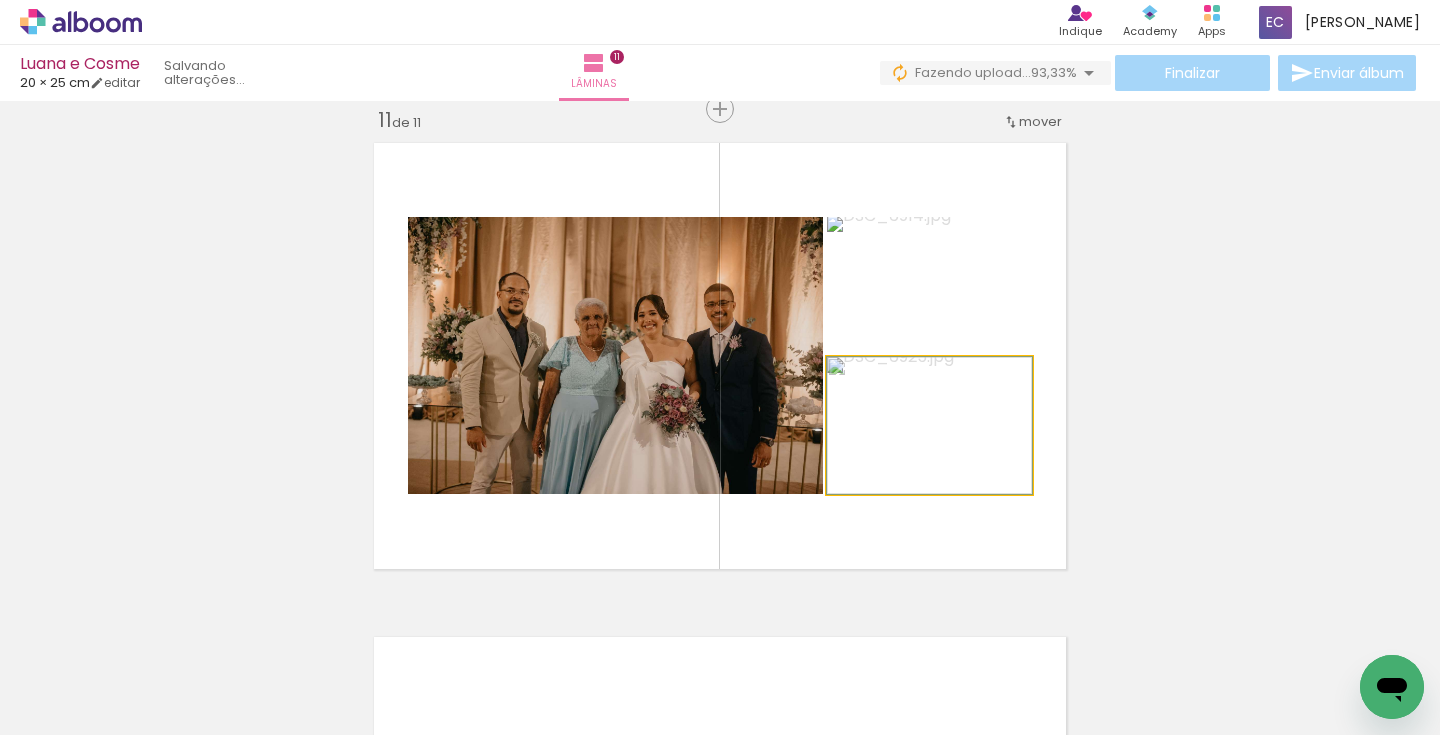 drag, startPoint x: 974, startPoint y: 443, endPoint x: 663, endPoint y: 372, distance: 319.00156 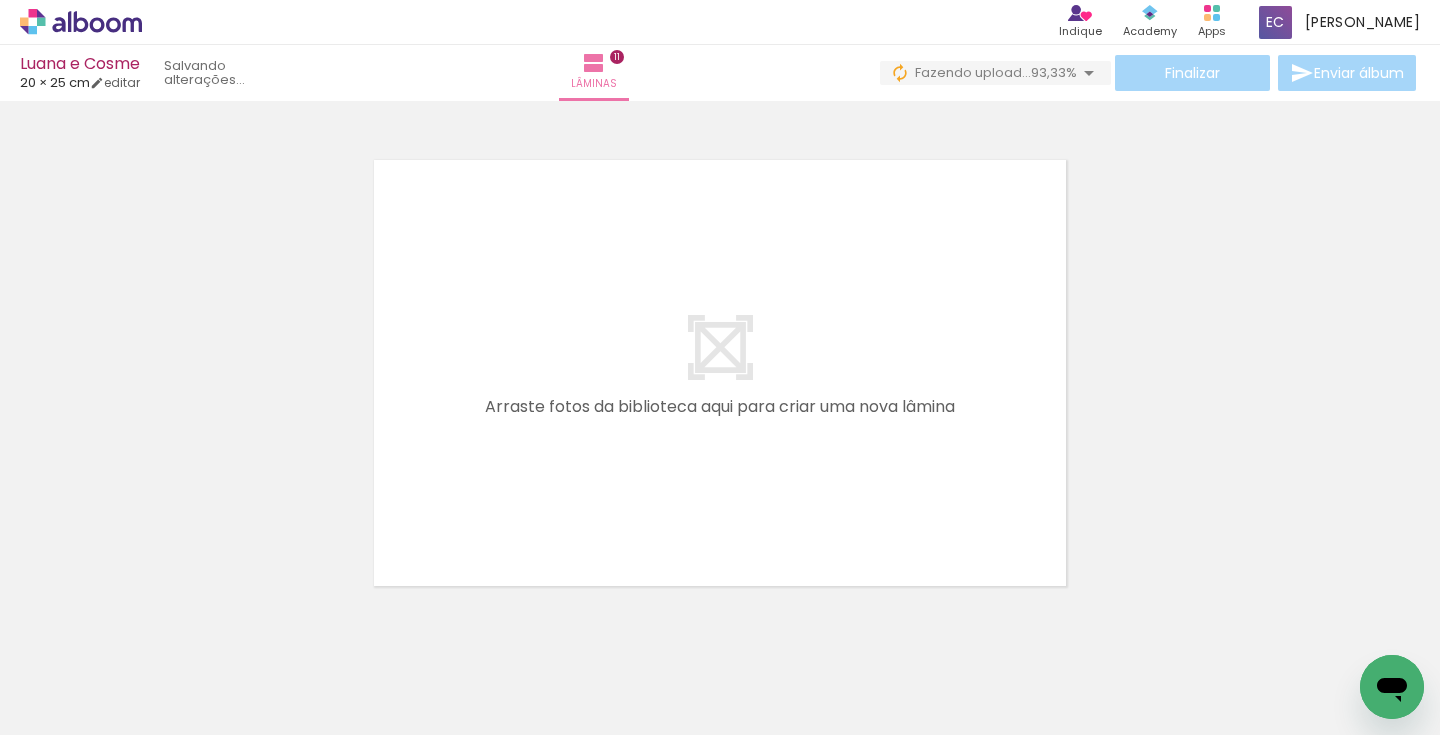 scroll, scrollTop: 5449, scrollLeft: 0, axis: vertical 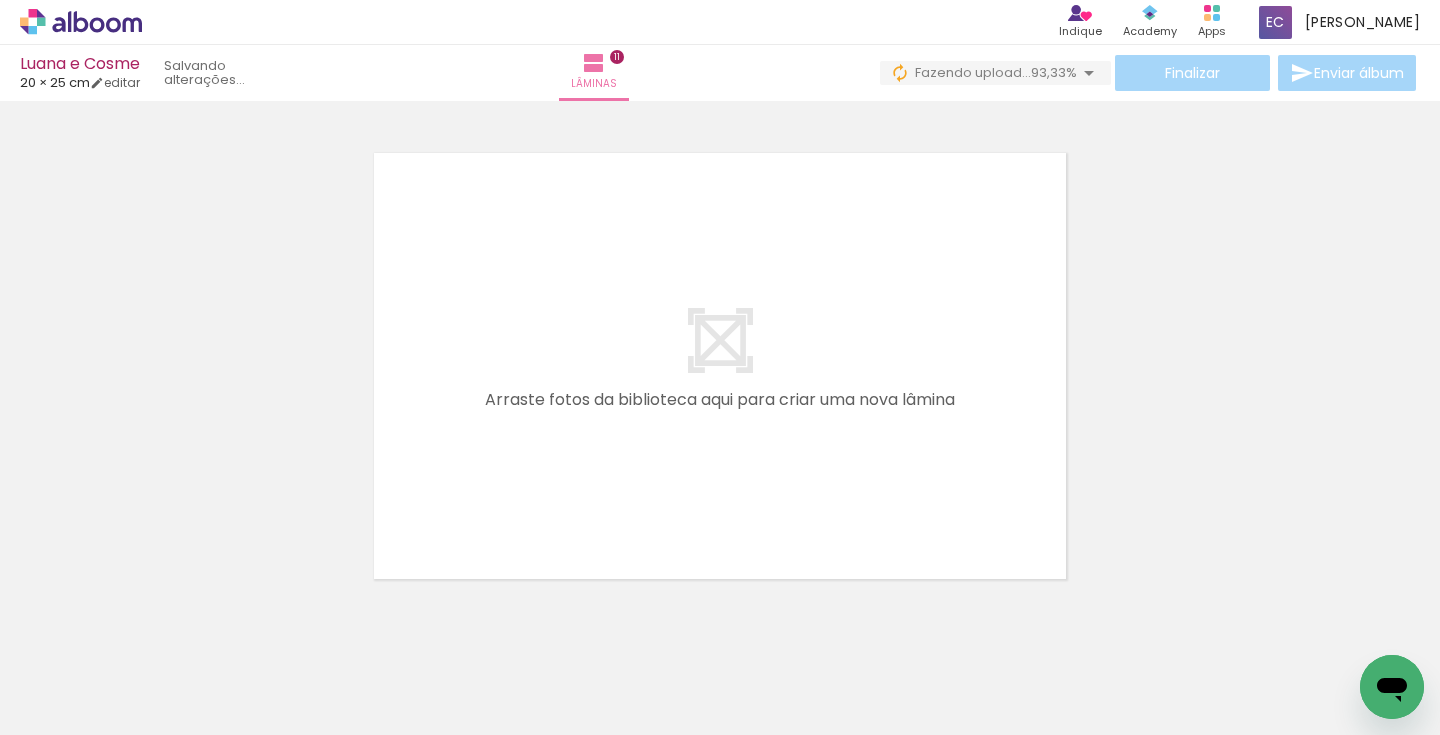 click on "Adicionar
Fotos" at bounding box center (71, 708) 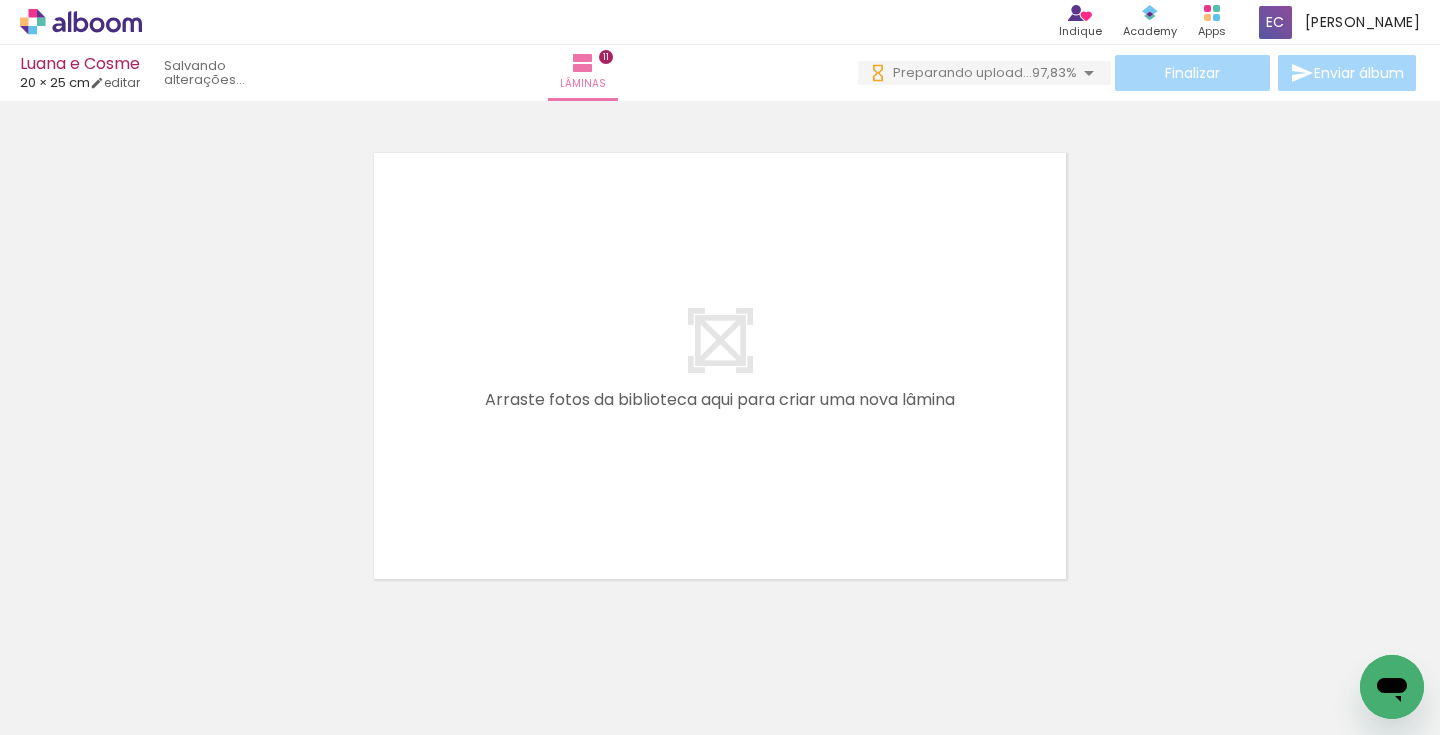 scroll, scrollTop: 0, scrollLeft: 0, axis: both 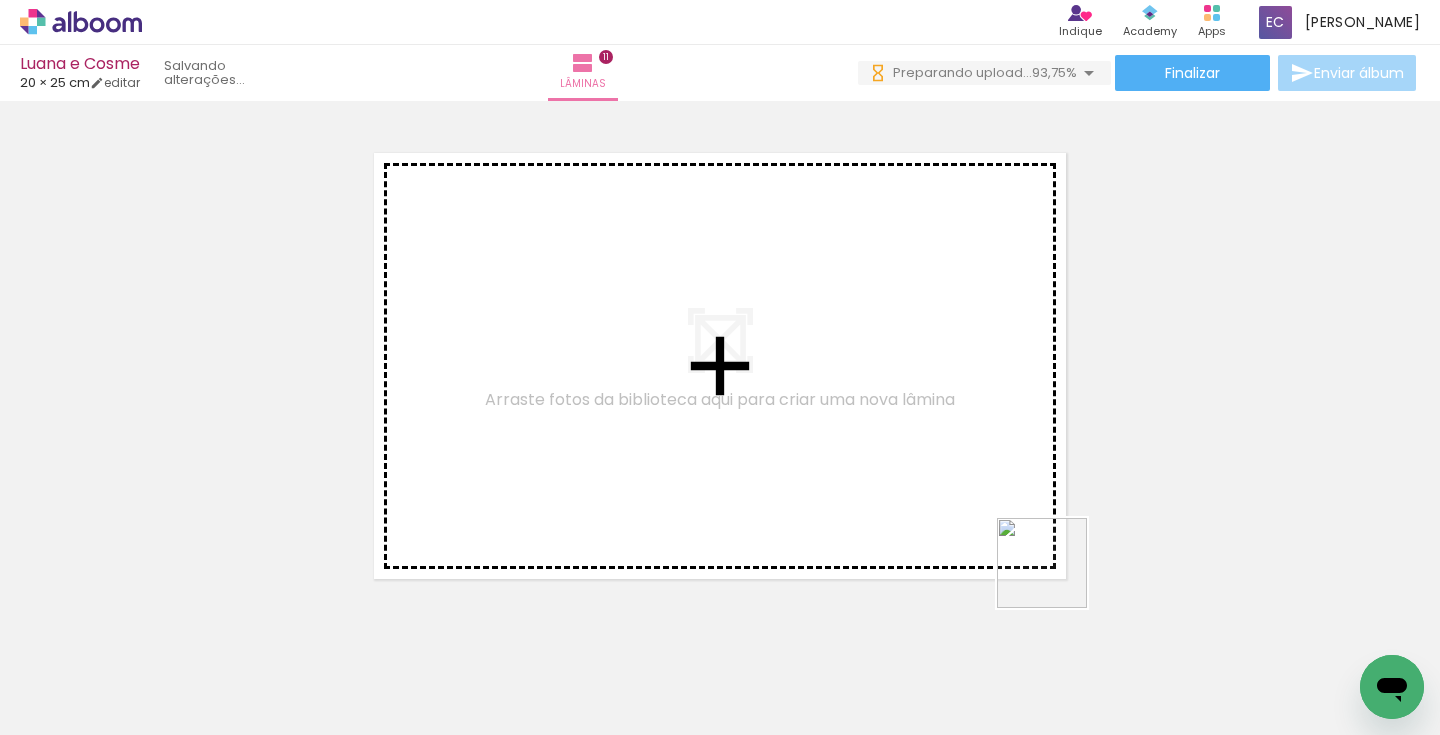 drag, startPoint x: 1148, startPoint y: 682, endPoint x: 1010, endPoint y: 507, distance: 222.86543 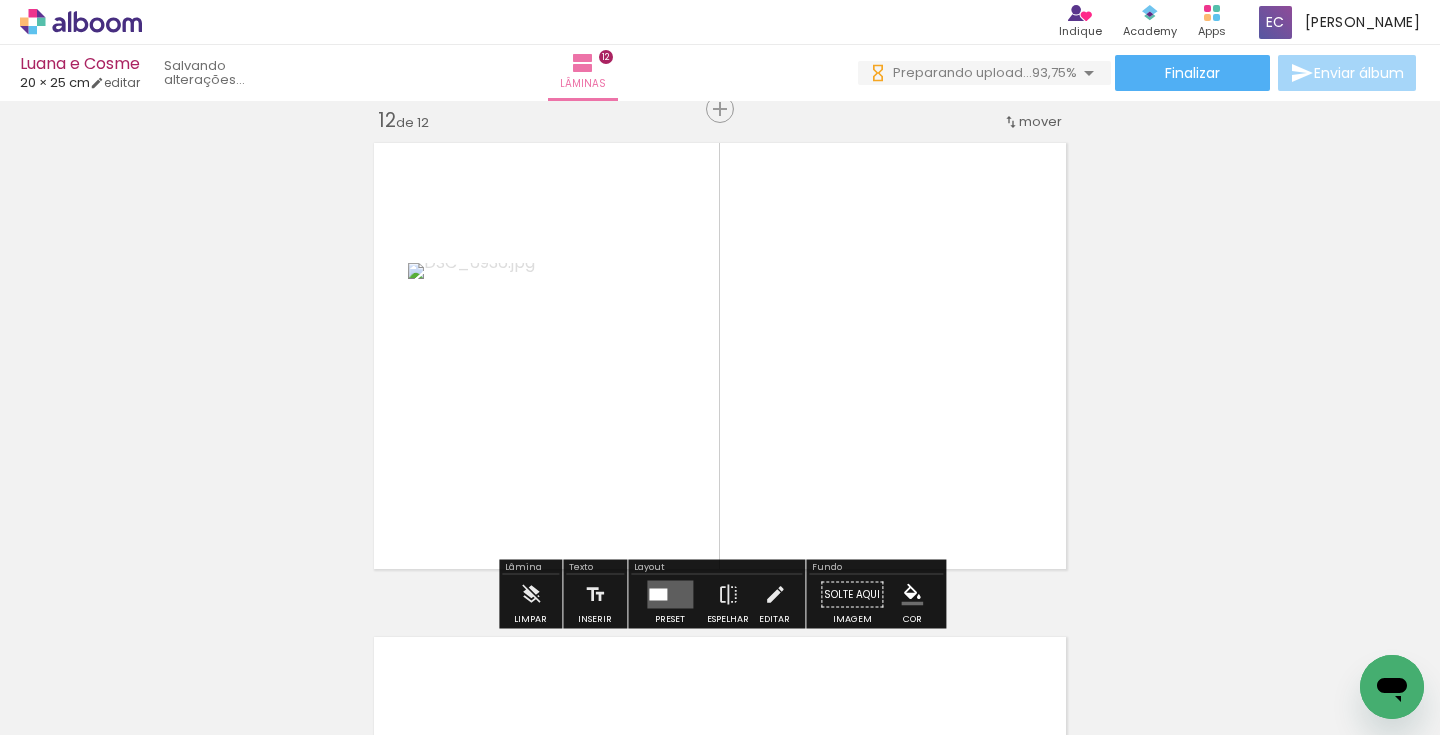 scroll, scrollTop: 5459, scrollLeft: 0, axis: vertical 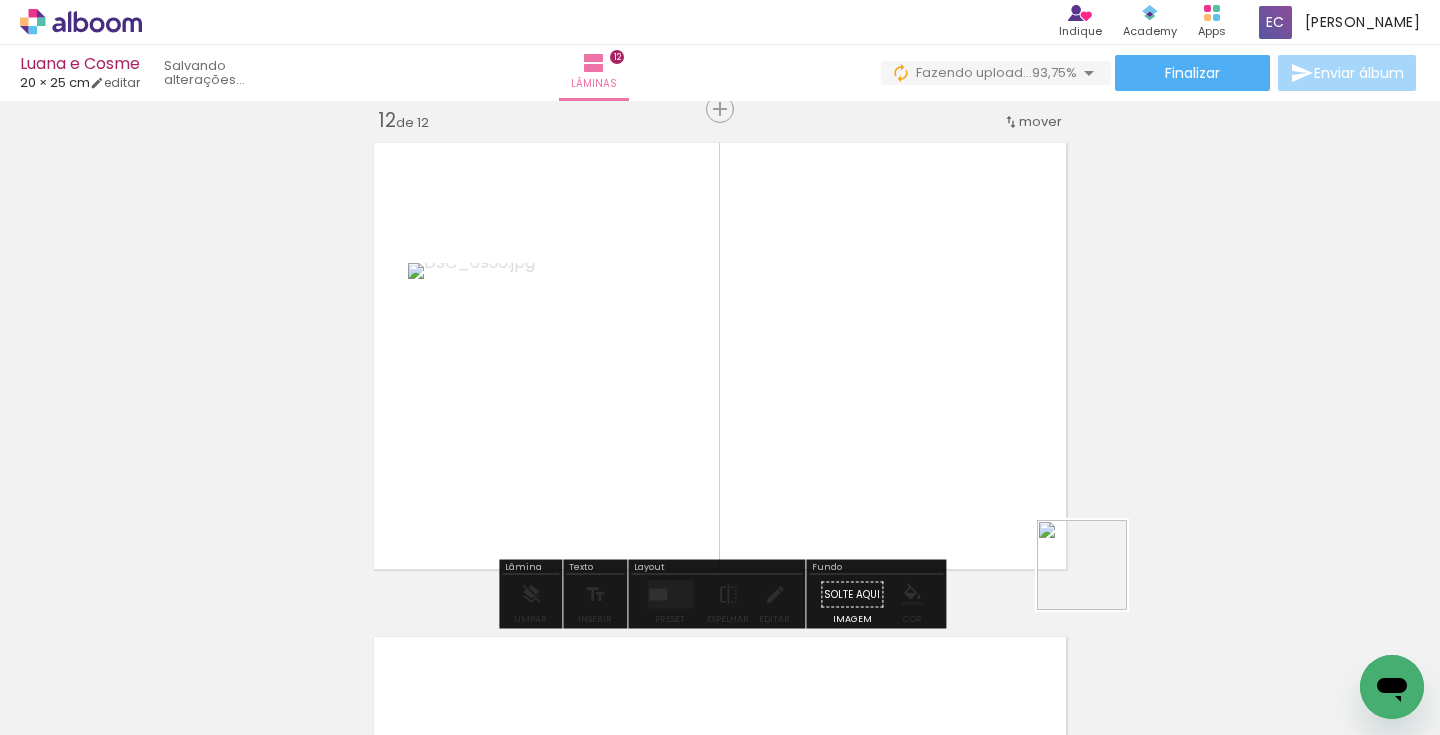 drag, startPoint x: 1234, startPoint y: 667, endPoint x: 941, endPoint y: 486, distance: 344.39804 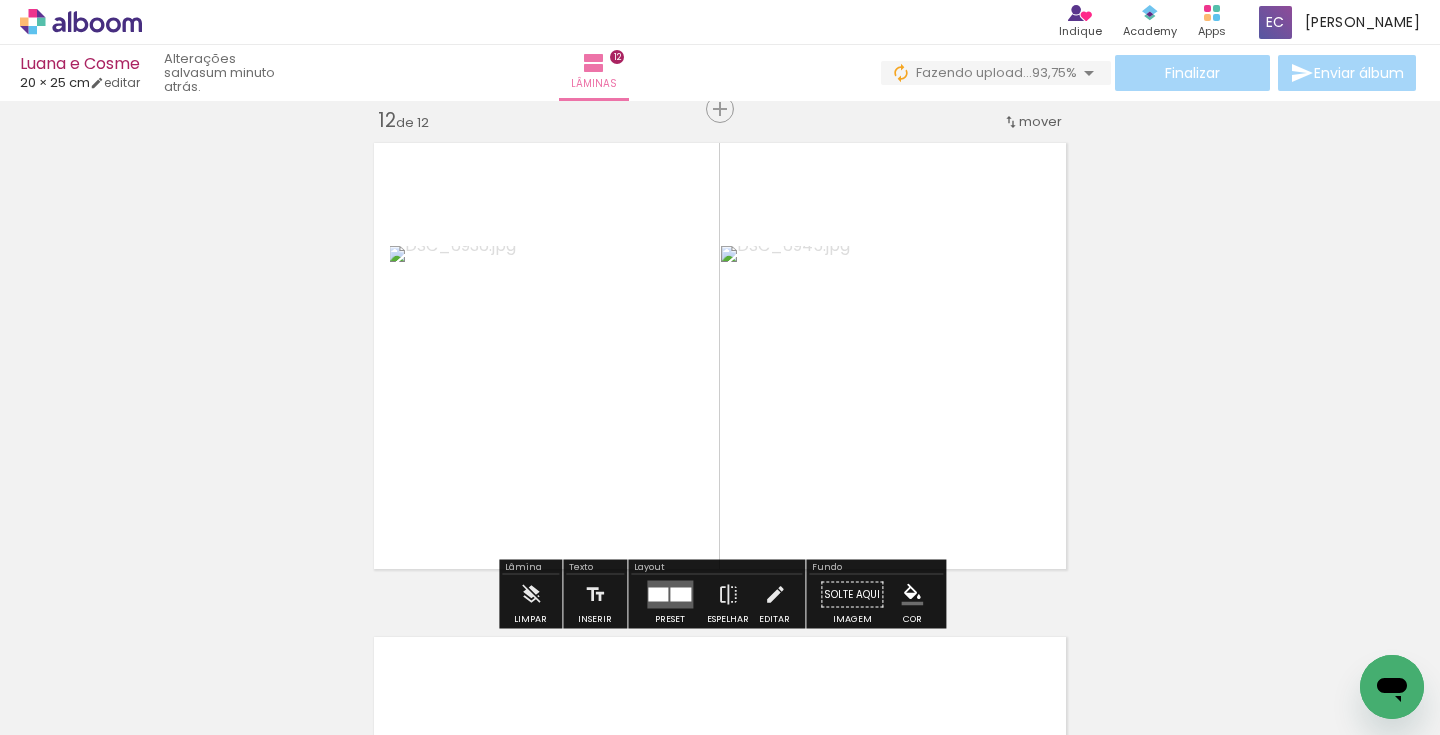 drag, startPoint x: 1345, startPoint y: 675, endPoint x: 1035, endPoint y: 487, distance: 362.55206 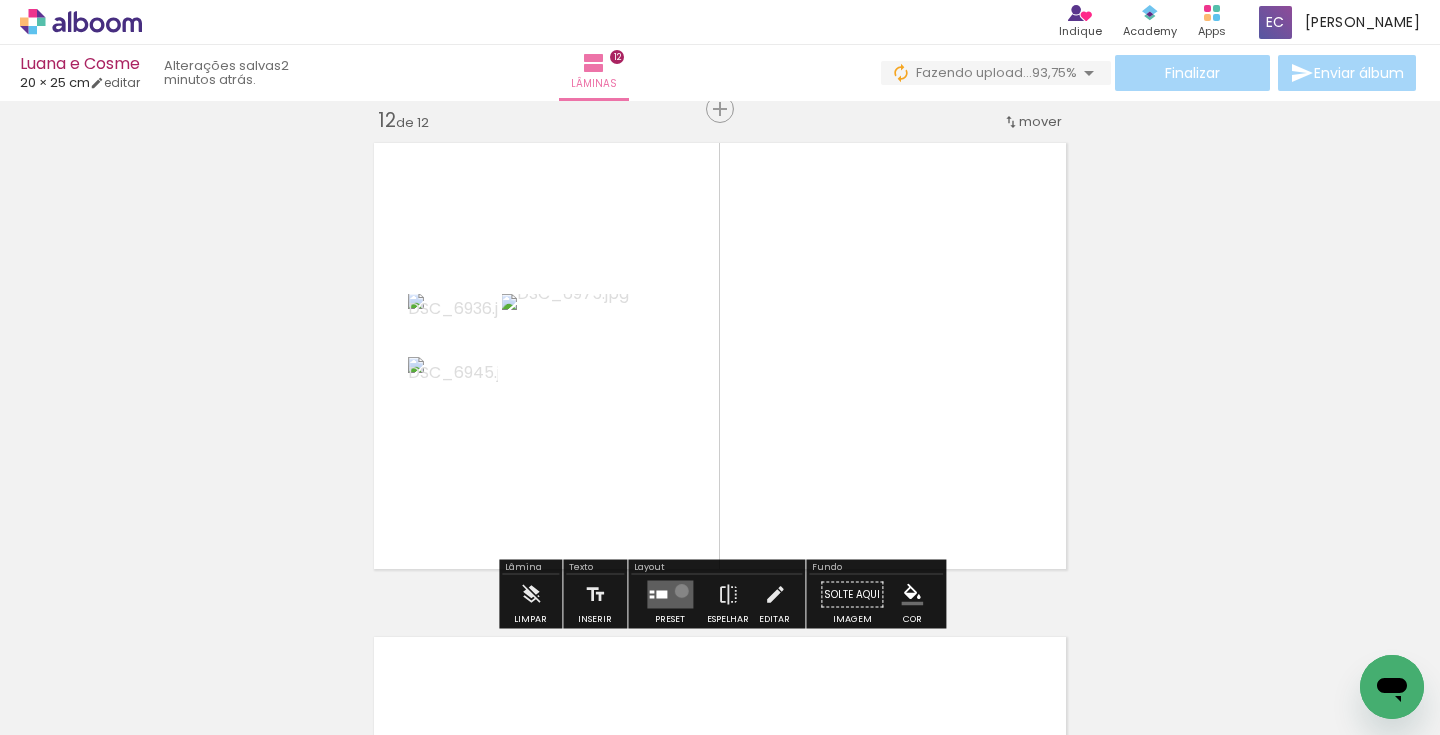 click at bounding box center (670, 595) 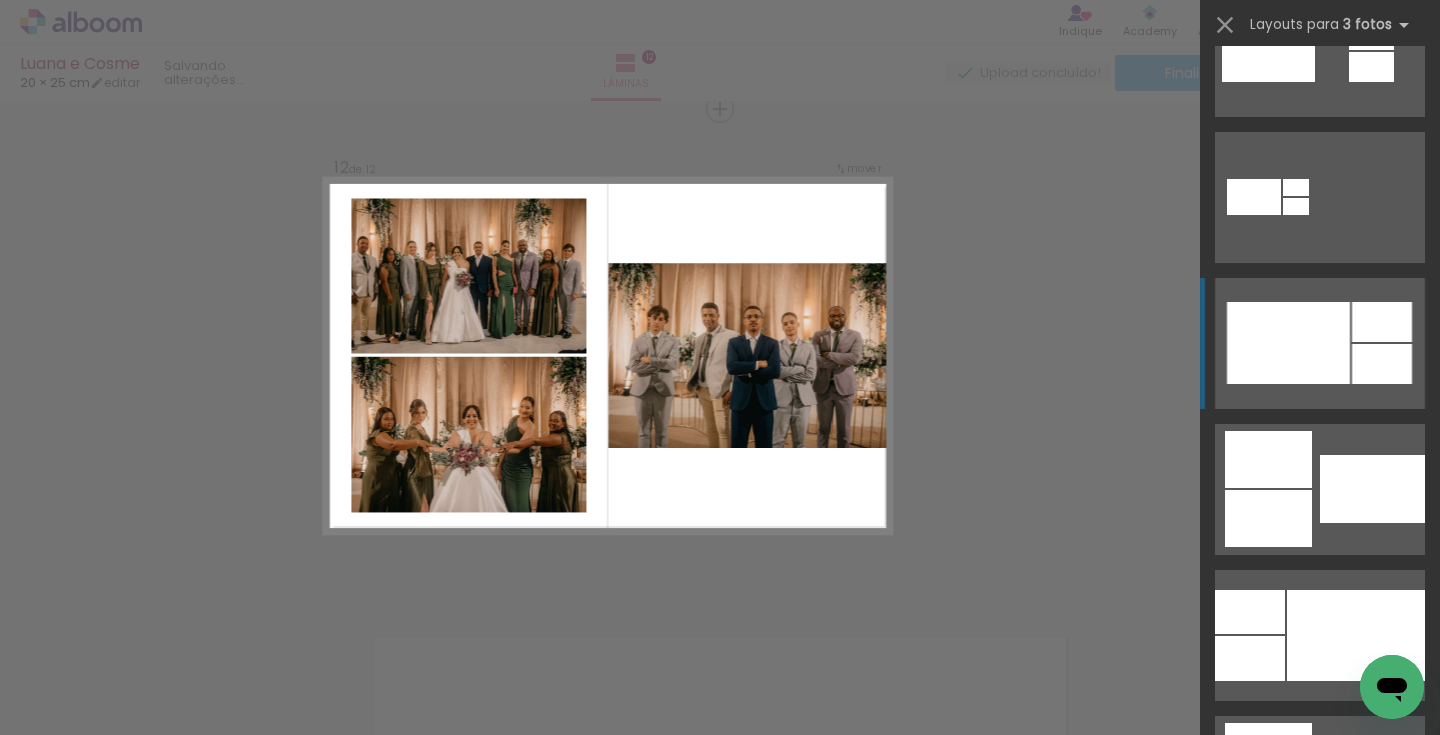 scroll, scrollTop: 1375, scrollLeft: 0, axis: vertical 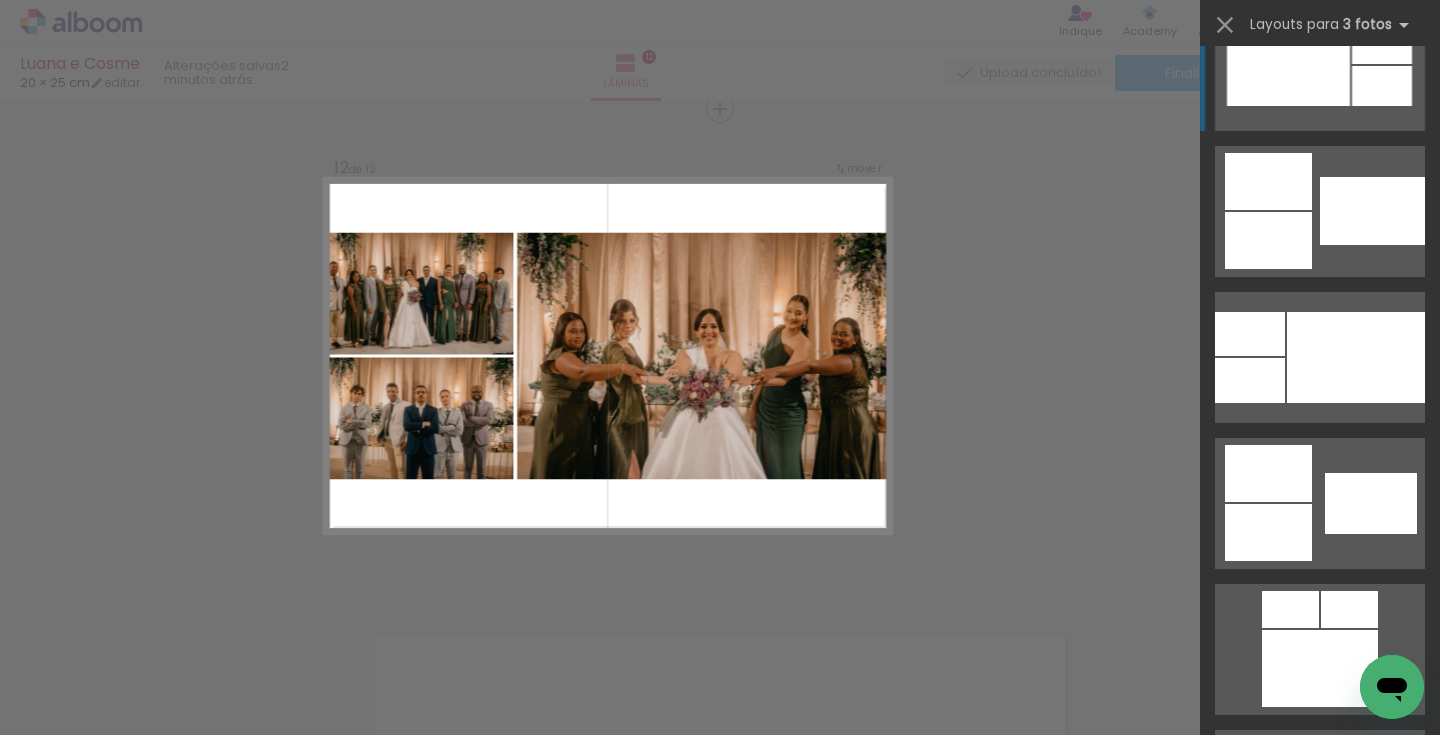 click at bounding box center (1356, 357) 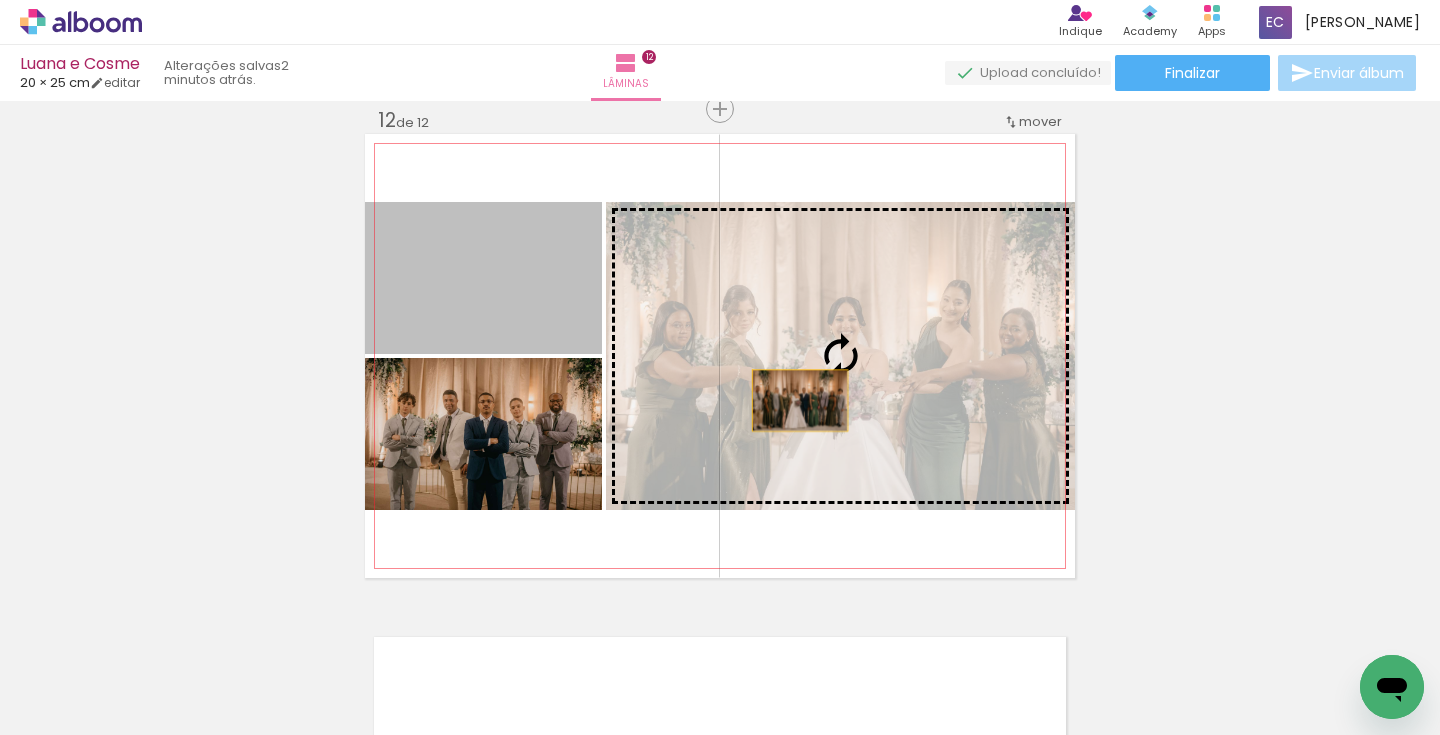 drag, startPoint x: 538, startPoint y: 311, endPoint x: 819, endPoint y: 408, distance: 297.27094 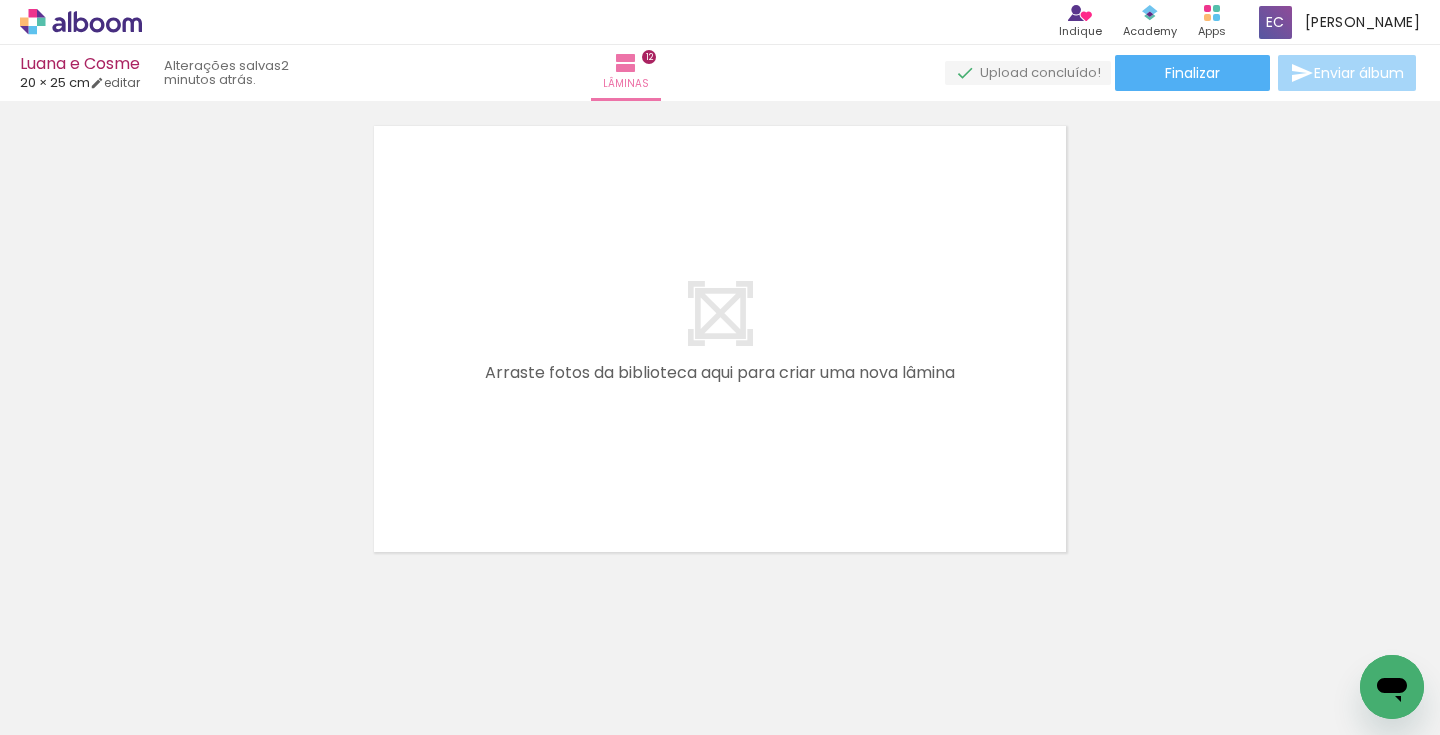 scroll, scrollTop: 5973, scrollLeft: 0, axis: vertical 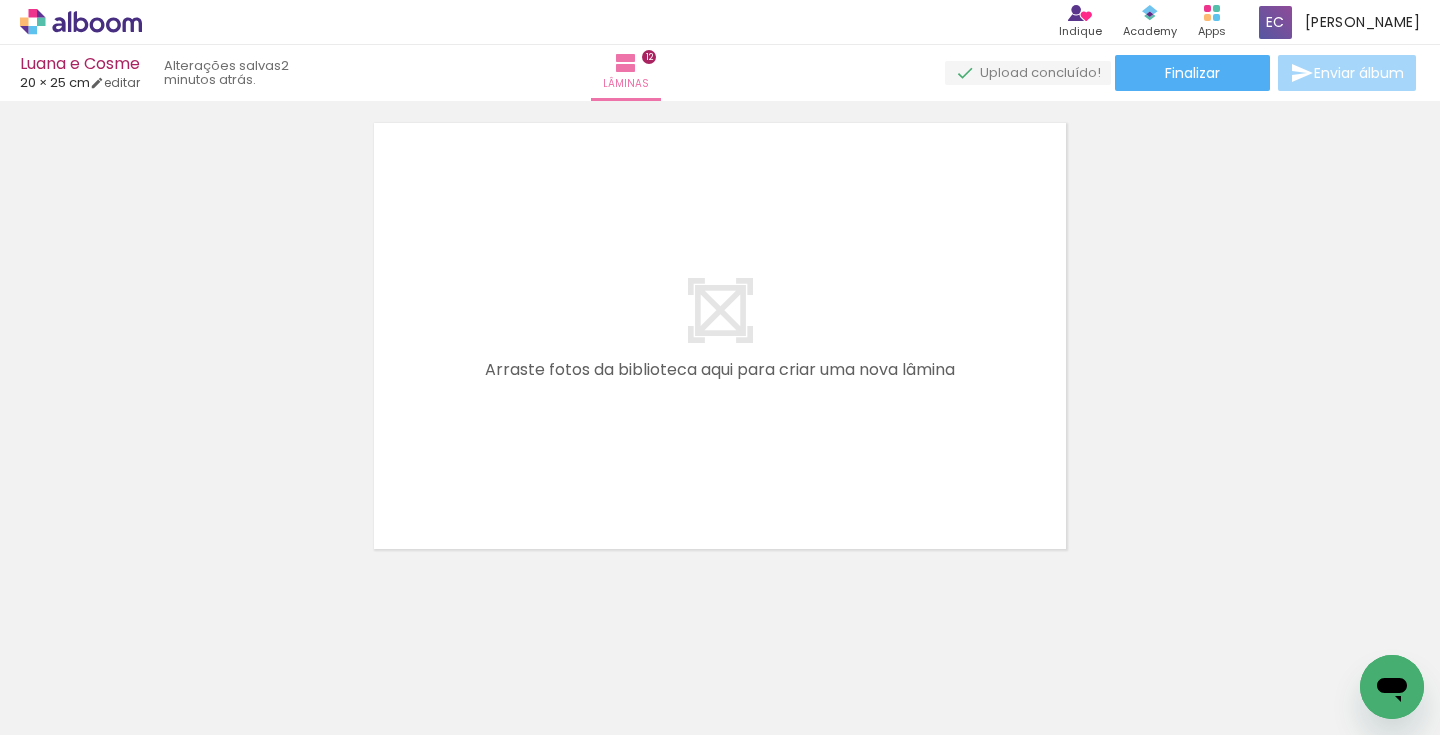 click on "Adicionar
Fotos" at bounding box center (71, 708) 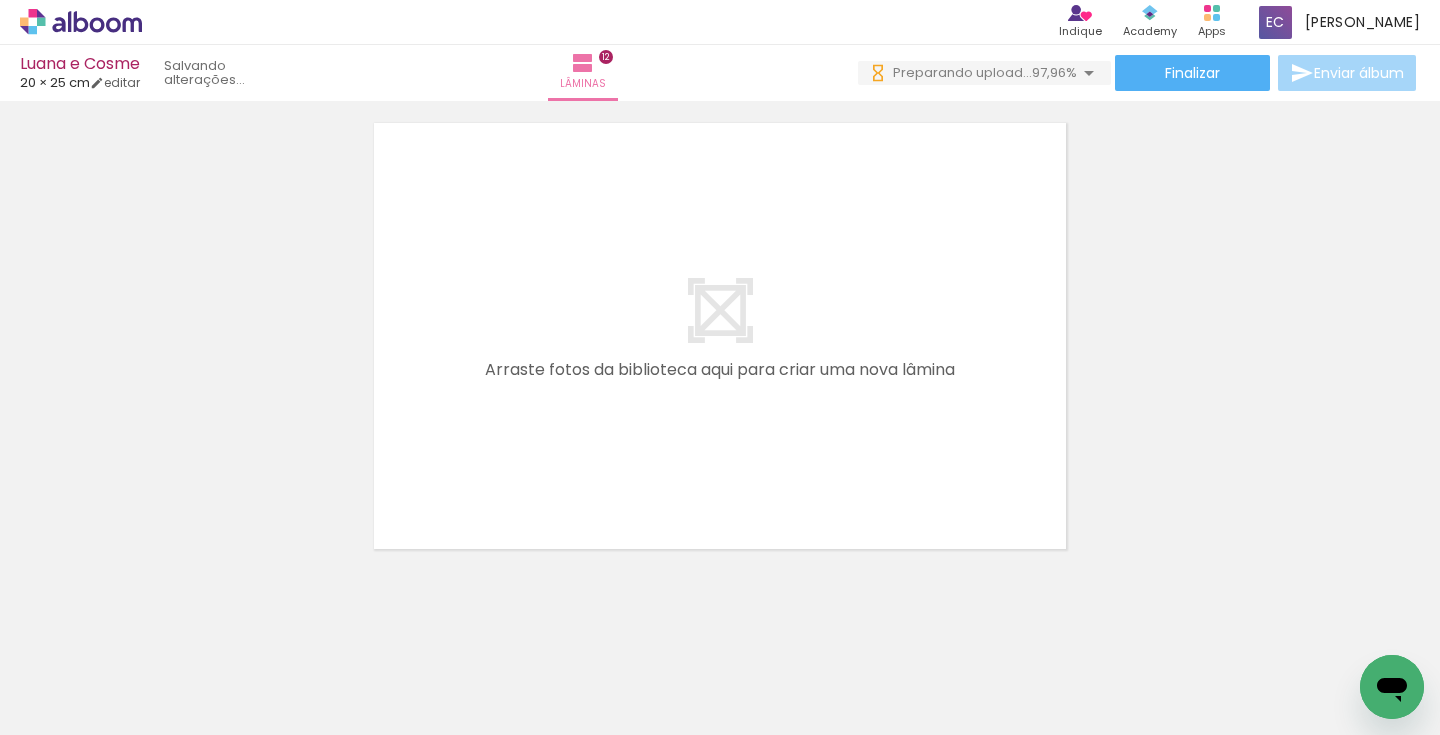 scroll, scrollTop: 0, scrollLeft: 0, axis: both 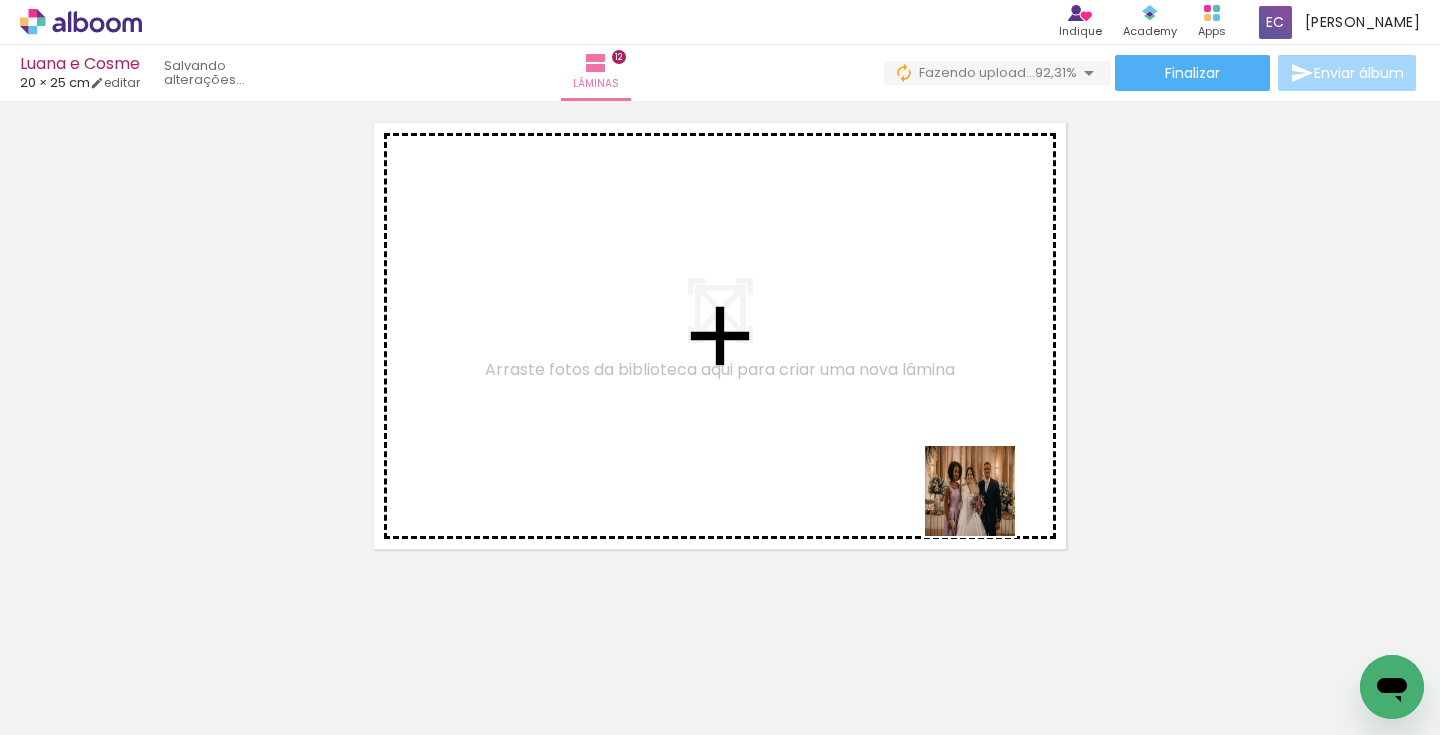drag, startPoint x: 1030, startPoint y: 690, endPoint x: 972, endPoint y: 460, distance: 237.20033 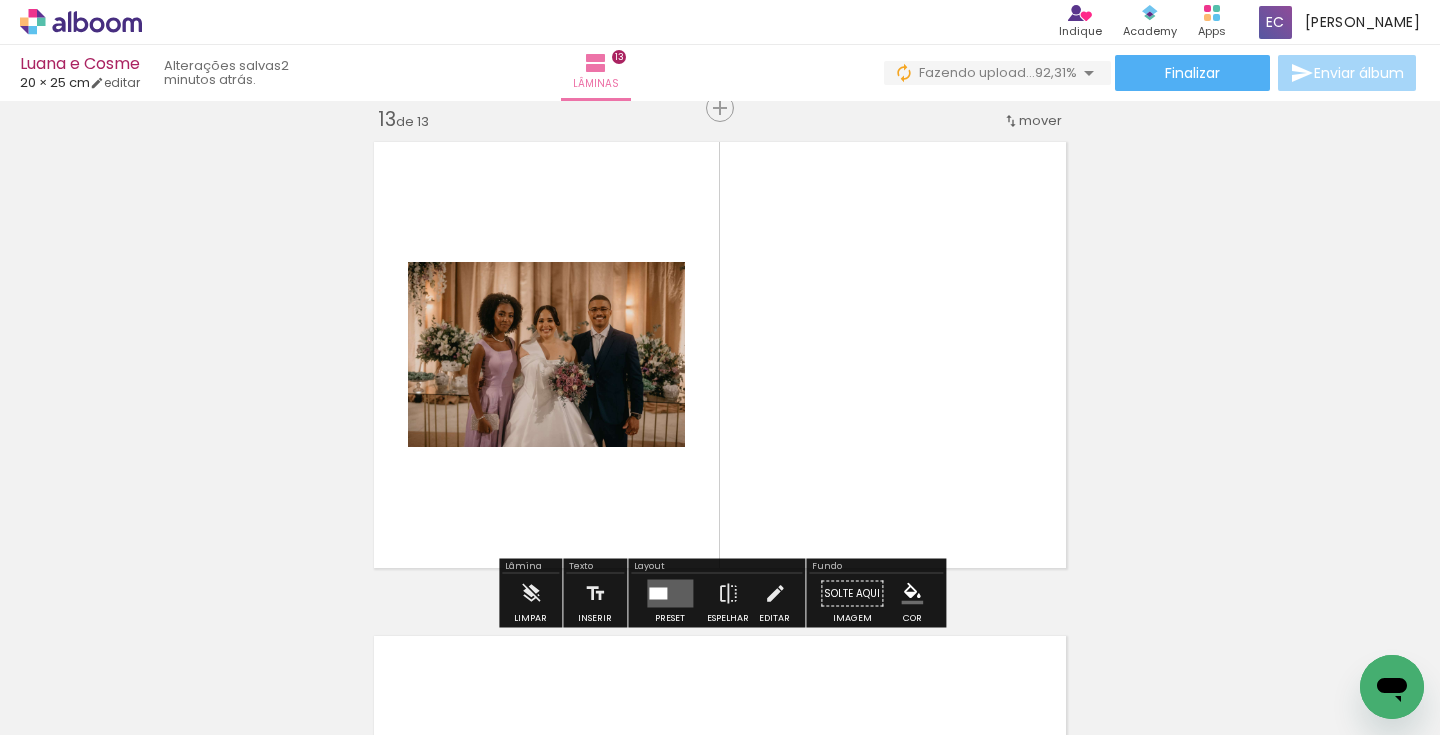 scroll, scrollTop: 5953, scrollLeft: 0, axis: vertical 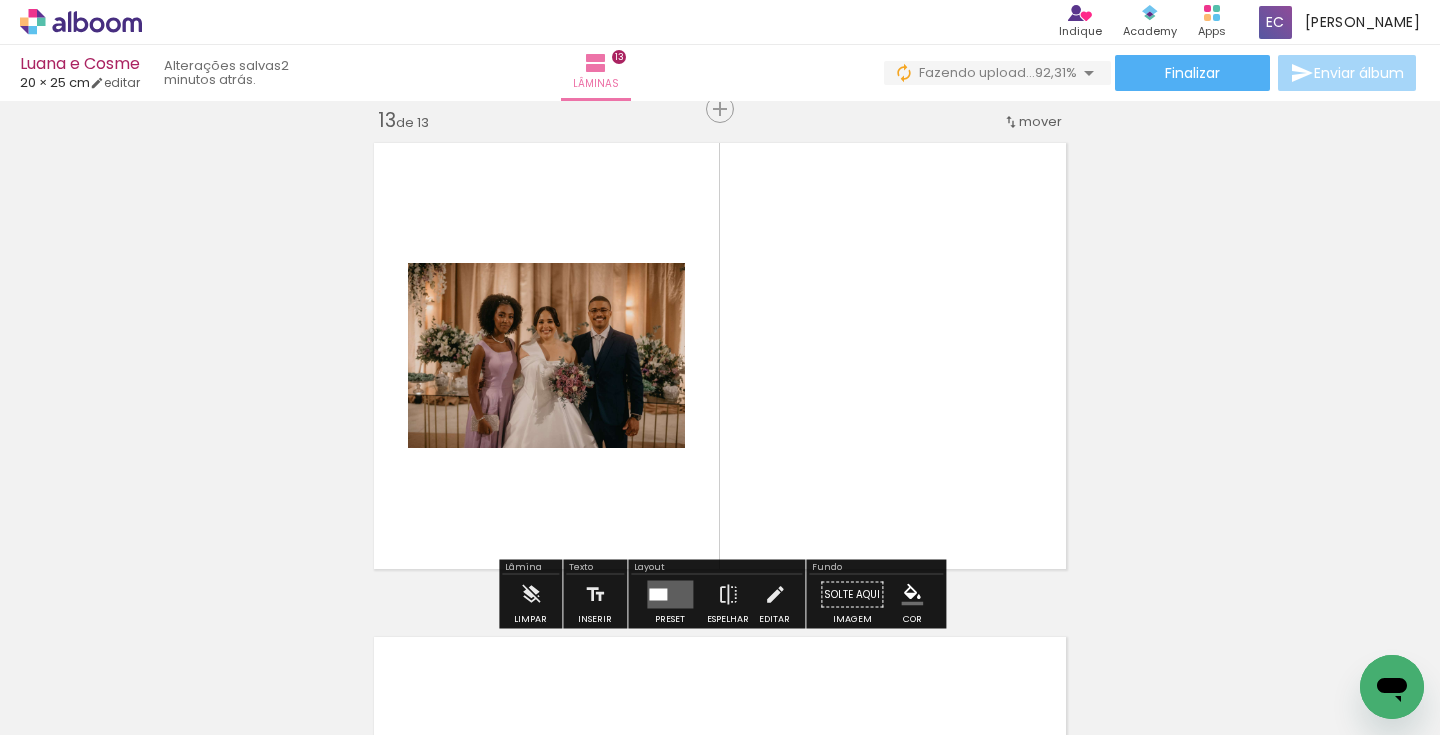 click at bounding box center (720, 367) 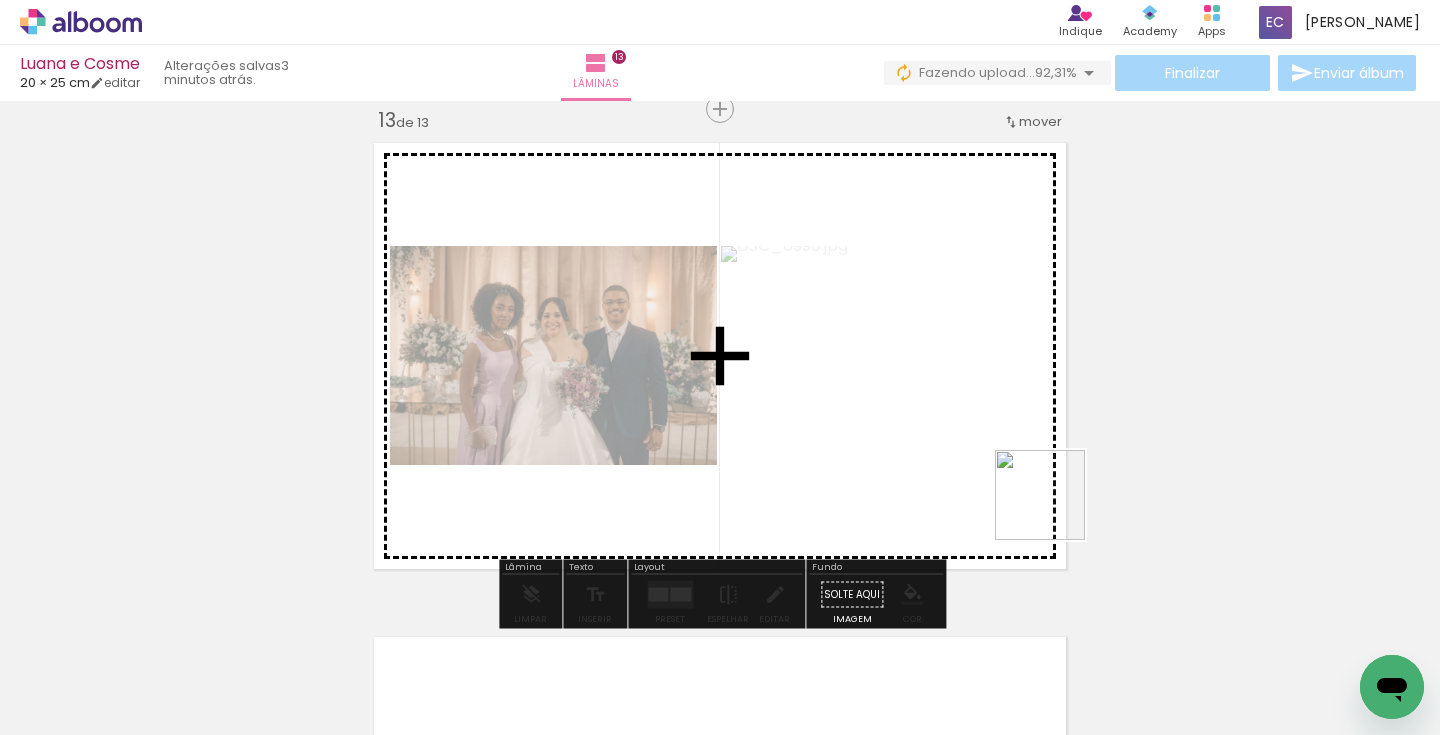 drag, startPoint x: 1264, startPoint y: 677, endPoint x: 973, endPoint y: 446, distance: 371.54004 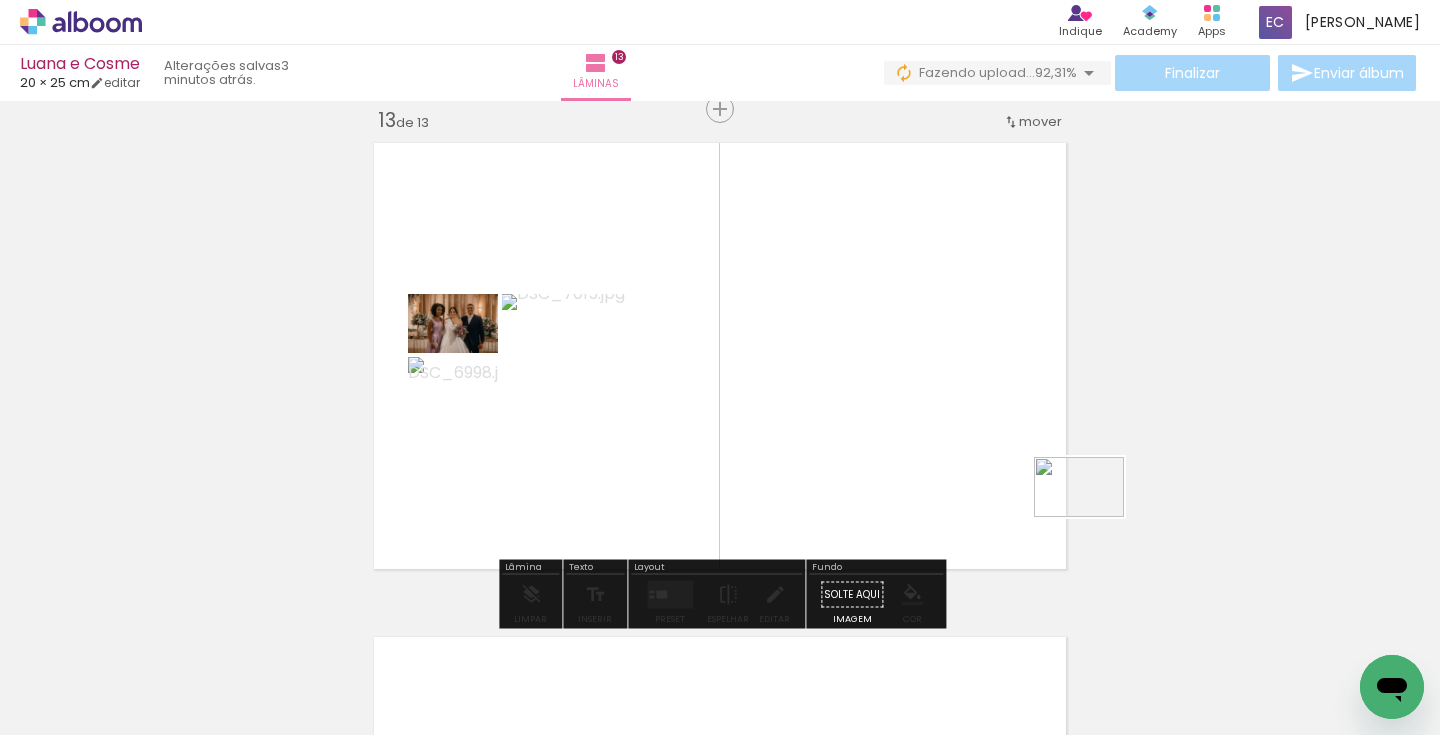 drag, startPoint x: 1330, startPoint y: 662, endPoint x: 1049, endPoint y: 479, distance: 335.33566 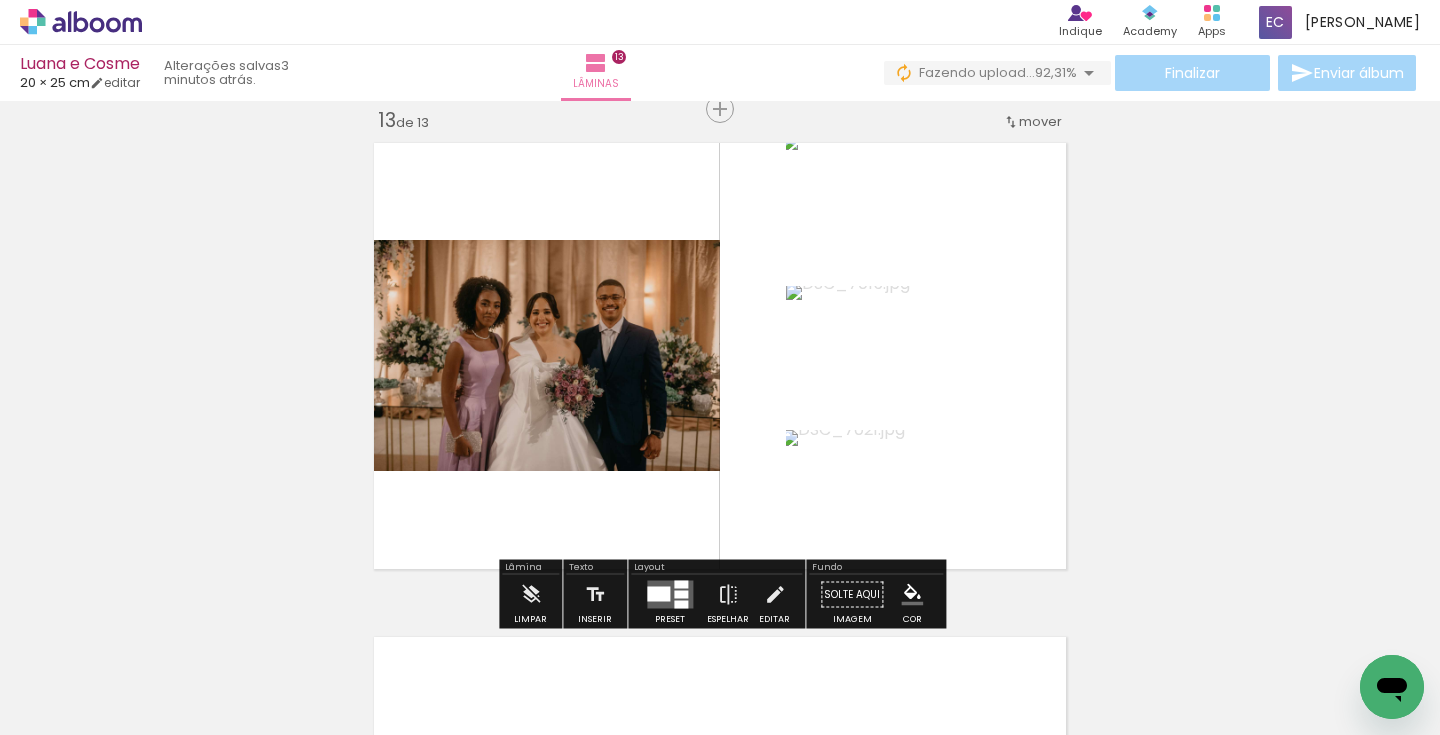 click at bounding box center [658, 594] 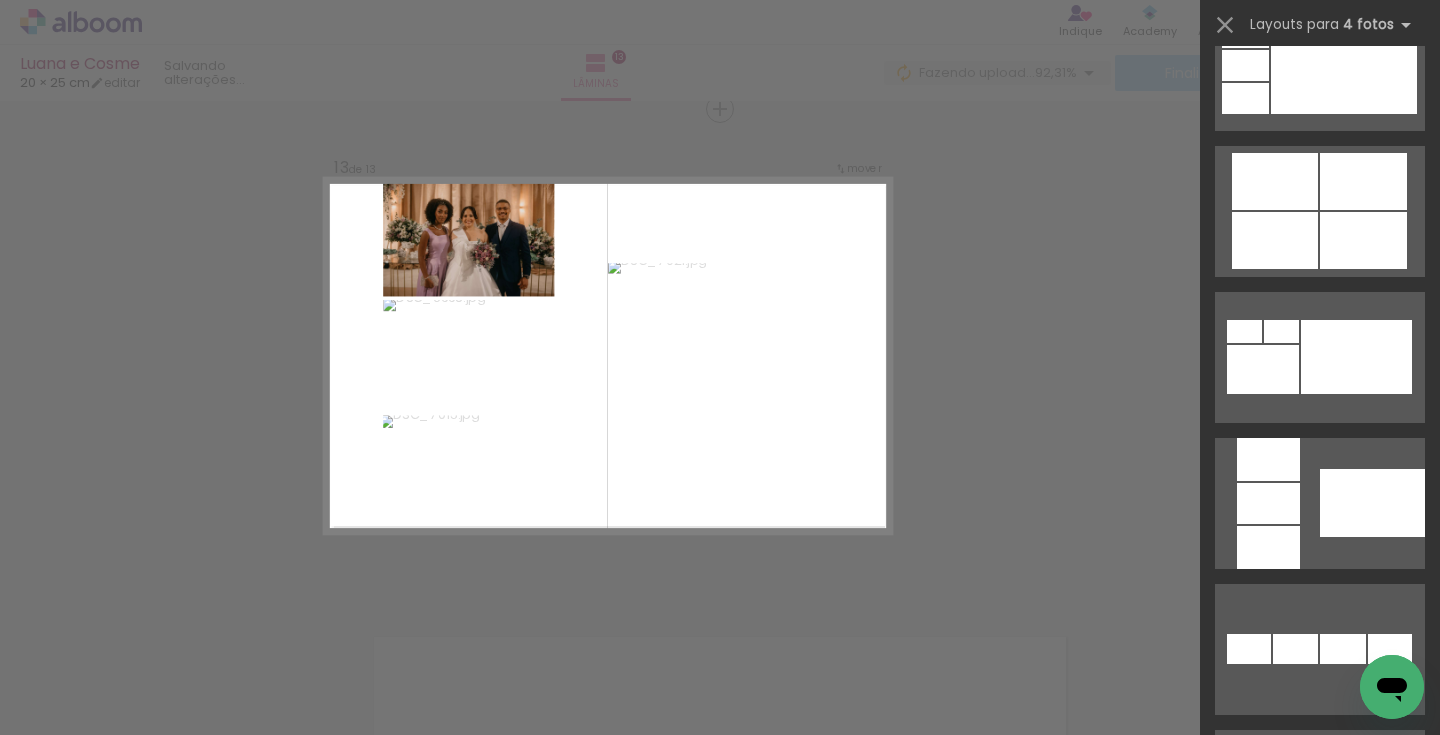 scroll, scrollTop: 1254, scrollLeft: 0, axis: vertical 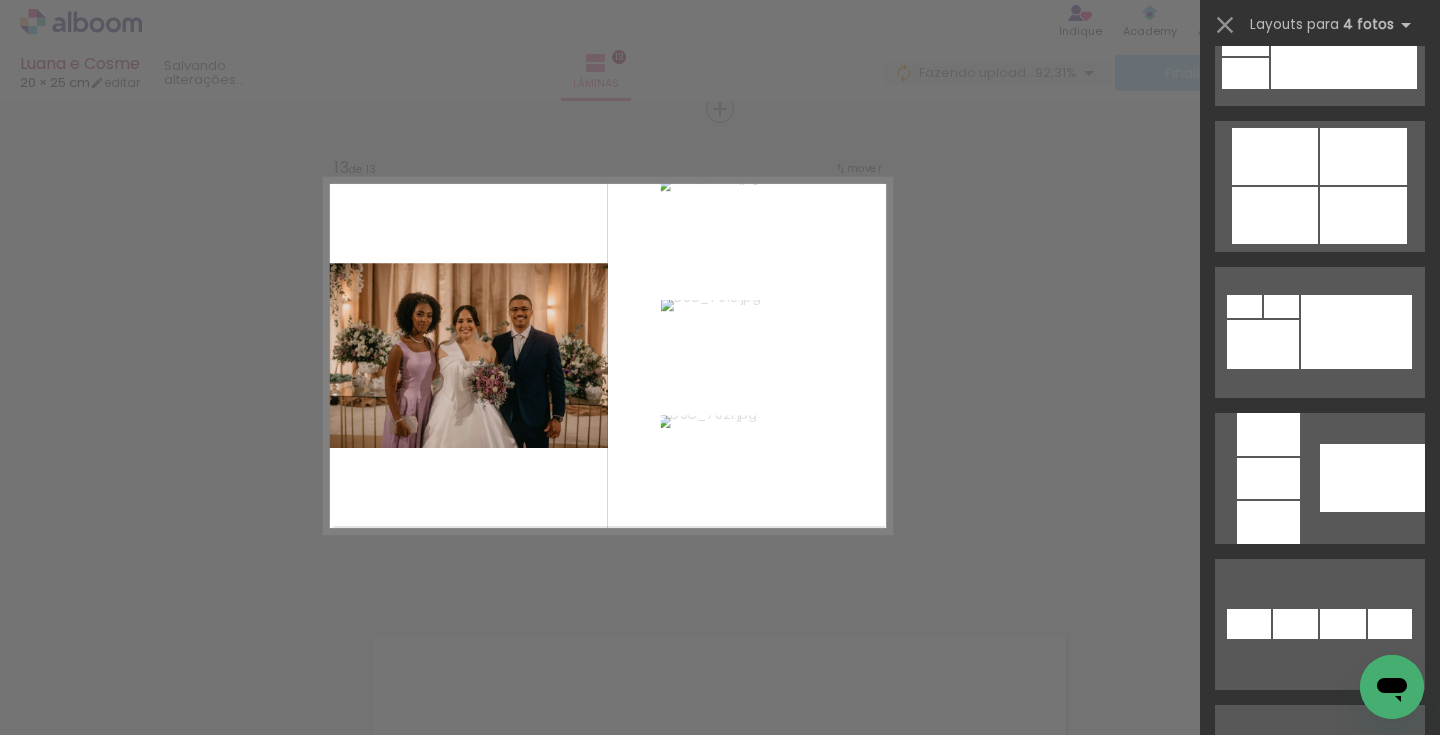 click on "Confirmar Cancelar" at bounding box center (720, -2370) 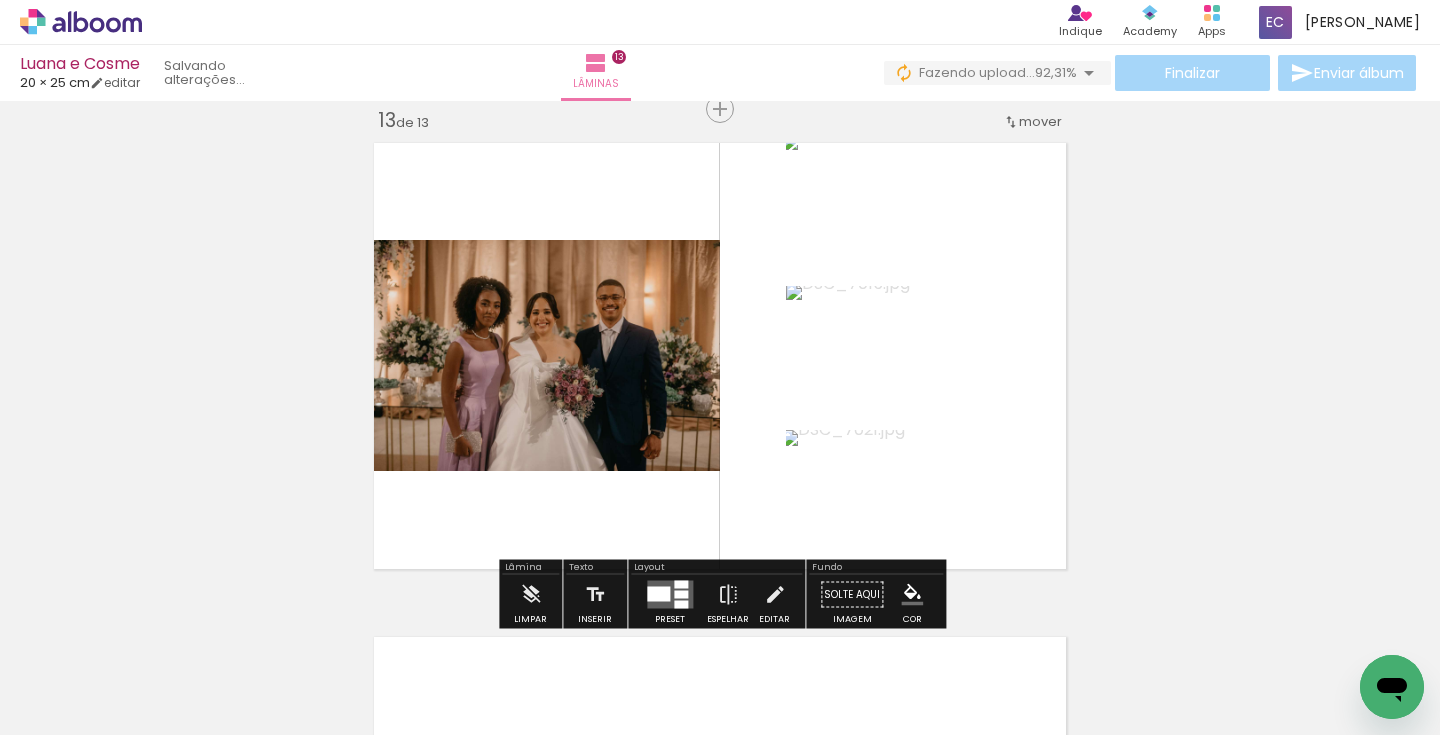 drag, startPoint x: 671, startPoint y: 600, endPoint x: 695, endPoint y: 594, distance: 24.738634 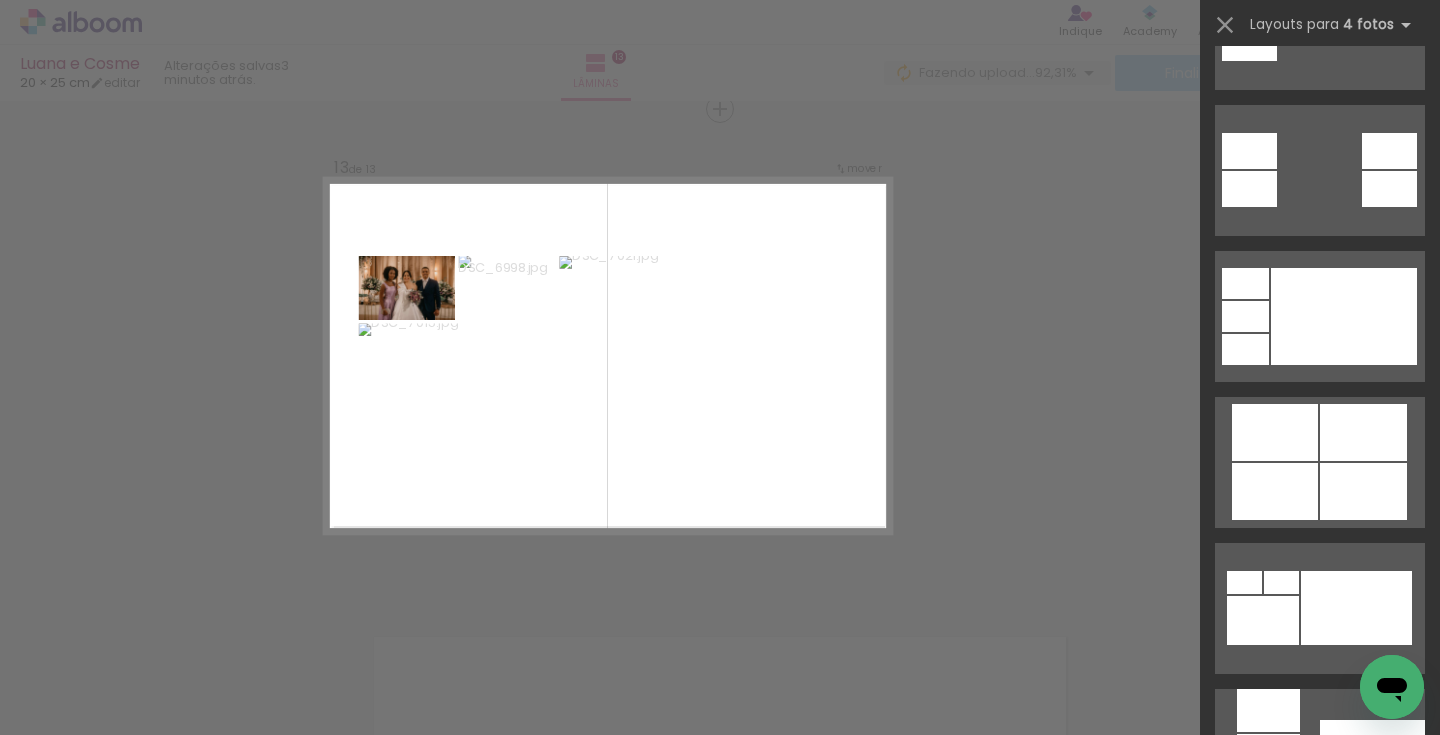 scroll, scrollTop: 1013, scrollLeft: 0, axis: vertical 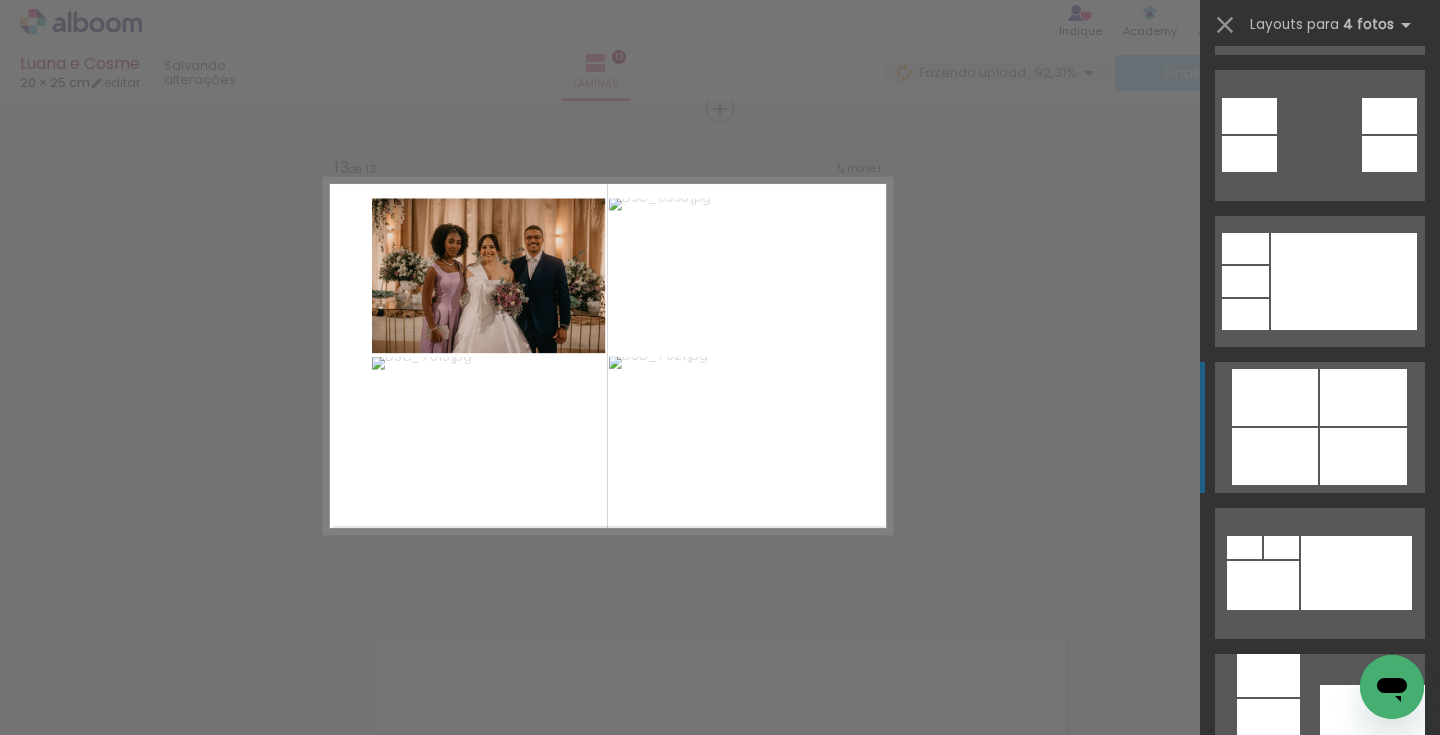 click at bounding box center [1263, 585] 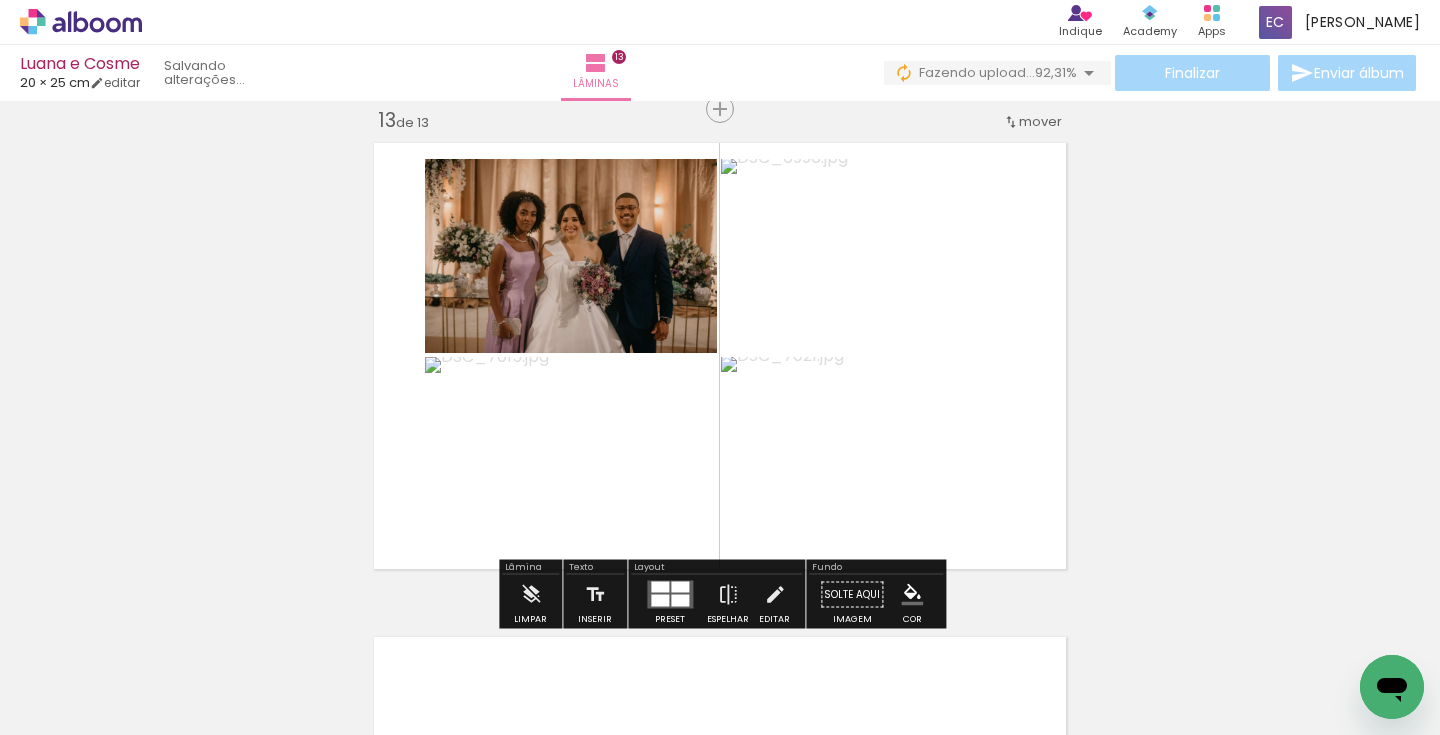 click on "Inserir lâmina 1  de 13  Inserir lâmina 2  de 13  Inserir lâmina 3  de 13  Inserir lâmina 4  de 13  Inserir lâmina 5  de 13  Inserir lâmina 6  de 13  Inserir lâmina 7  de 13  Inserir lâmina 8  de 13  Inserir lâmina 9  de 13  Inserir lâmina 10  de 13  Inserir lâmina 11  de 13  Inserir lâmina 12  de 13  Inserir lâmina 13  de 13" at bounding box center [720, -2387] 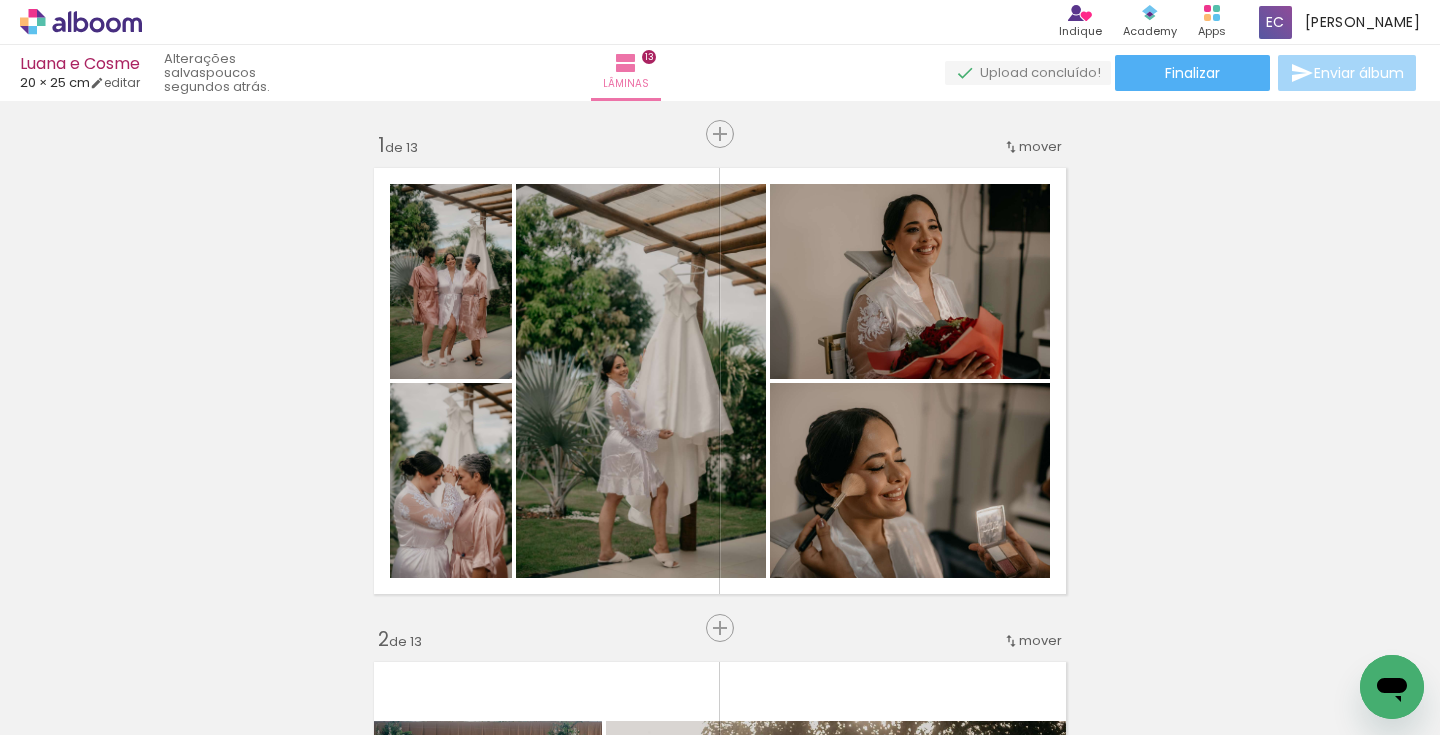scroll, scrollTop: 0, scrollLeft: 0, axis: both 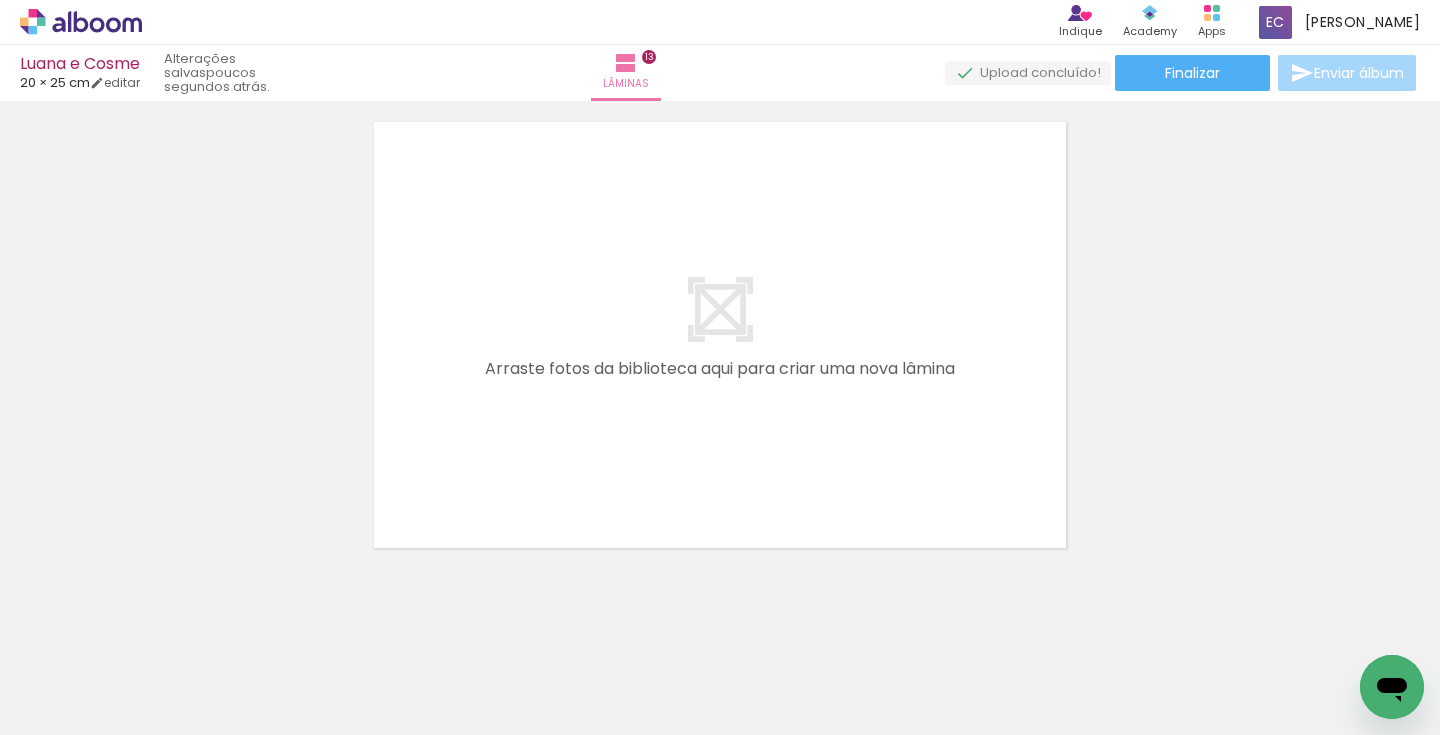 click on "Adicionar
Fotos" at bounding box center [71, 708] 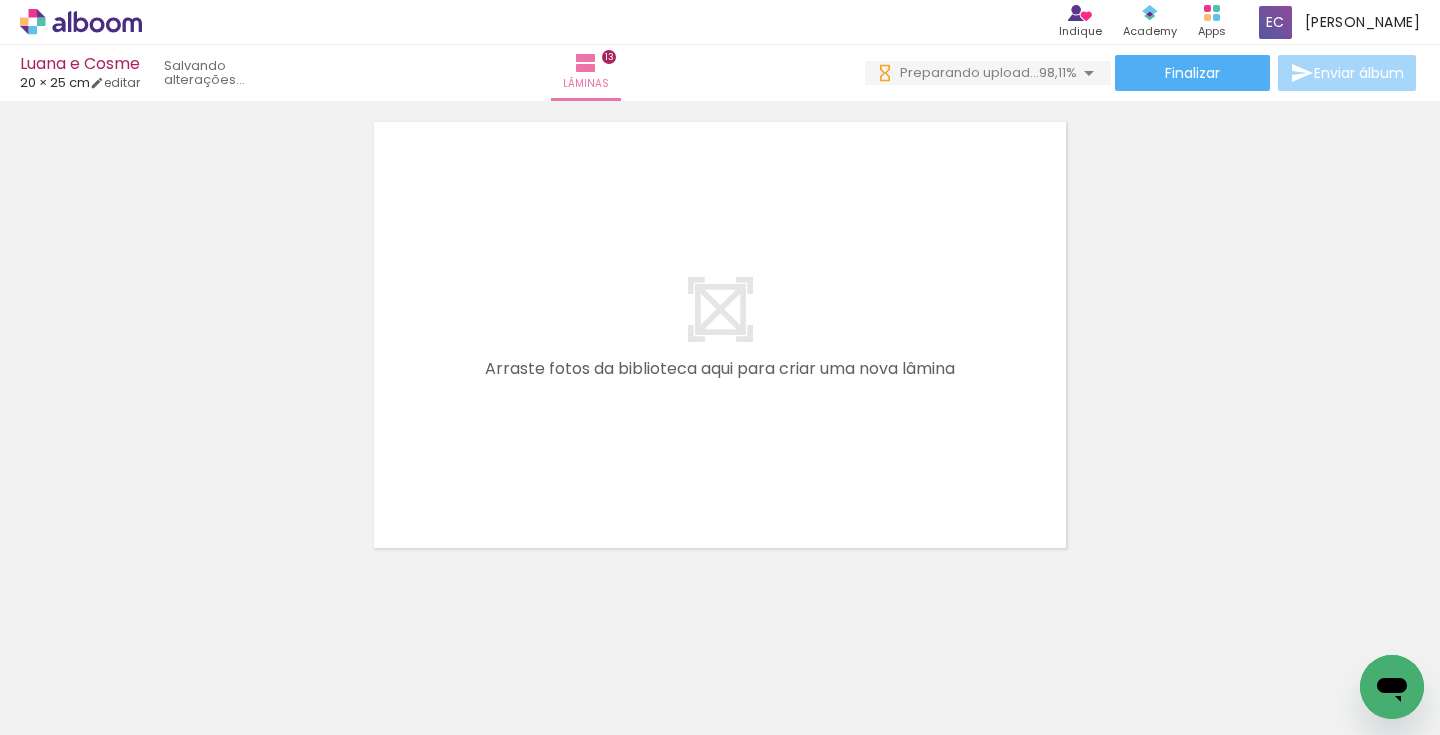 scroll, scrollTop: 0, scrollLeft: 5114, axis: horizontal 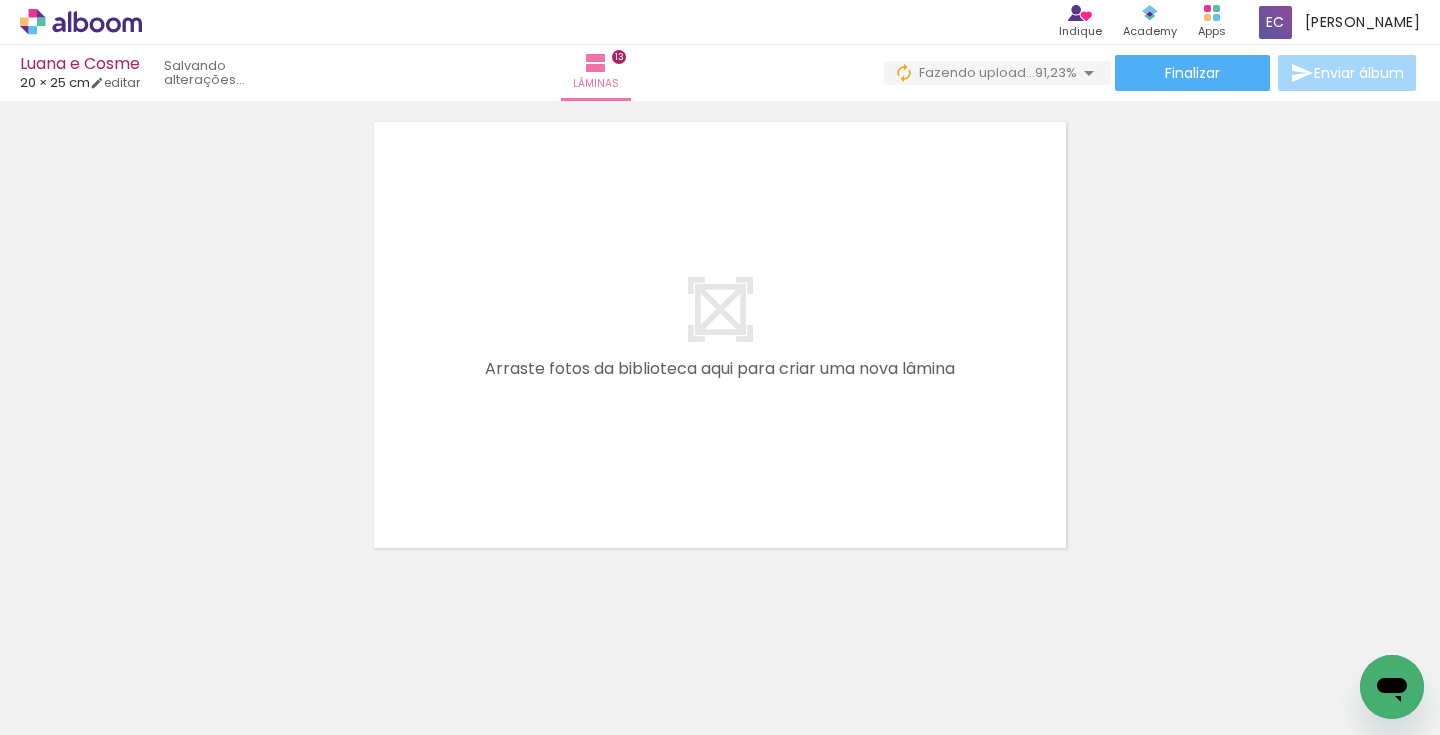 drag, startPoint x: 902, startPoint y: 669, endPoint x: 906, endPoint y: 476, distance: 193.04144 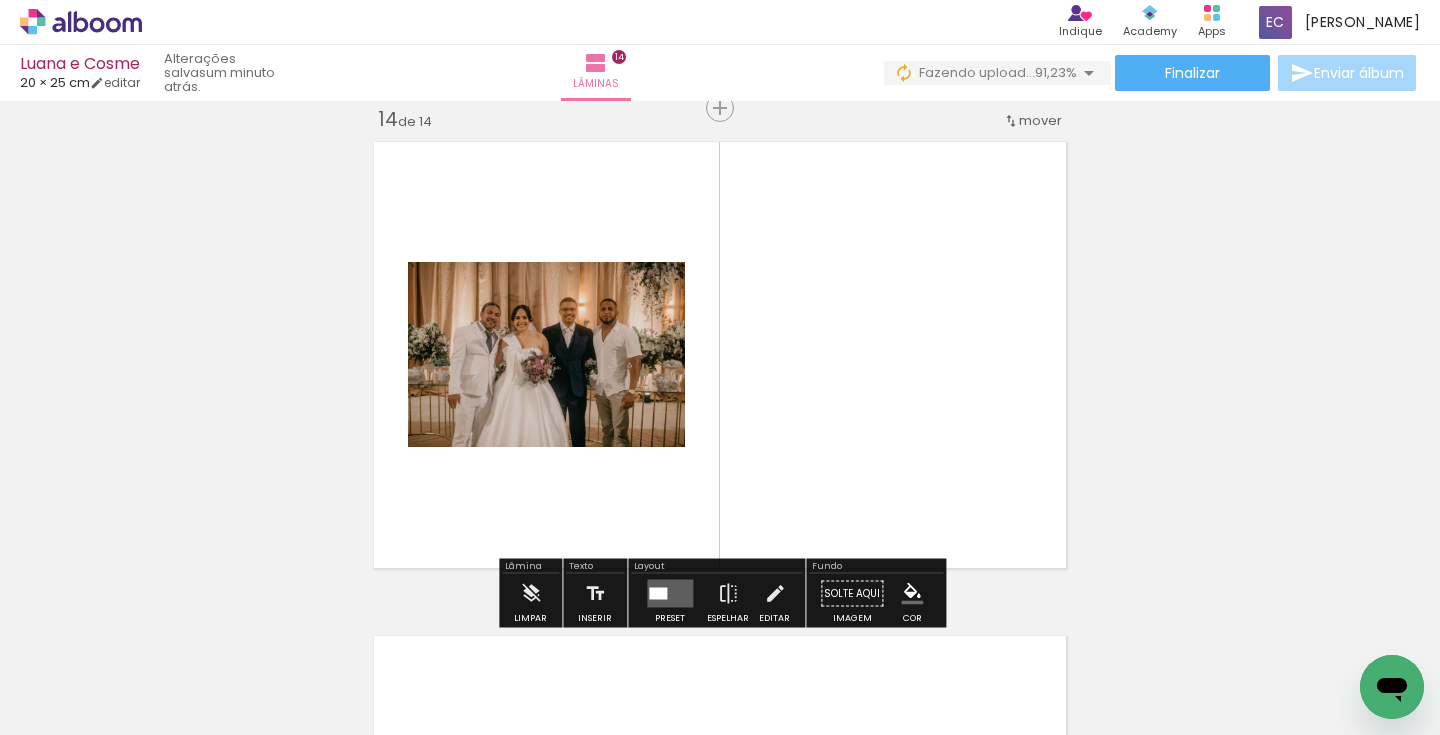 scroll, scrollTop: 6447, scrollLeft: 0, axis: vertical 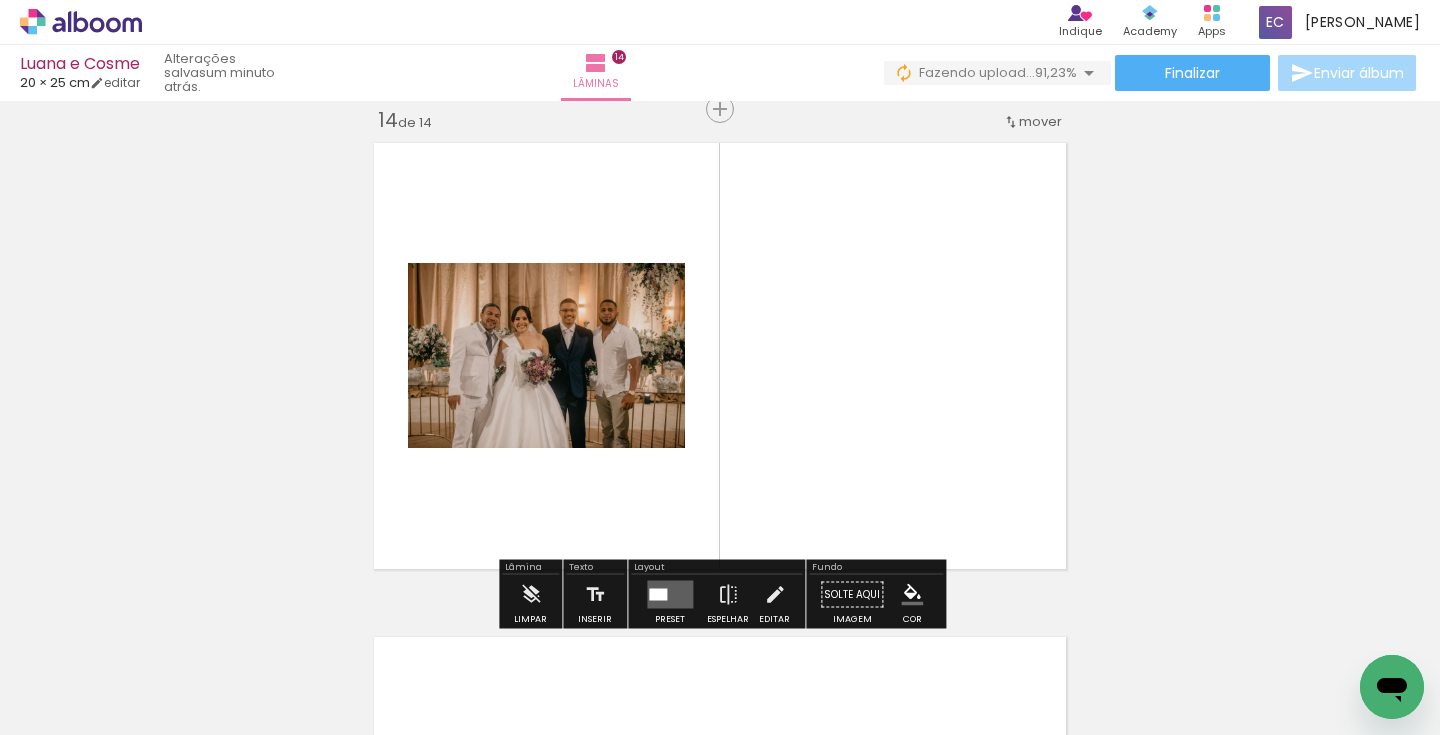 drag, startPoint x: 1000, startPoint y: 661, endPoint x: 1000, endPoint y: 467, distance: 194 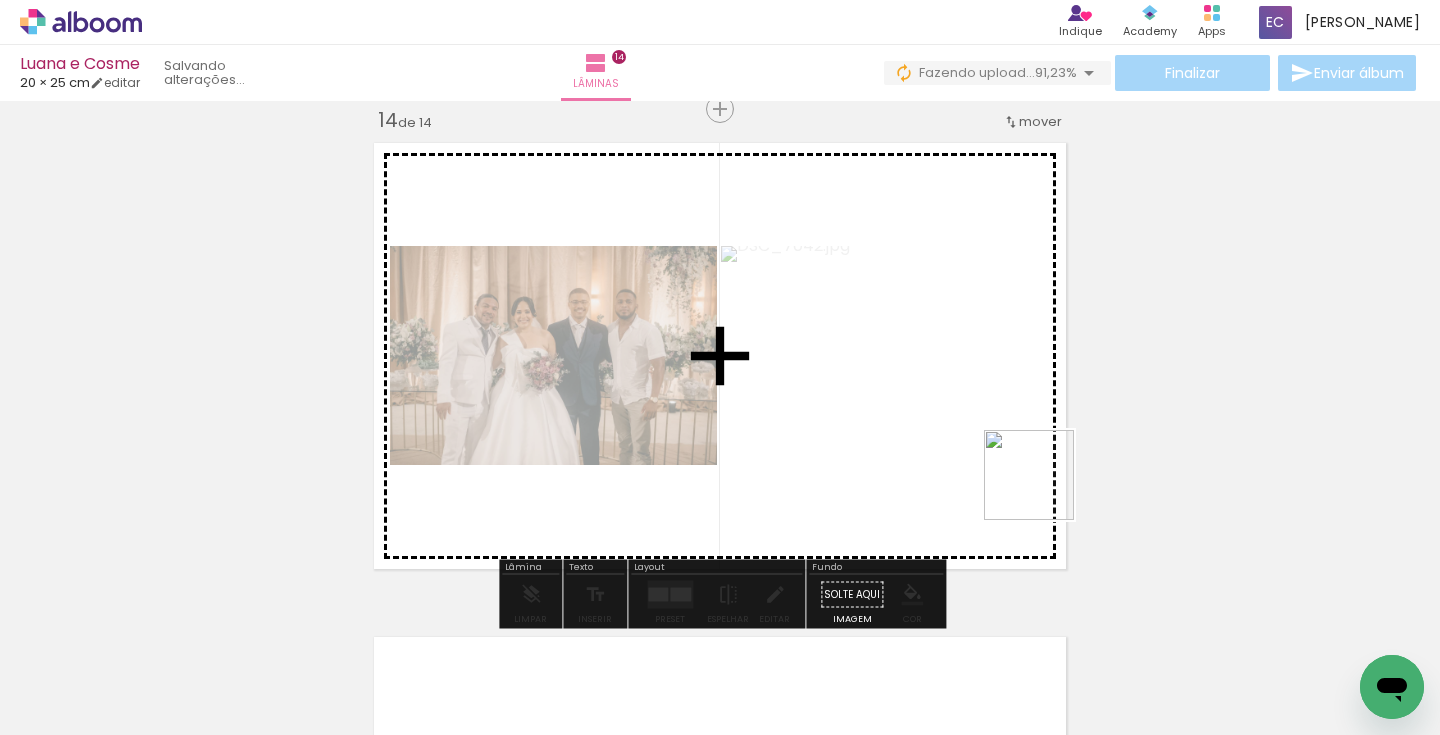 drag, startPoint x: 1126, startPoint y: 673, endPoint x: 1027, endPoint y: 463, distance: 232.1659 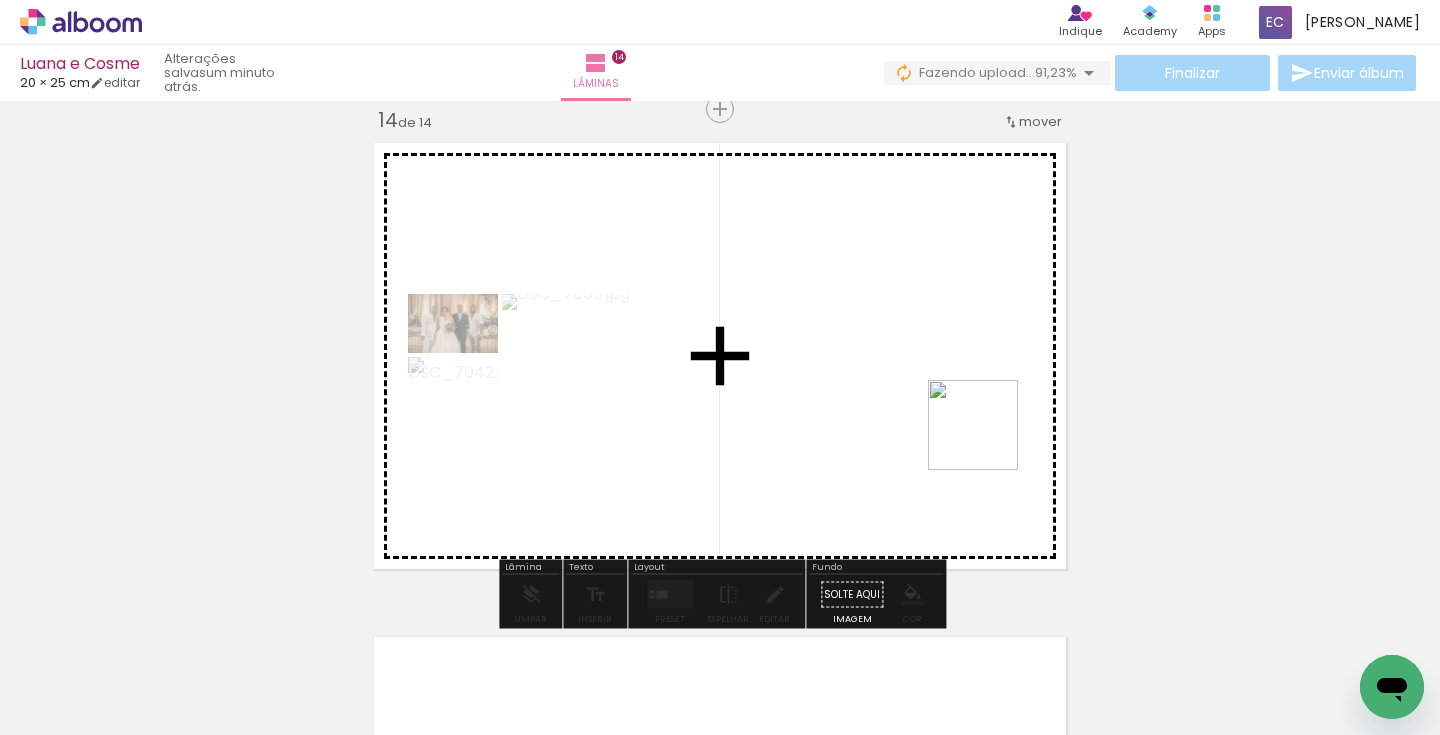 click at bounding box center (720, 367) 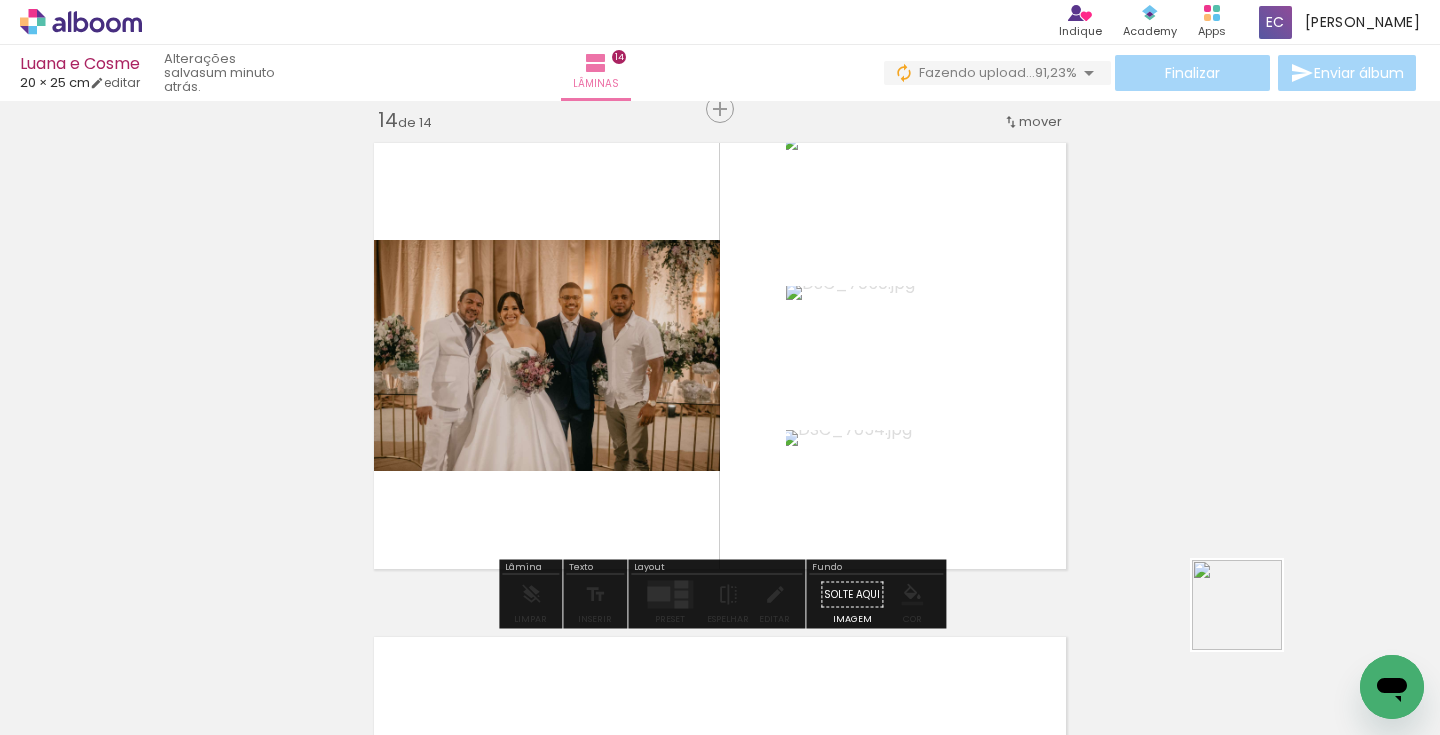 drag, startPoint x: 1338, startPoint y: 667, endPoint x: 981, endPoint y: 481, distance: 402.54813 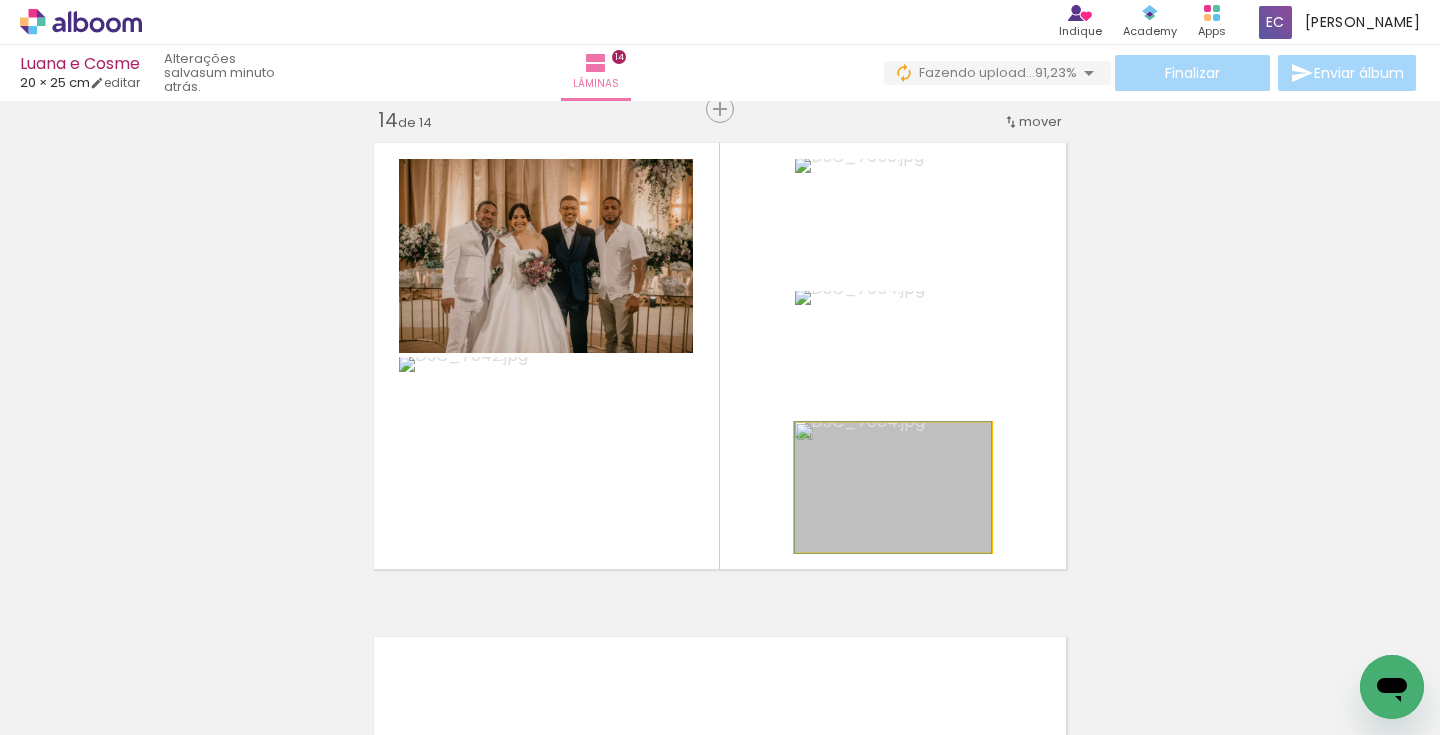 drag, startPoint x: 940, startPoint y: 516, endPoint x: 569, endPoint y: 510, distance: 371.04852 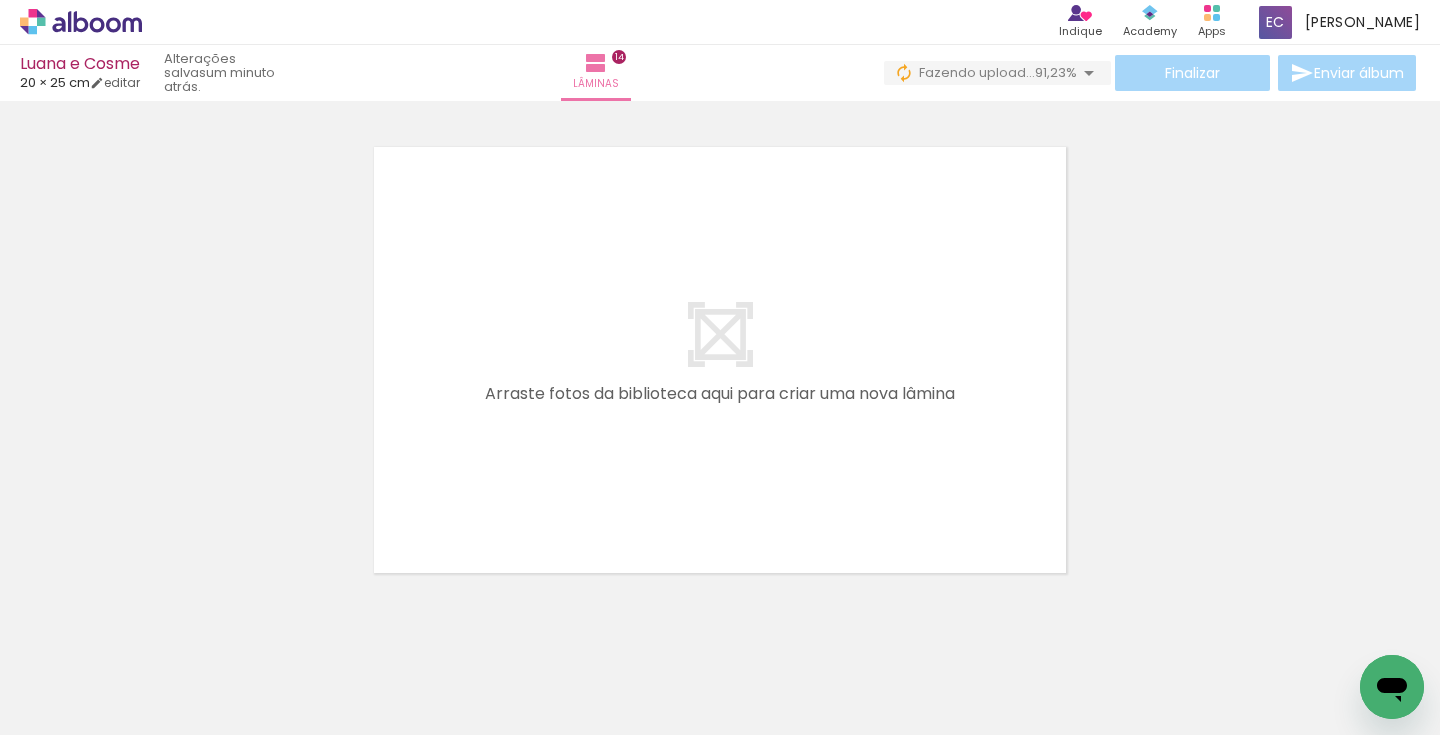 scroll, scrollTop: 6955, scrollLeft: 0, axis: vertical 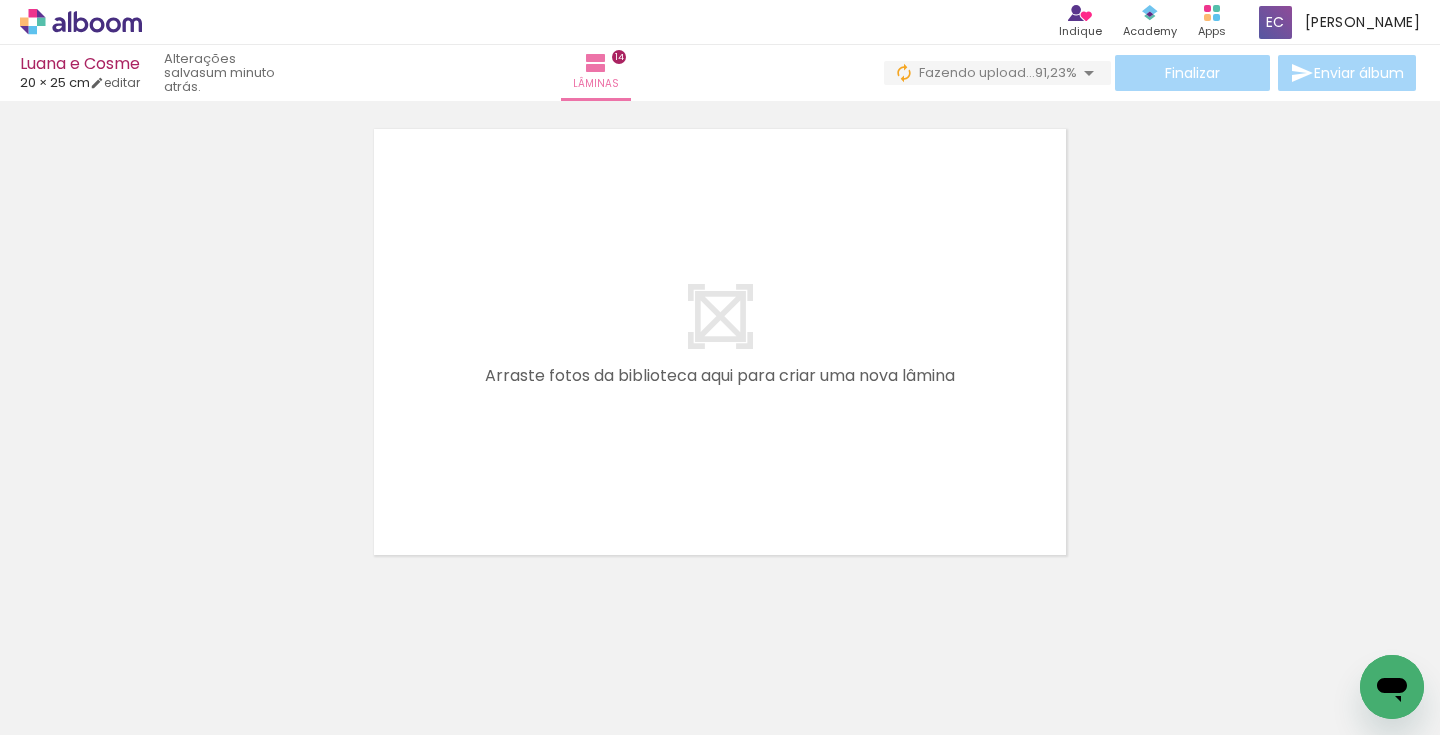 click on "Adicionar
Fotos" at bounding box center [71, 708] 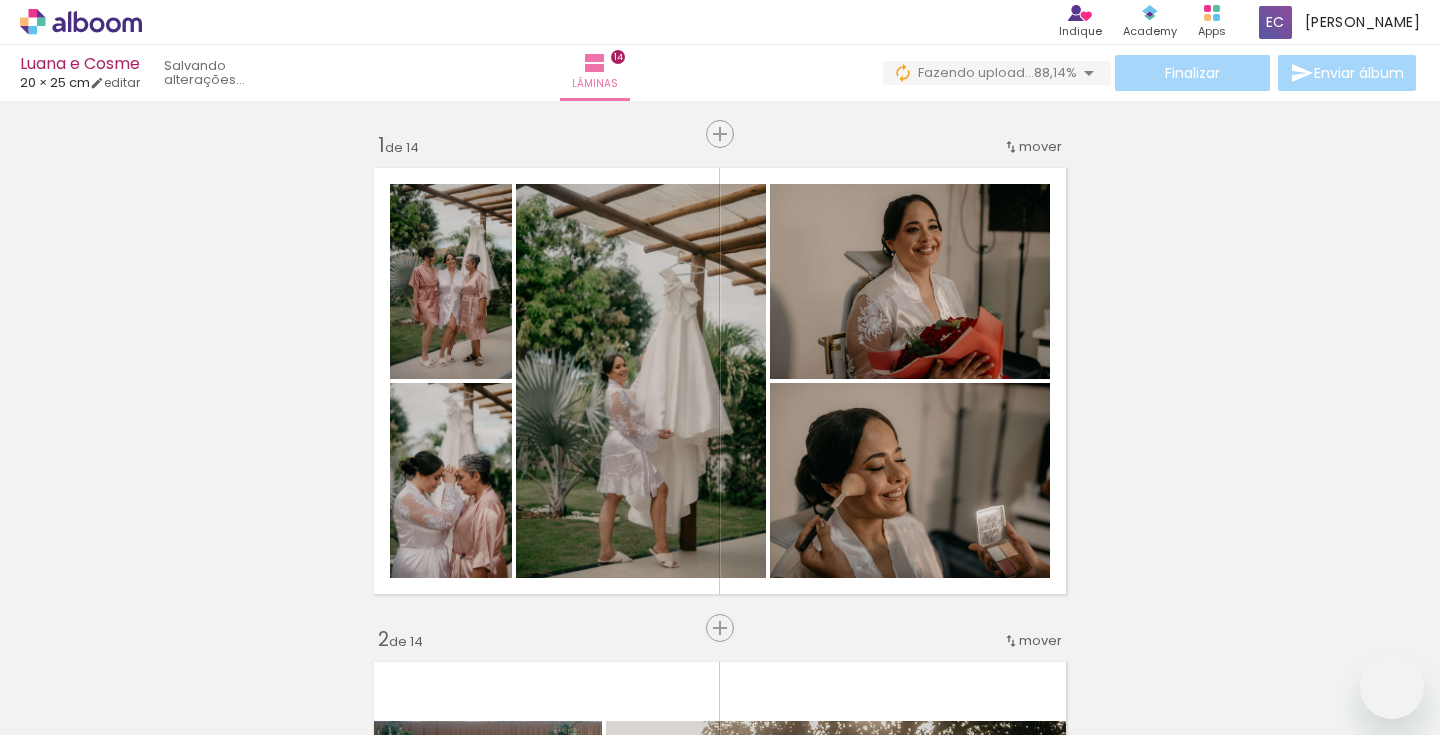 scroll, scrollTop: 0, scrollLeft: 0, axis: both 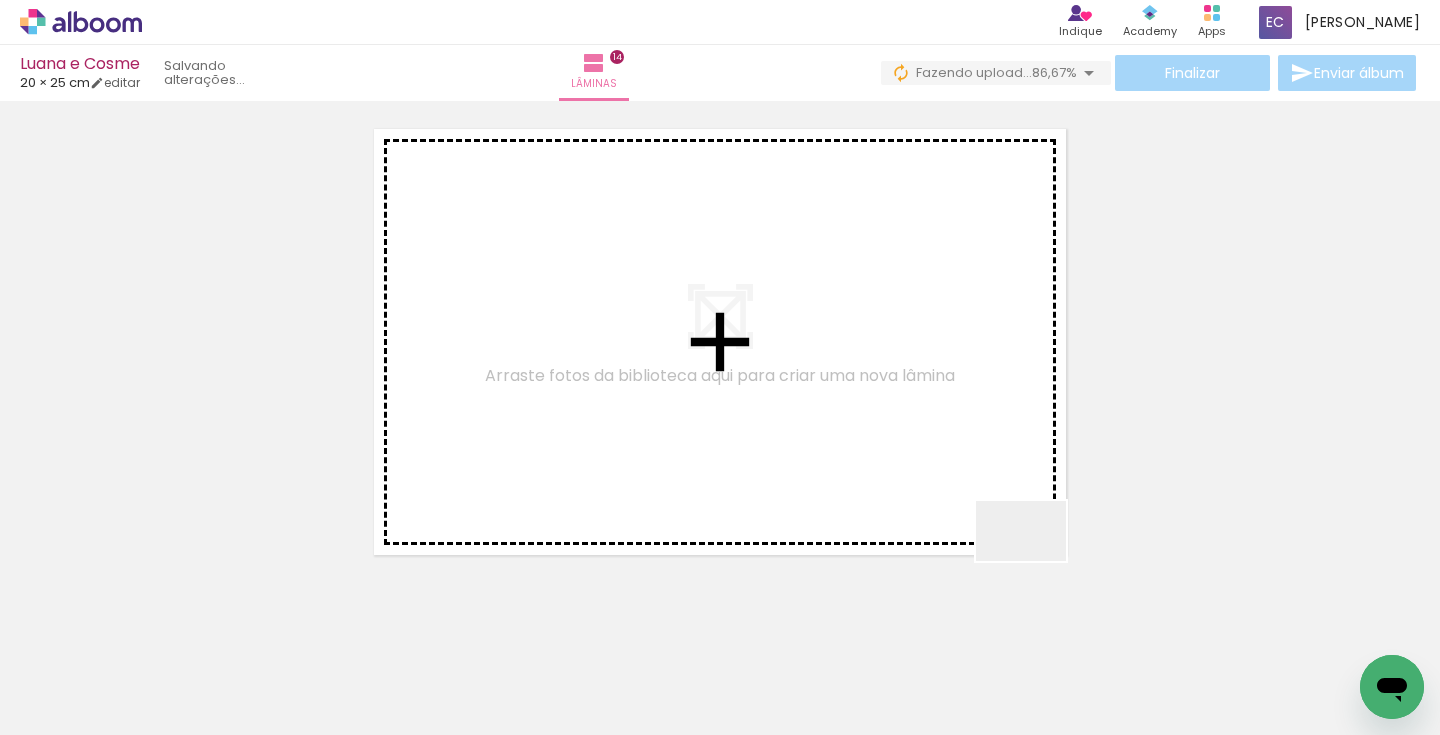 drag, startPoint x: 1160, startPoint y: 676, endPoint x: 947, endPoint y: 429, distance: 326.1564 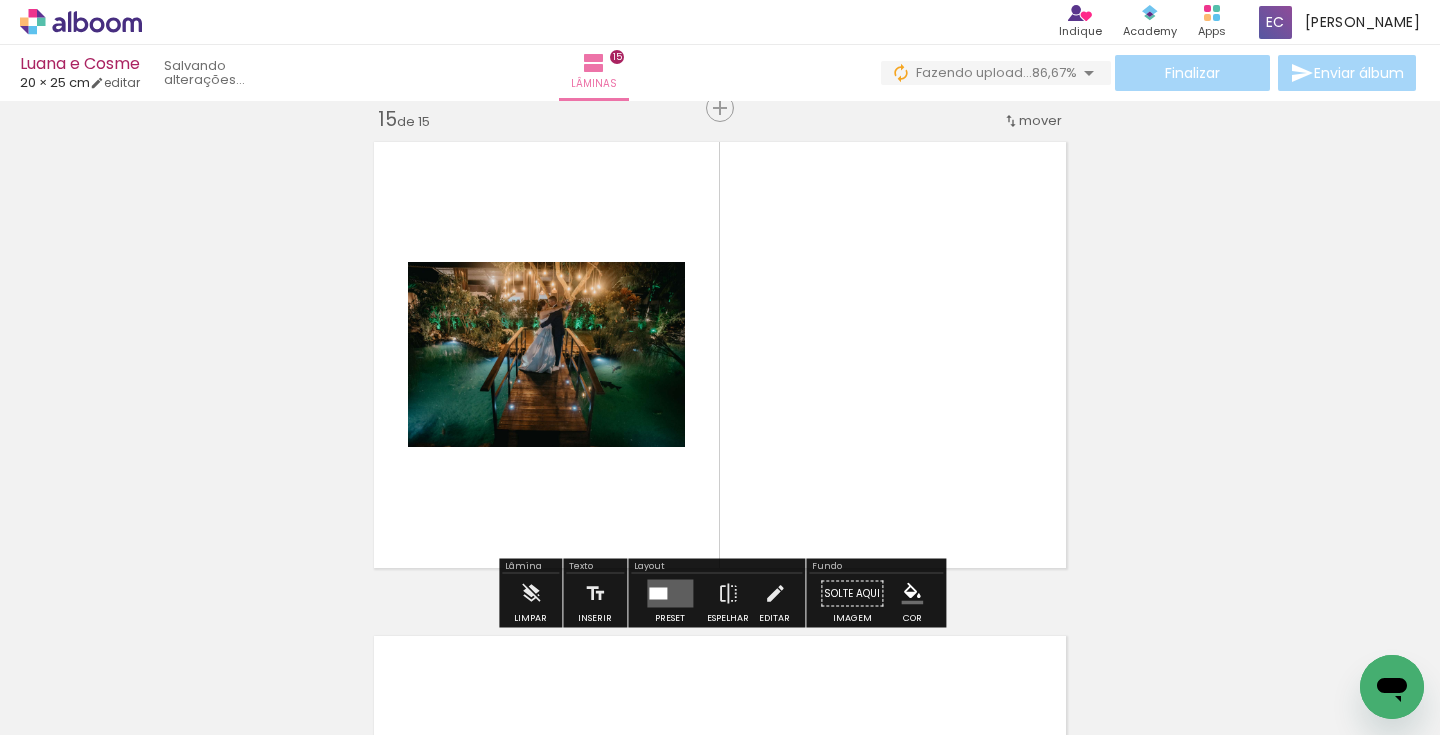 scroll, scrollTop: 6941, scrollLeft: 0, axis: vertical 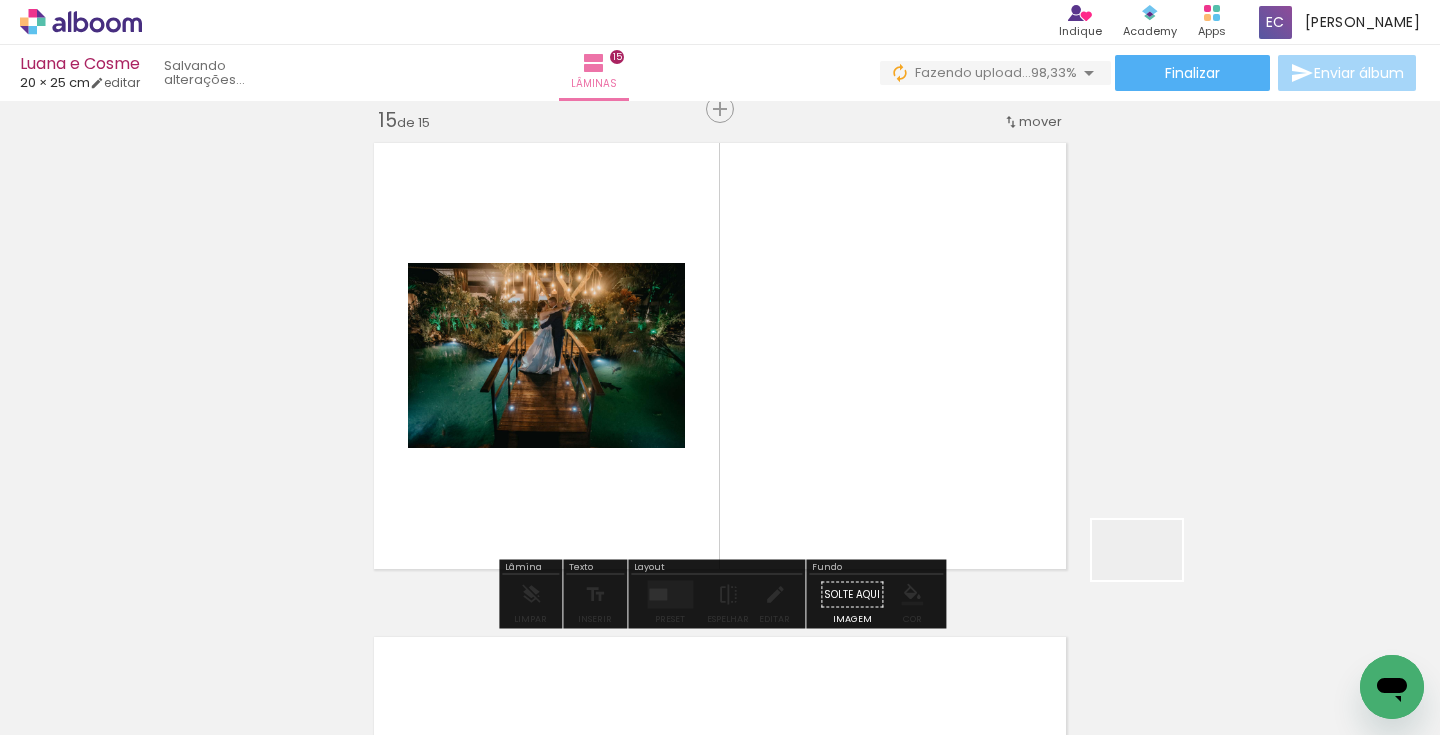 click at bounding box center (720, 367) 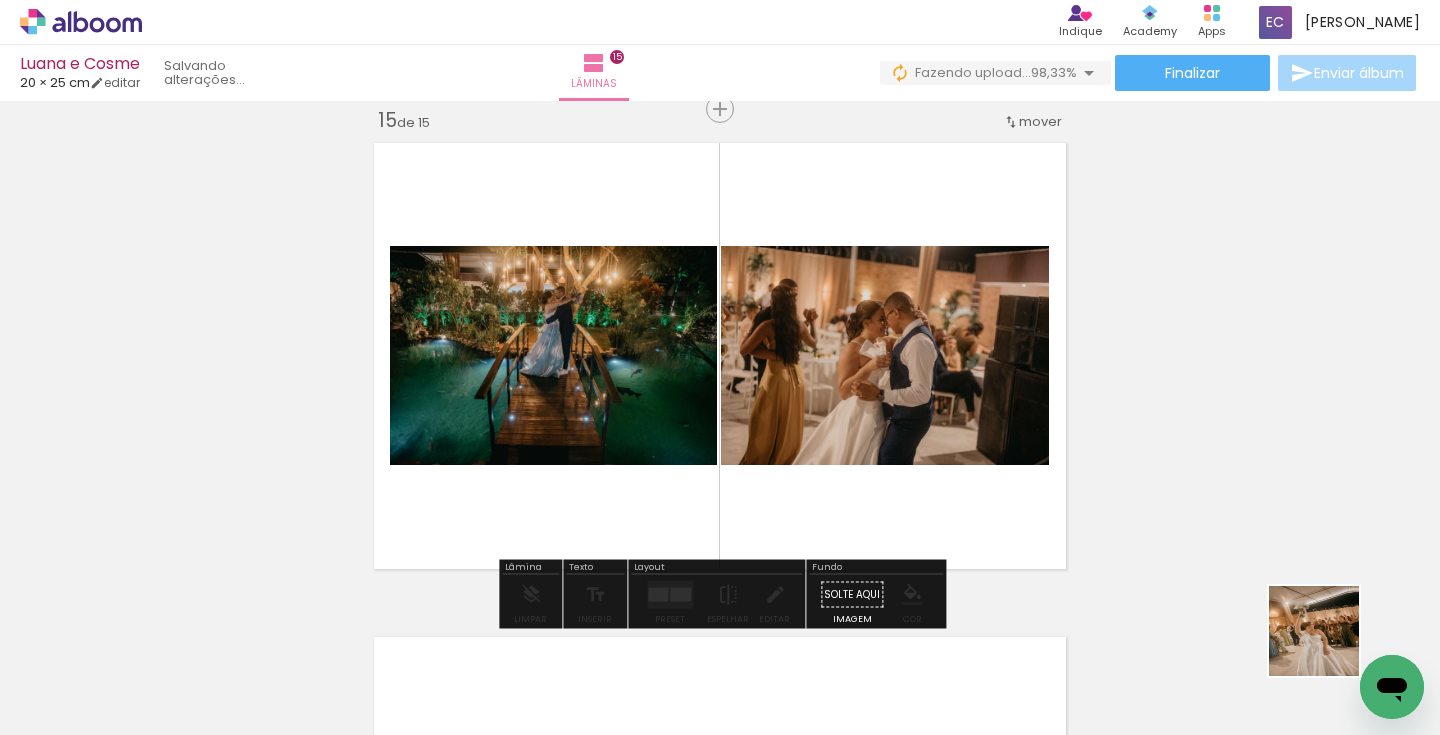 drag, startPoint x: 1362, startPoint y: 654, endPoint x: 985, endPoint y: 503, distance: 406.11575 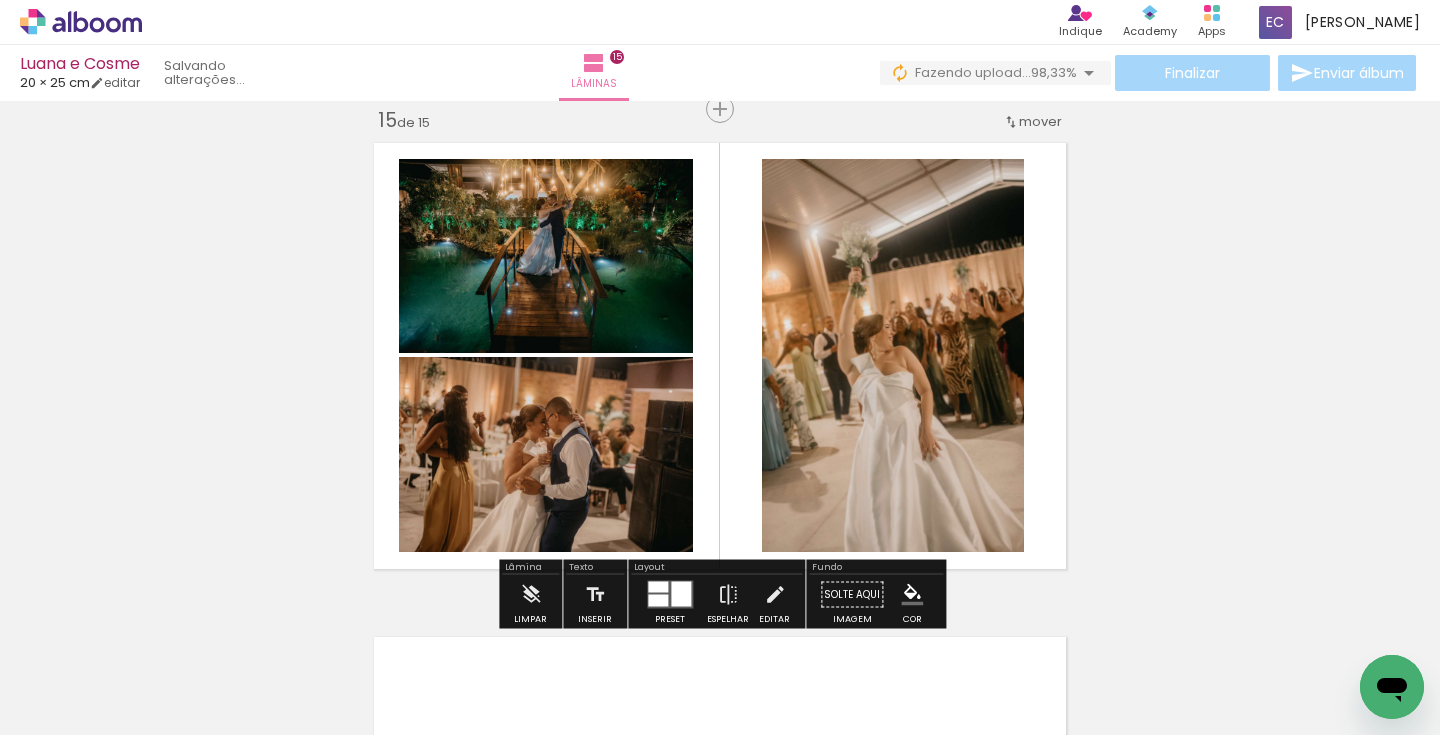 click at bounding box center (681, 594) 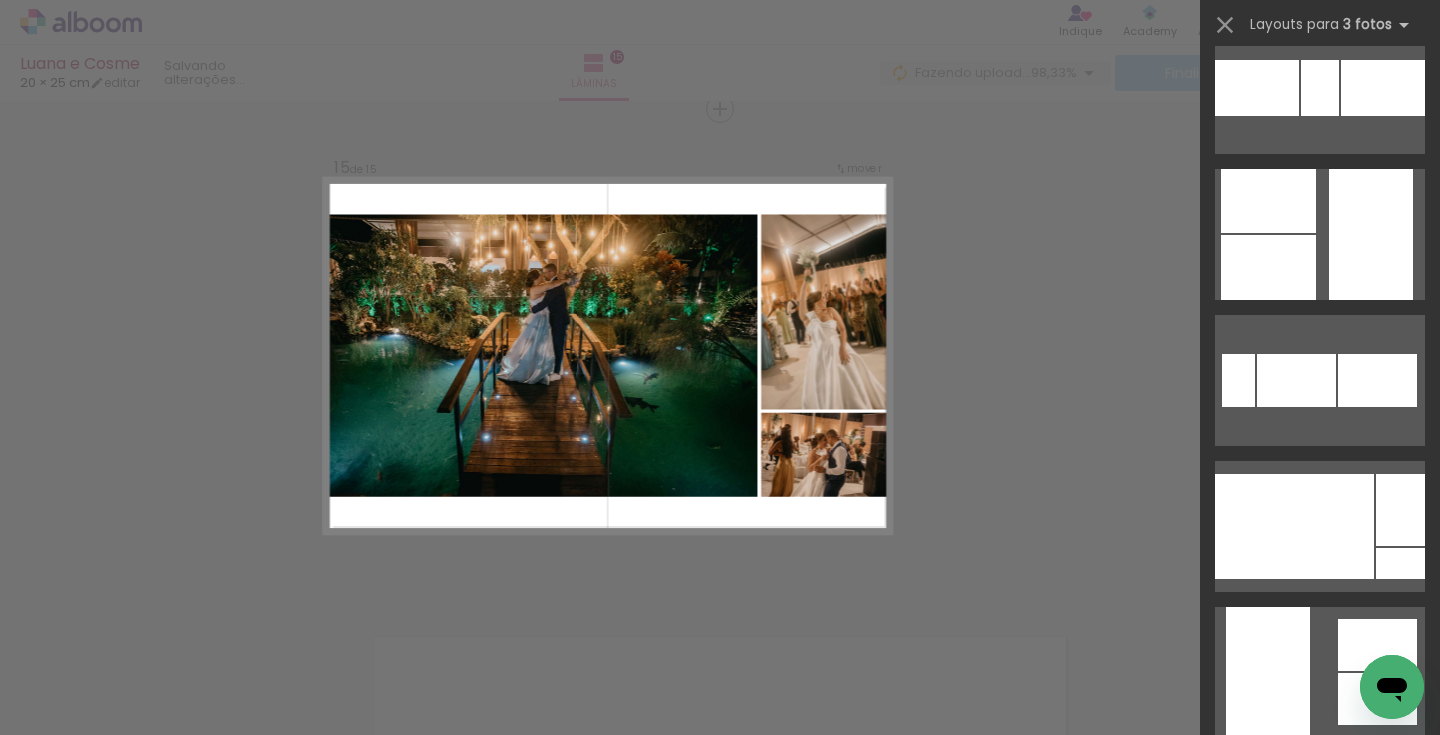 scroll, scrollTop: 1024, scrollLeft: 0, axis: vertical 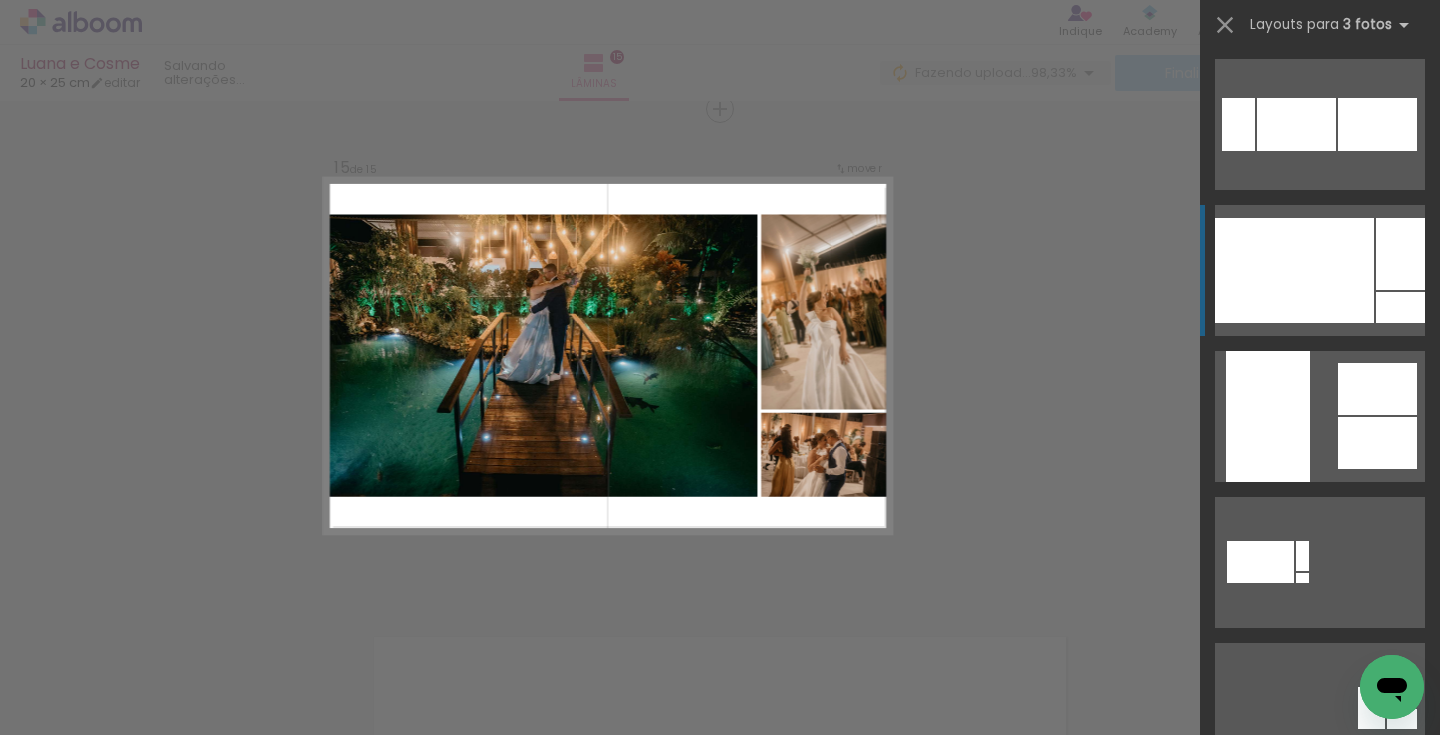 click at bounding box center (1294, 270) 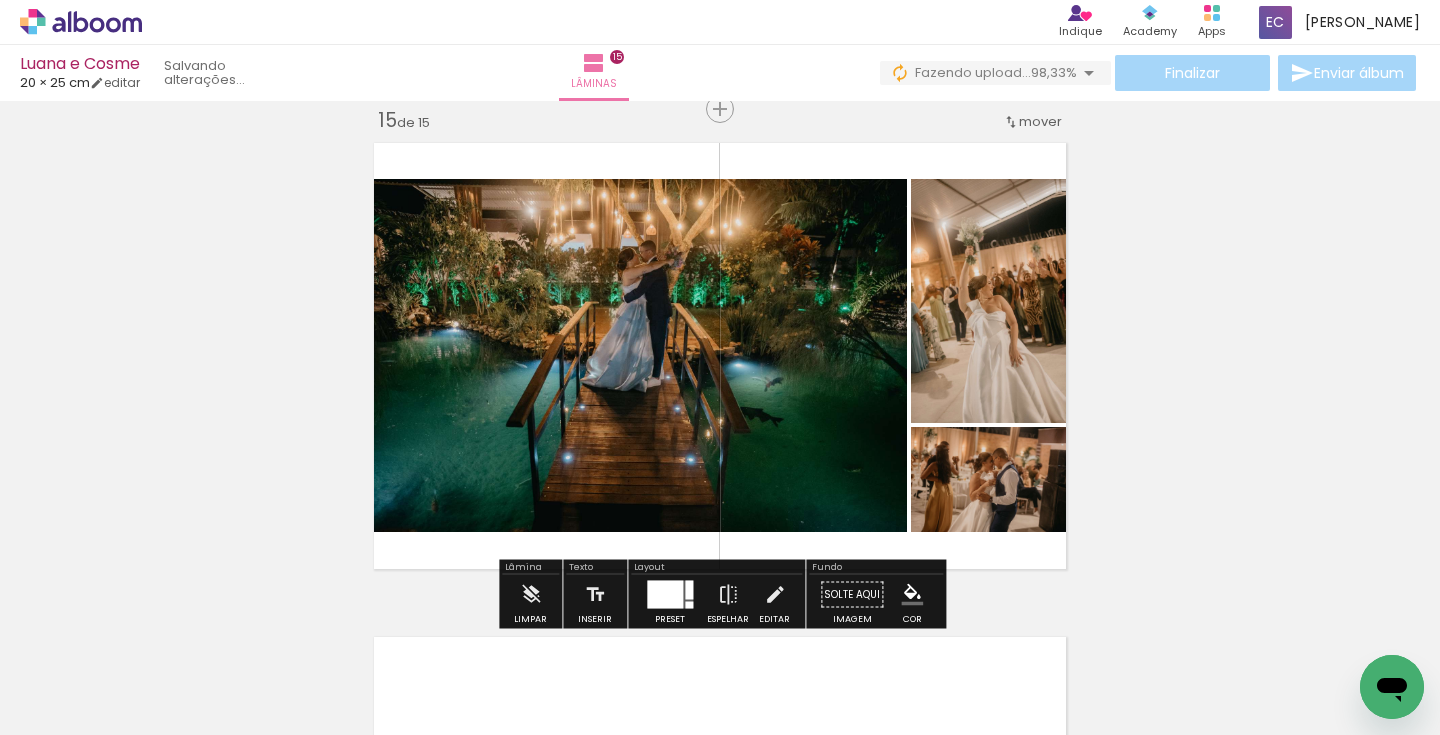 click on "Inserir lâmina 1  de 15  Inserir lâmina 2  de 15  Inserir lâmina 3  de 15  Inserir lâmina 4  de 15  Inserir lâmina 5  de 15  Inserir lâmina 6  de 15  Inserir lâmina 7  de 15  Inserir lâmina 8  de 15  Inserir lâmina 9  de 15  Inserir lâmina 10  de 15  Inserir lâmina 11  de 15  Inserir lâmina 12  de 15  Inserir lâmina 13  de 15  Inserir lâmina 14  de 15  Inserir lâmina 15  de 15" at bounding box center (720, -2881) 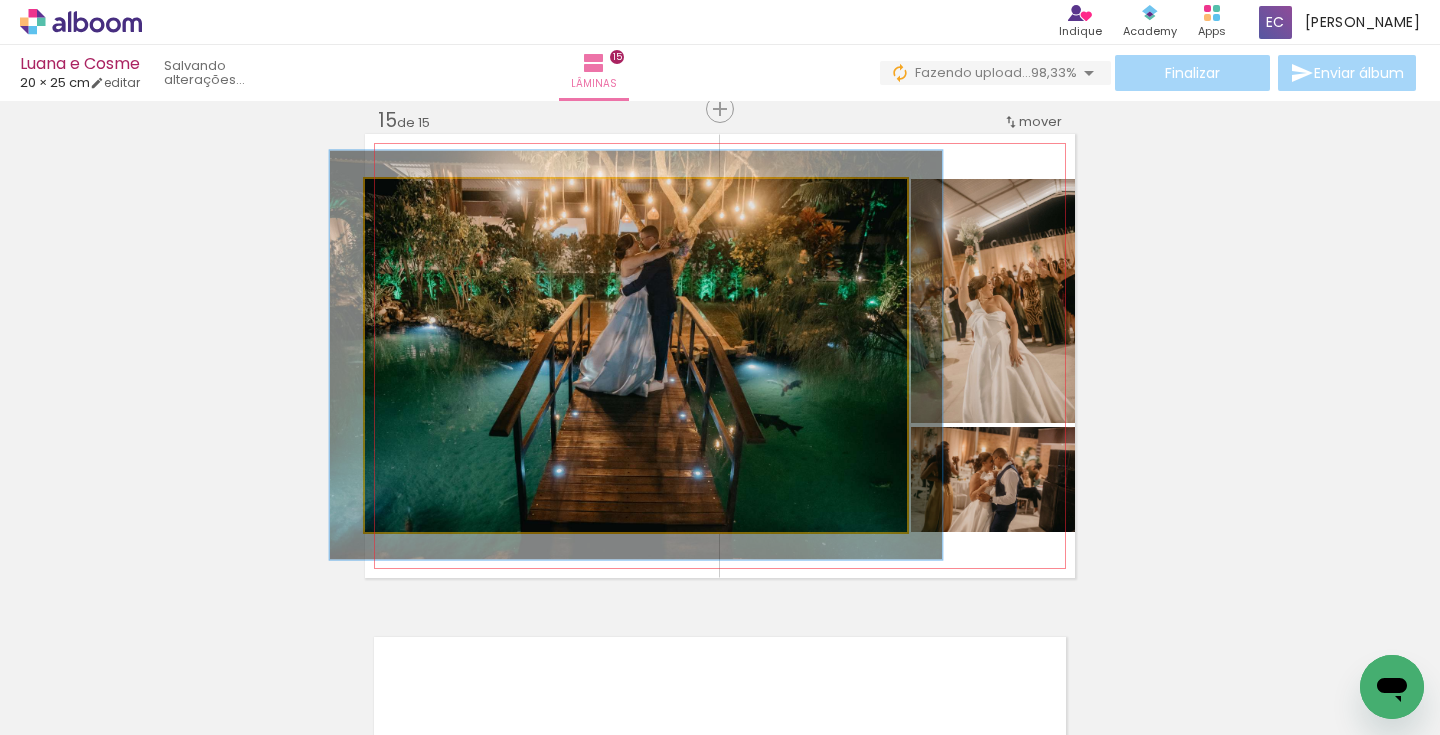 type on "113" 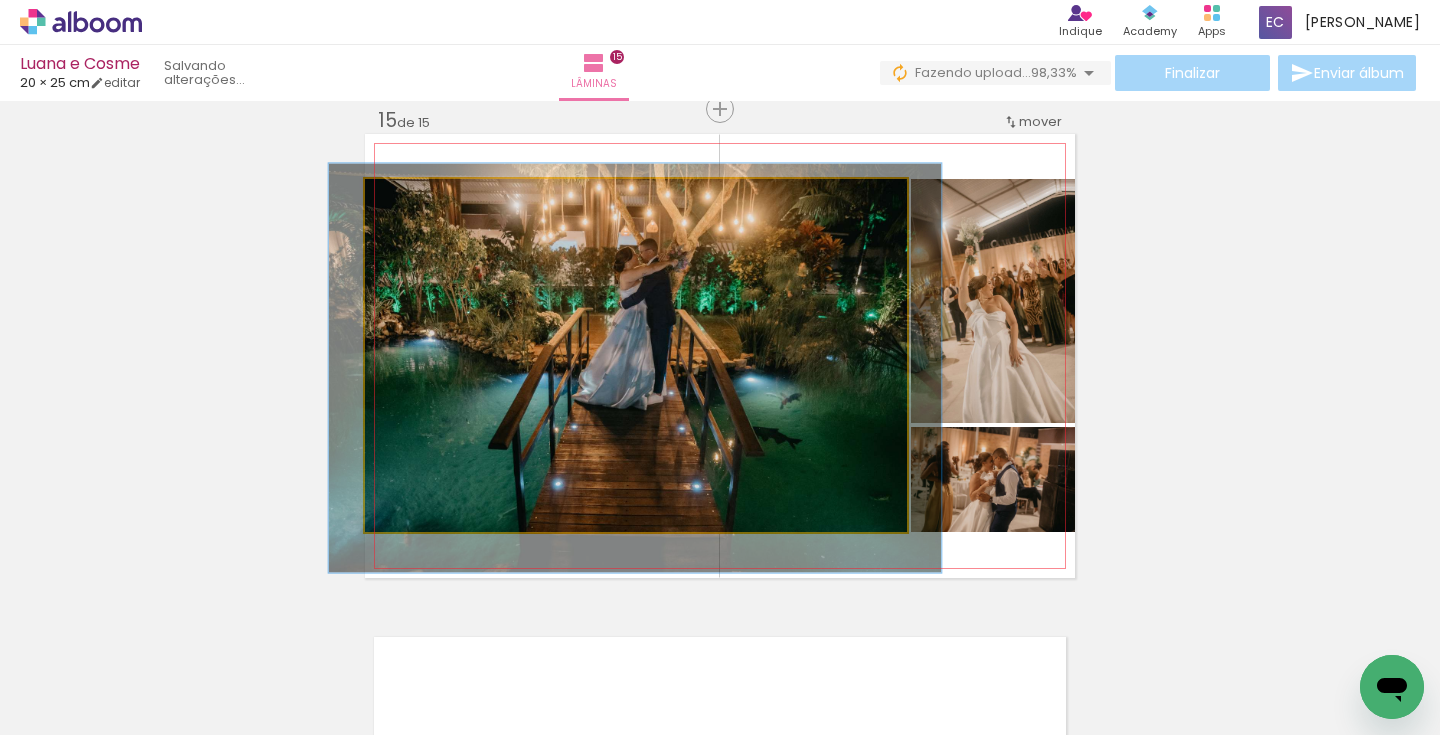 drag, startPoint x: 586, startPoint y: 310, endPoint x: 585, endPoint y: 323, distance: 13.038404 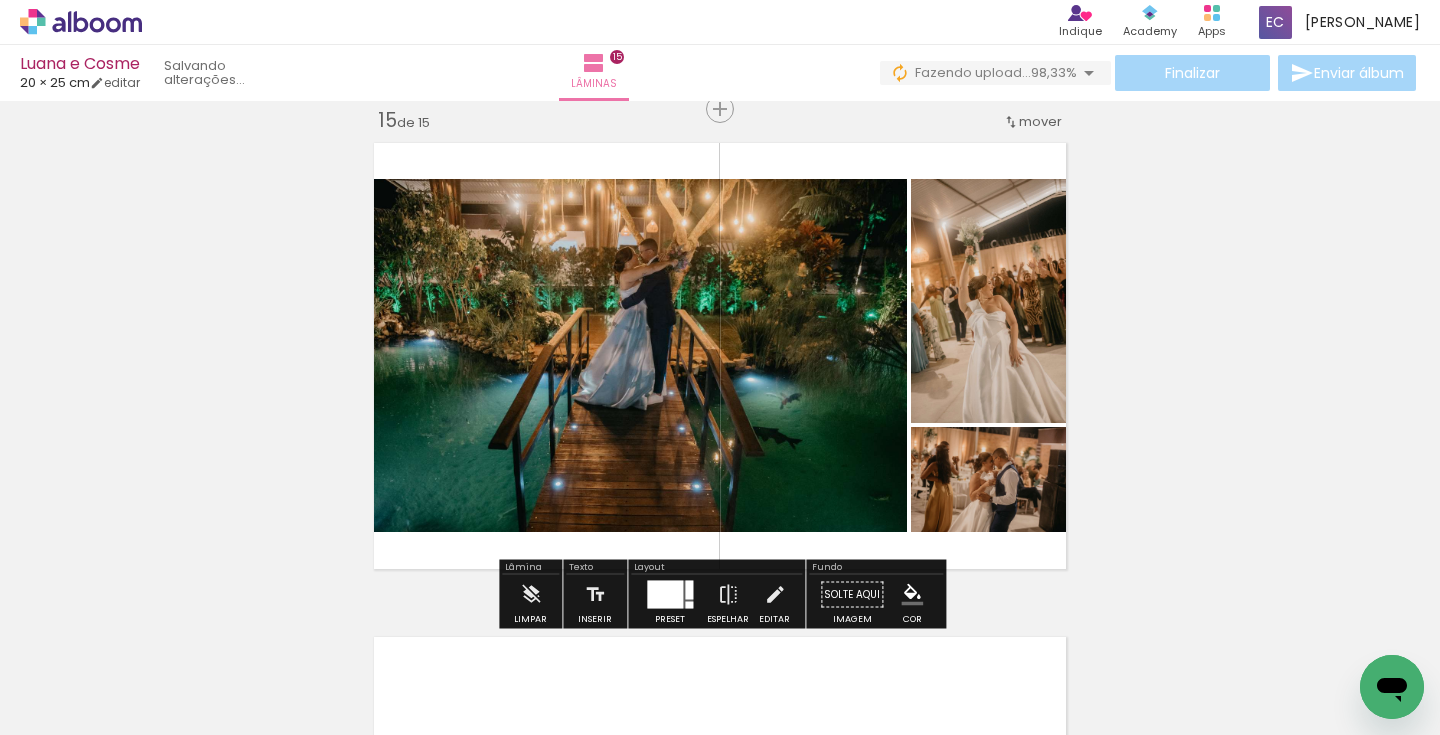 click on "Inserir lâmina 1  de 15  Inserir lâmina 2  de 15  Inserir lâmina 3  de 15  Inserir lâmina 4  de 15  Inserir lâmina 5  de 15  Inserir lâmina 6  de 15  Inserir lâmina 7  de 15  Inserir lâmina 8  de 15  Inserir lâmina 9  de 15  Inserir lâmina 10  de 15  Inserir lâmina 11  de 15  Inserir lâmina 12  de 15  Inserir lâmina 13  de 15  Inserir lâmina 14  de 15  Inserir lâmina 15  de 15" at bounding box center (720, -2881) 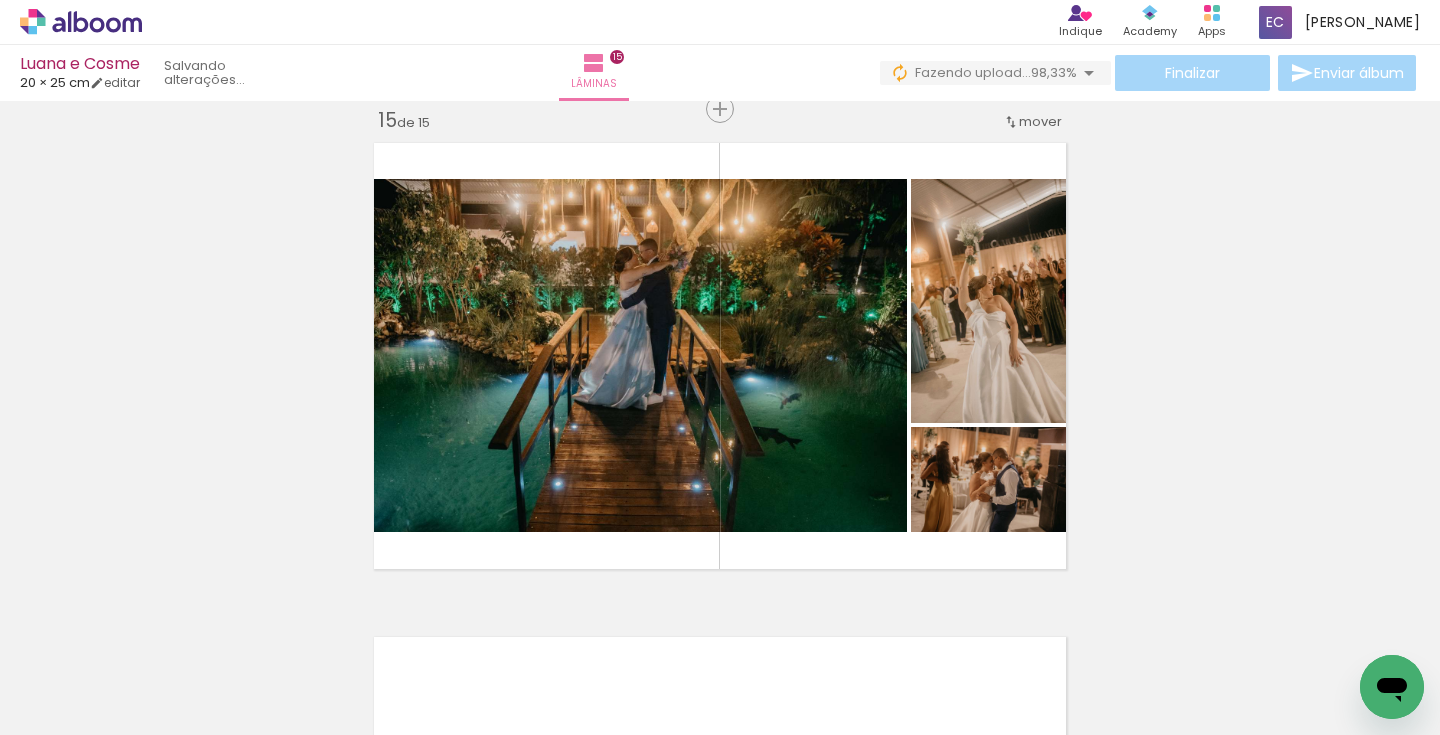 click on "Inserir lâmina 1  de 15  Inserir lâmina 2  de 15  Inserir lâmina 3  de 15  Inserir lâmina 4  de 15  Inserir lâmina 5  de 15  Inserir lâmina 6  de 15  Inserir lâmina 7  de 15  Inserir lâmina 8  de 15  Inserir lâmina 9  de 15  Inserir lâmina 10  de 15  Inserir lâmina 11  de 15  Inserir lâmina 12  de 15  Inserir lâmina 13  de 15  Inserir lâmina 14  de 15  Inserir lâmina 15  de 15" at bounding box center (720, -2881) 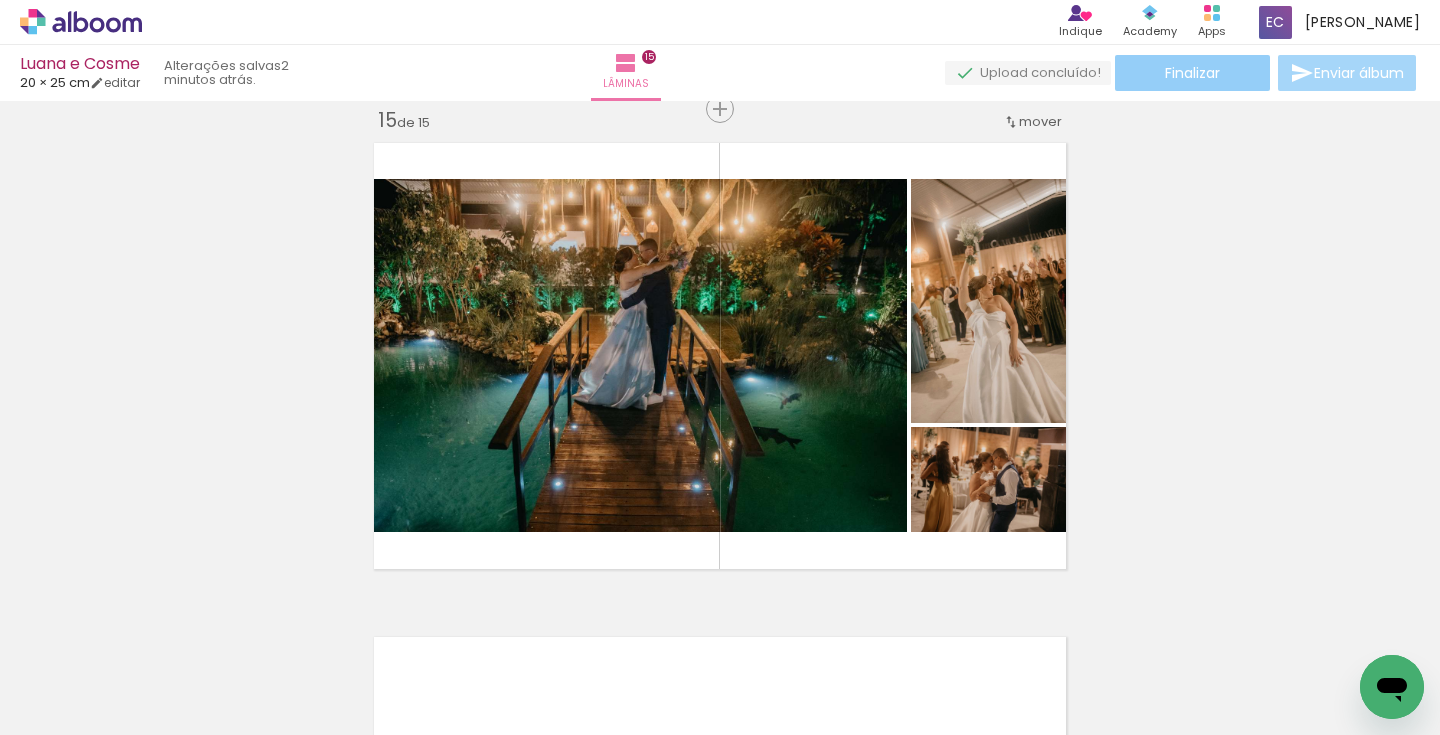 click on "Finalizar" 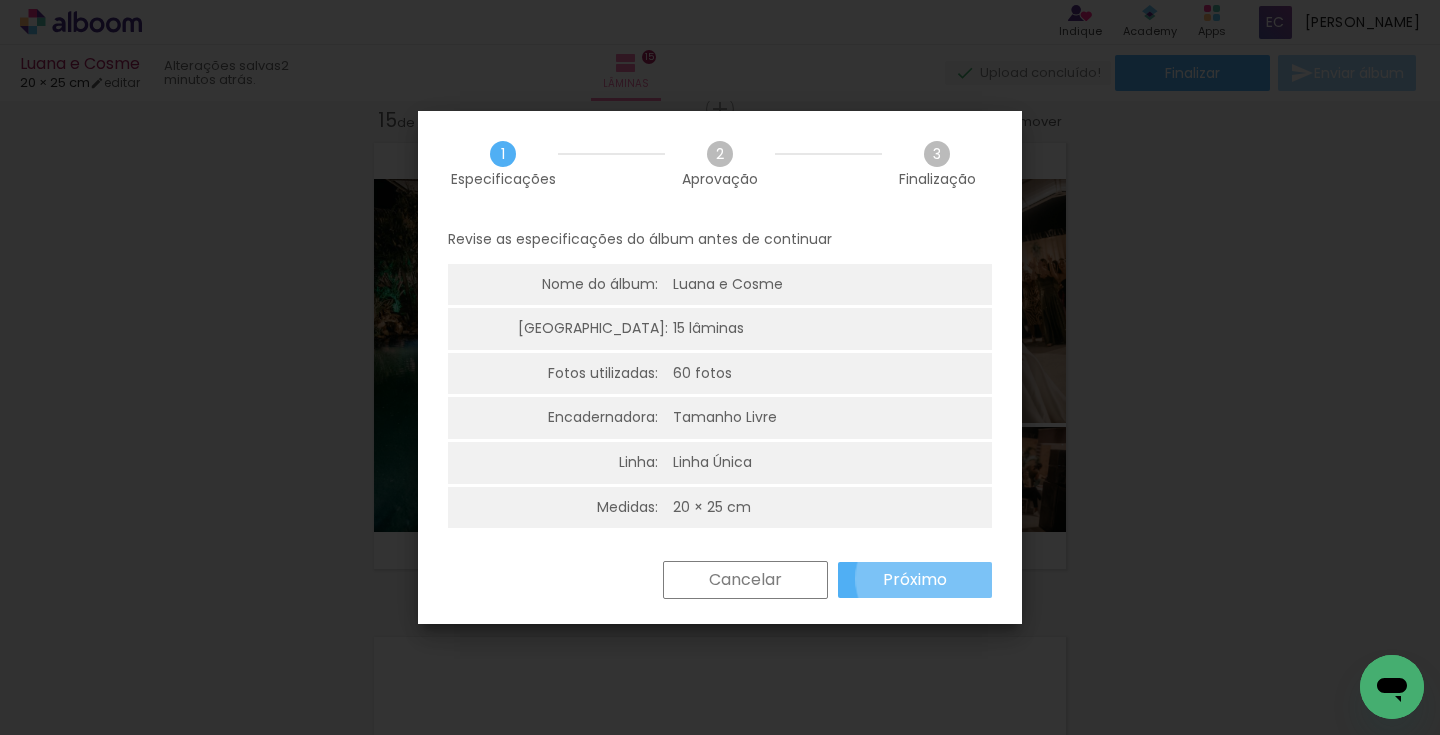 click on "Próximo" at bounding box center [0, 0] 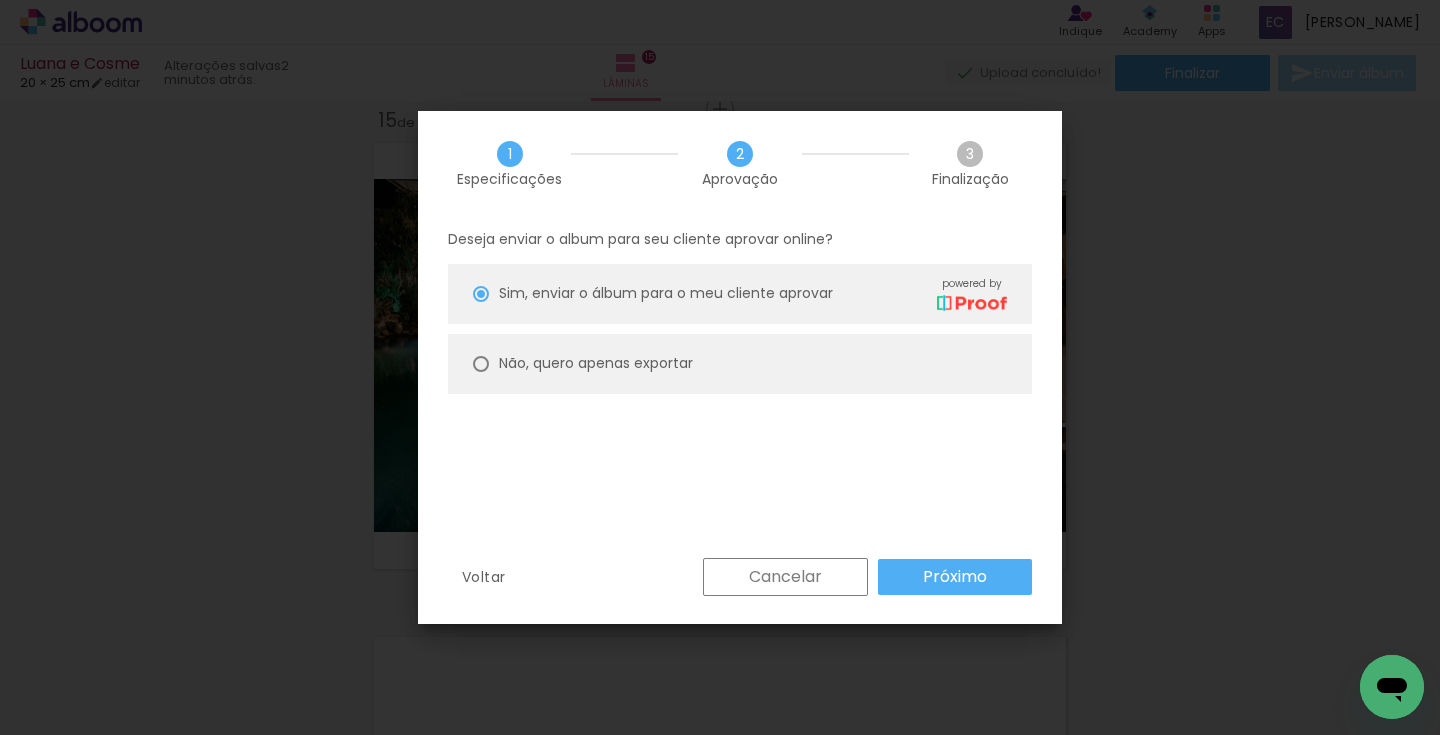 click on "Não, quero apenas exportar" at bounding box center (740, 364) 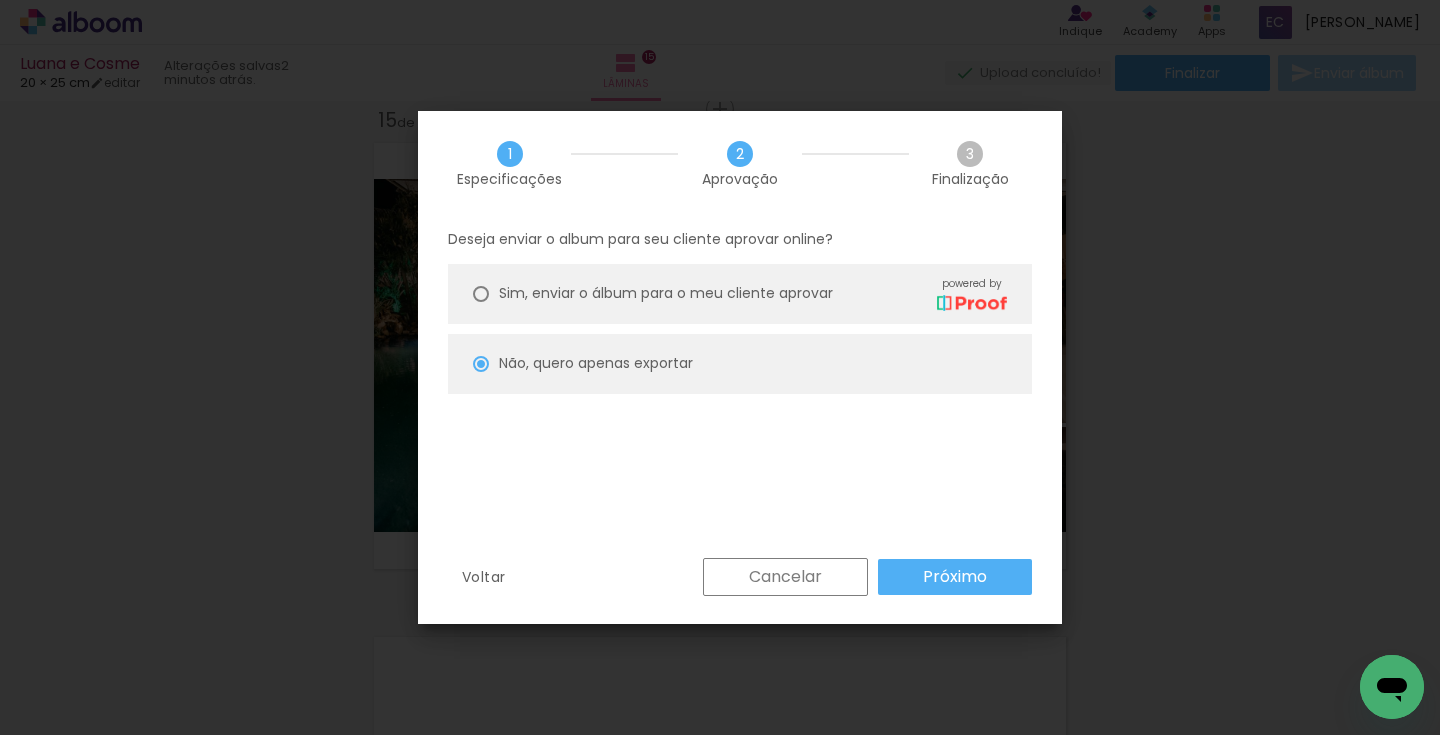 click on "Próximo" at bounding box center [0, 0] 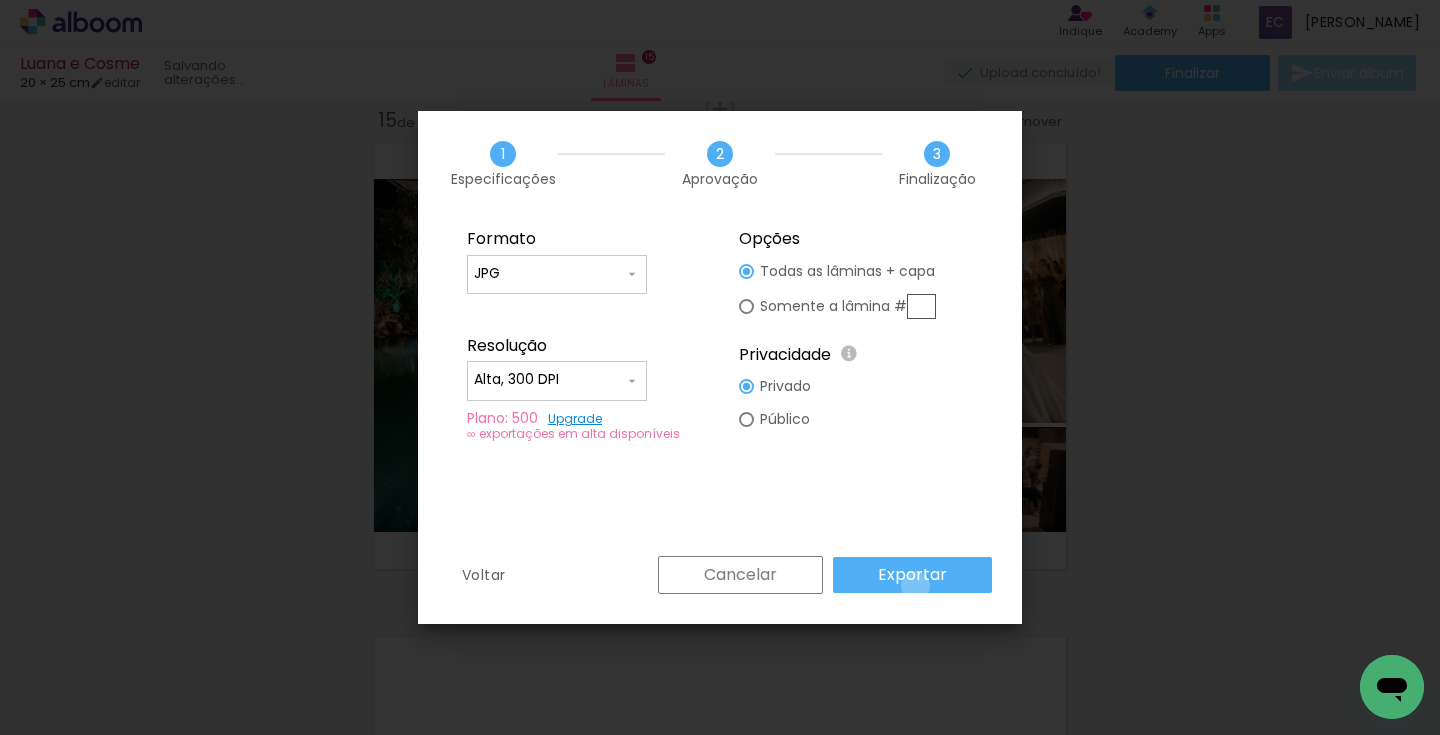 click on "Exportar" at bounding box center [912, 575] 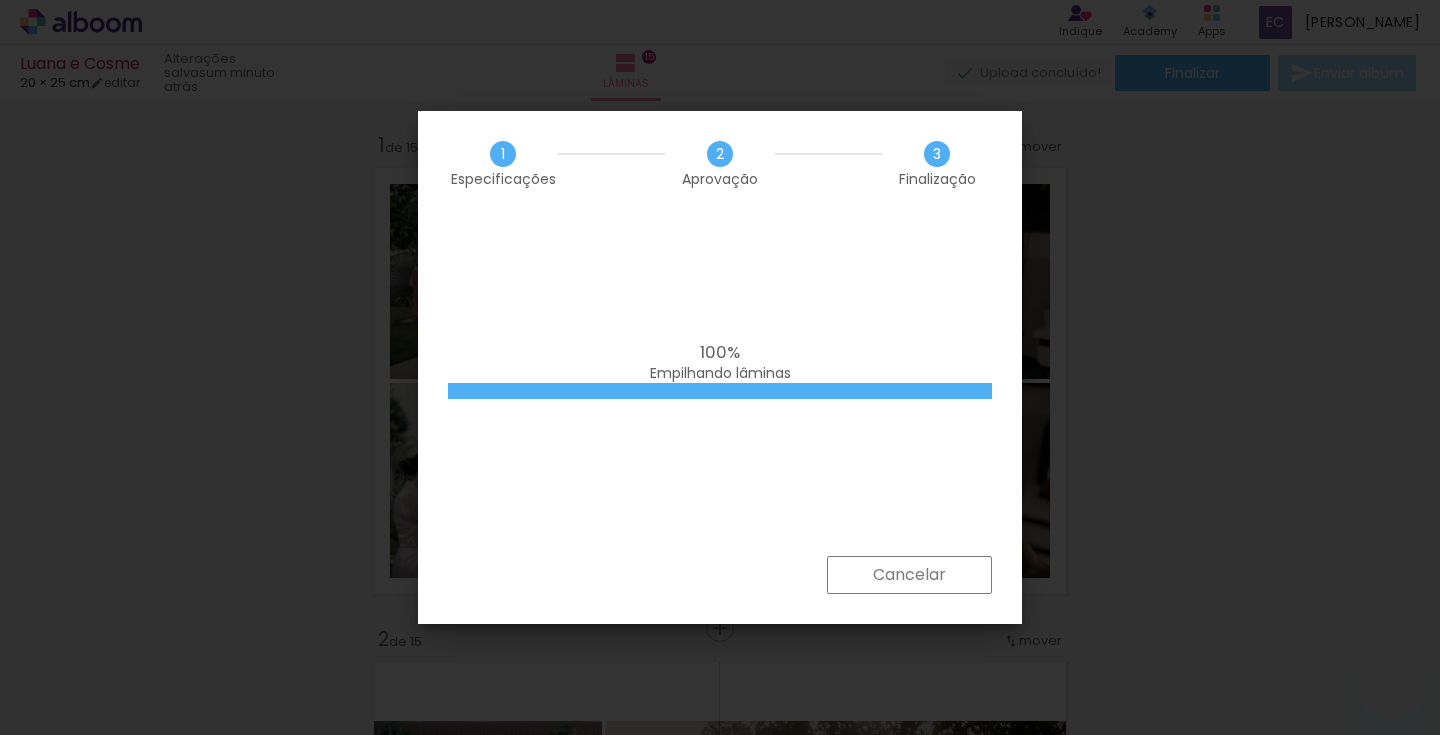 scroll, scrollTop: 0, scrollLeft: 0, axis: both 